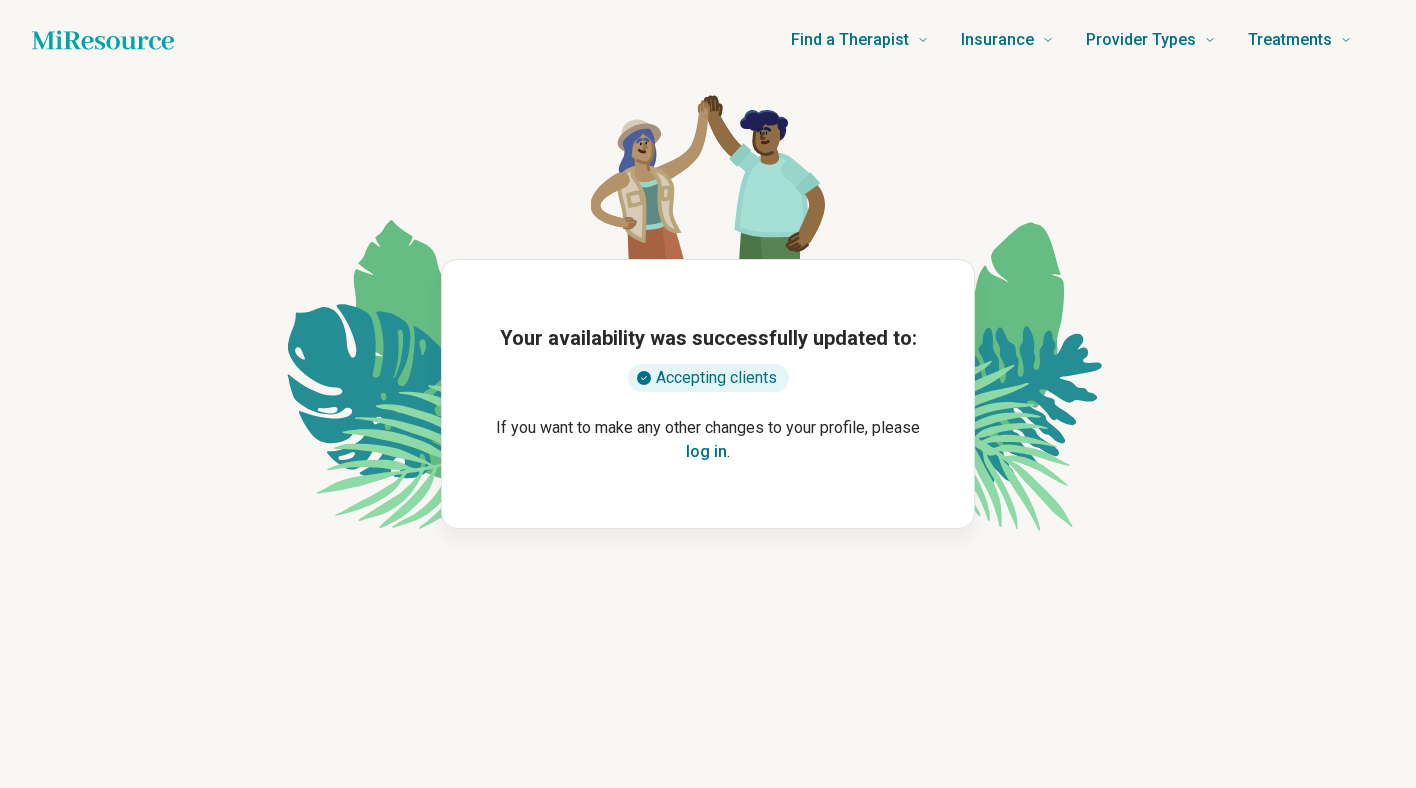 scroll, scrollTop: 0, scrollLeft: 0, axis: both 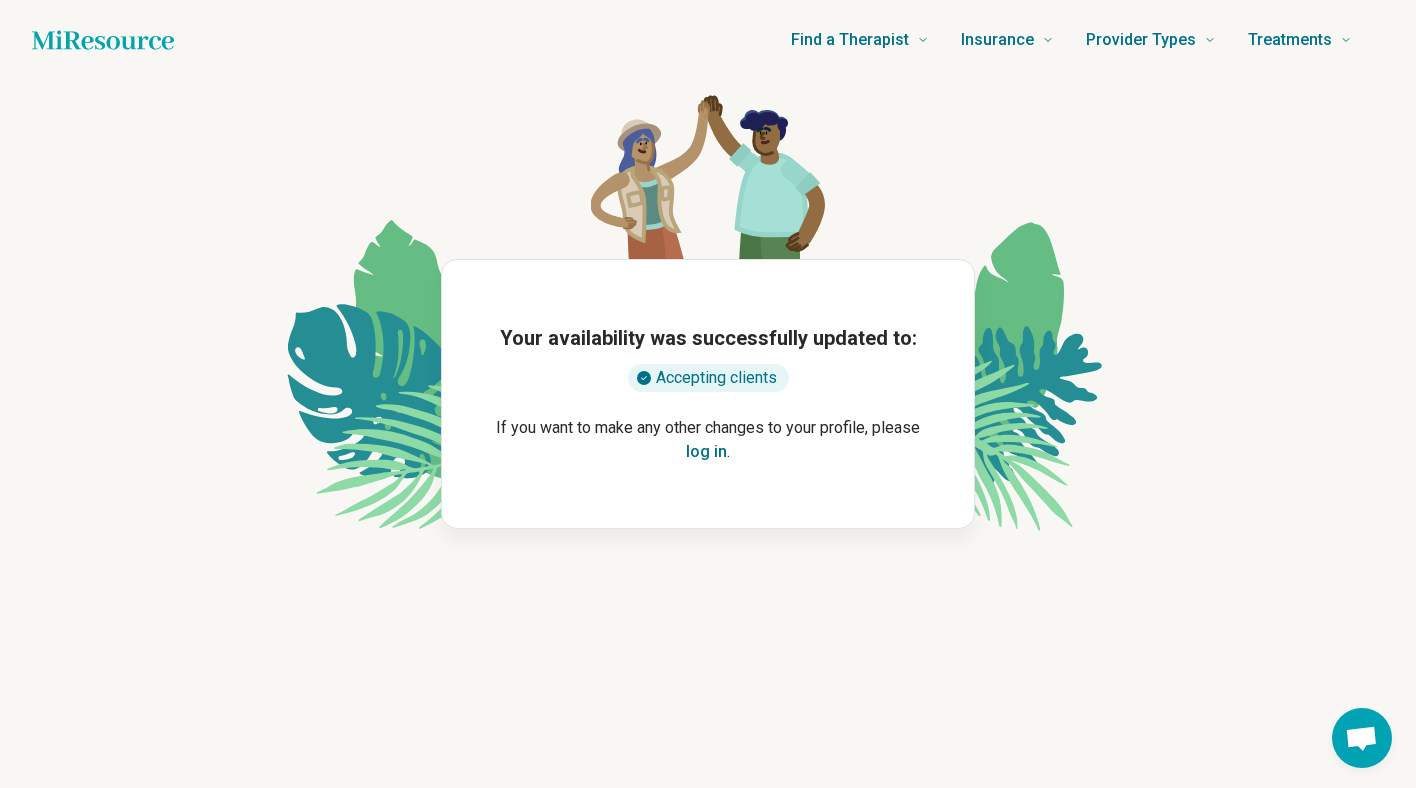 click on "log in" at bounding box center (706, 452) 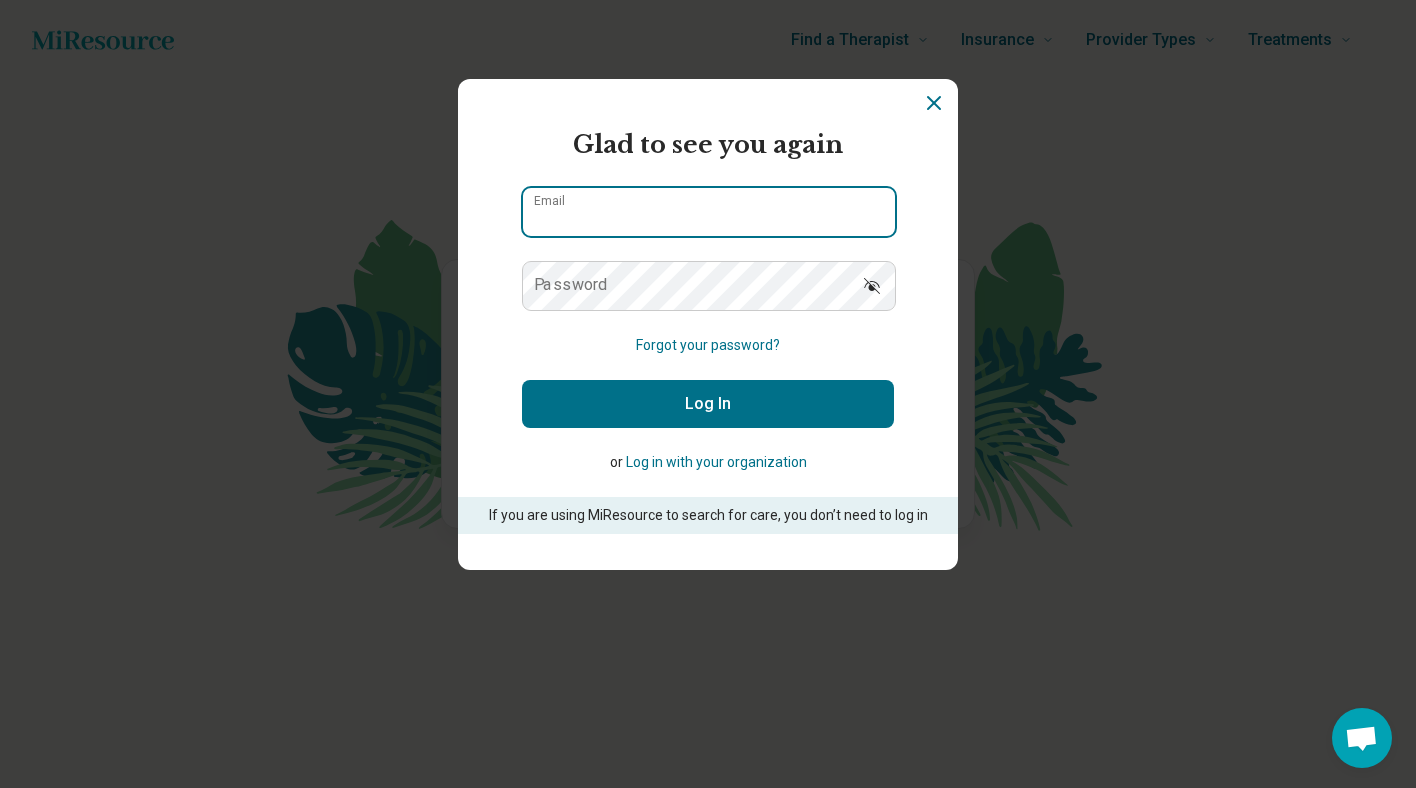 click on "Email" at bounding box center (709, 212) 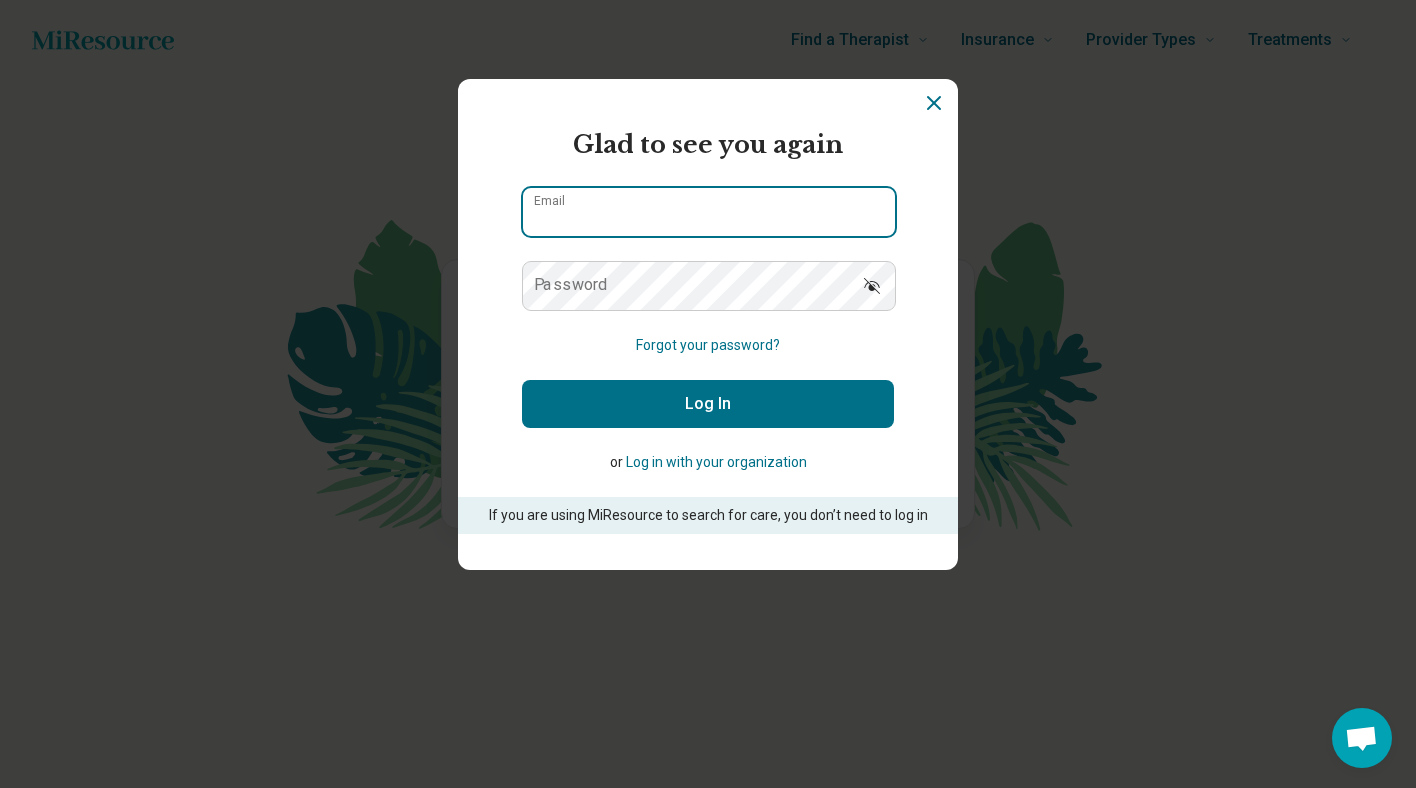 type on "**********" 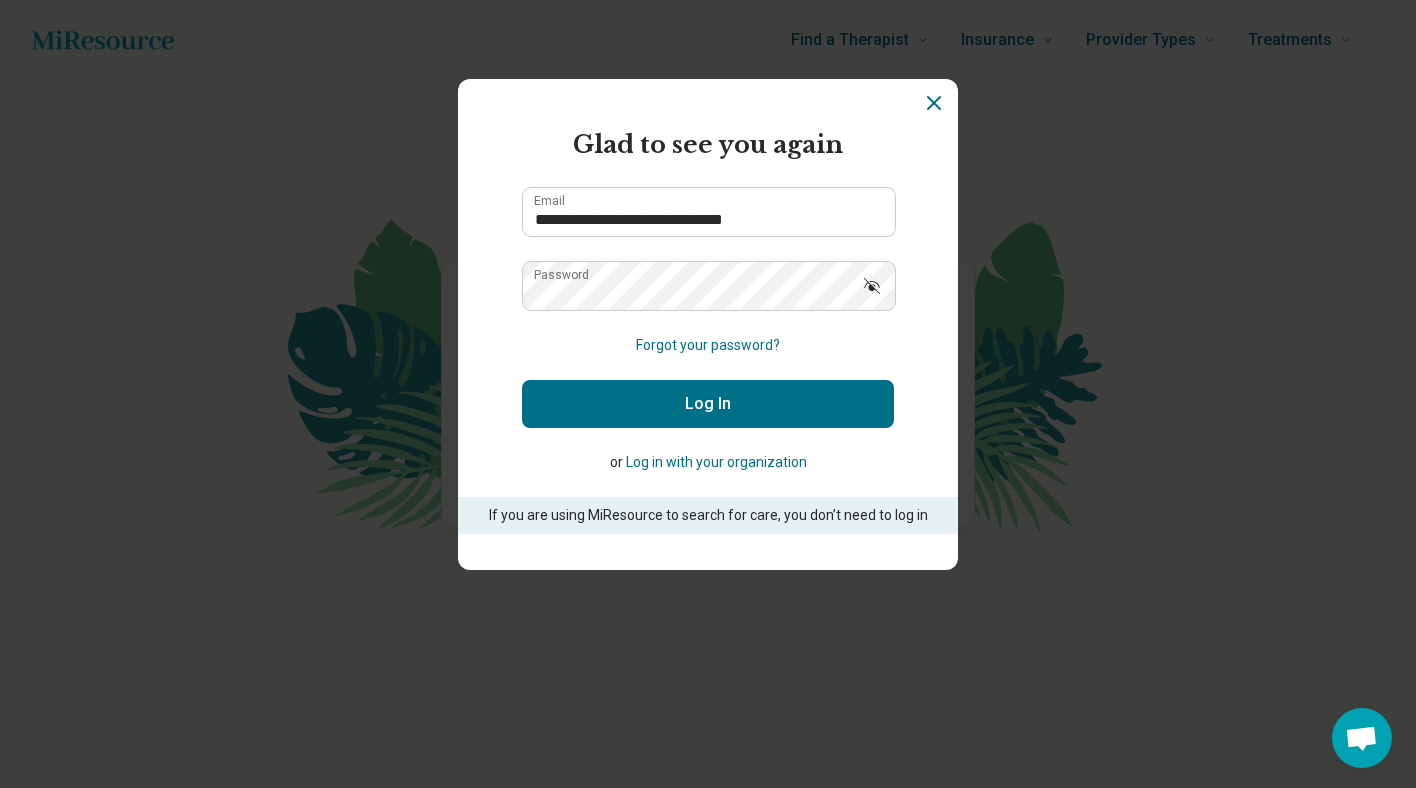 click on "Log In" at bounding box center [708, 404] 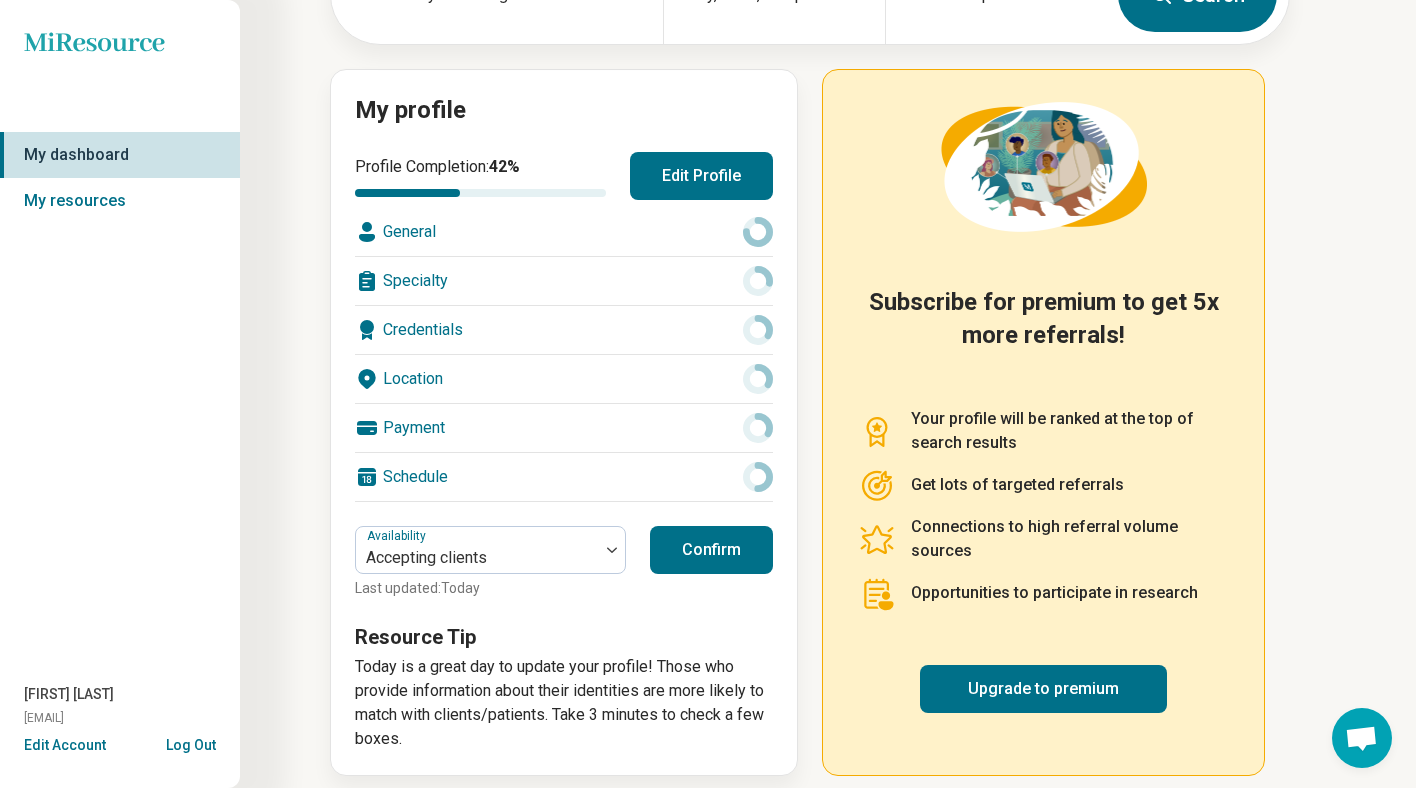scroll, scrollTop: 171, scrollLeft: 0, axis: vertical 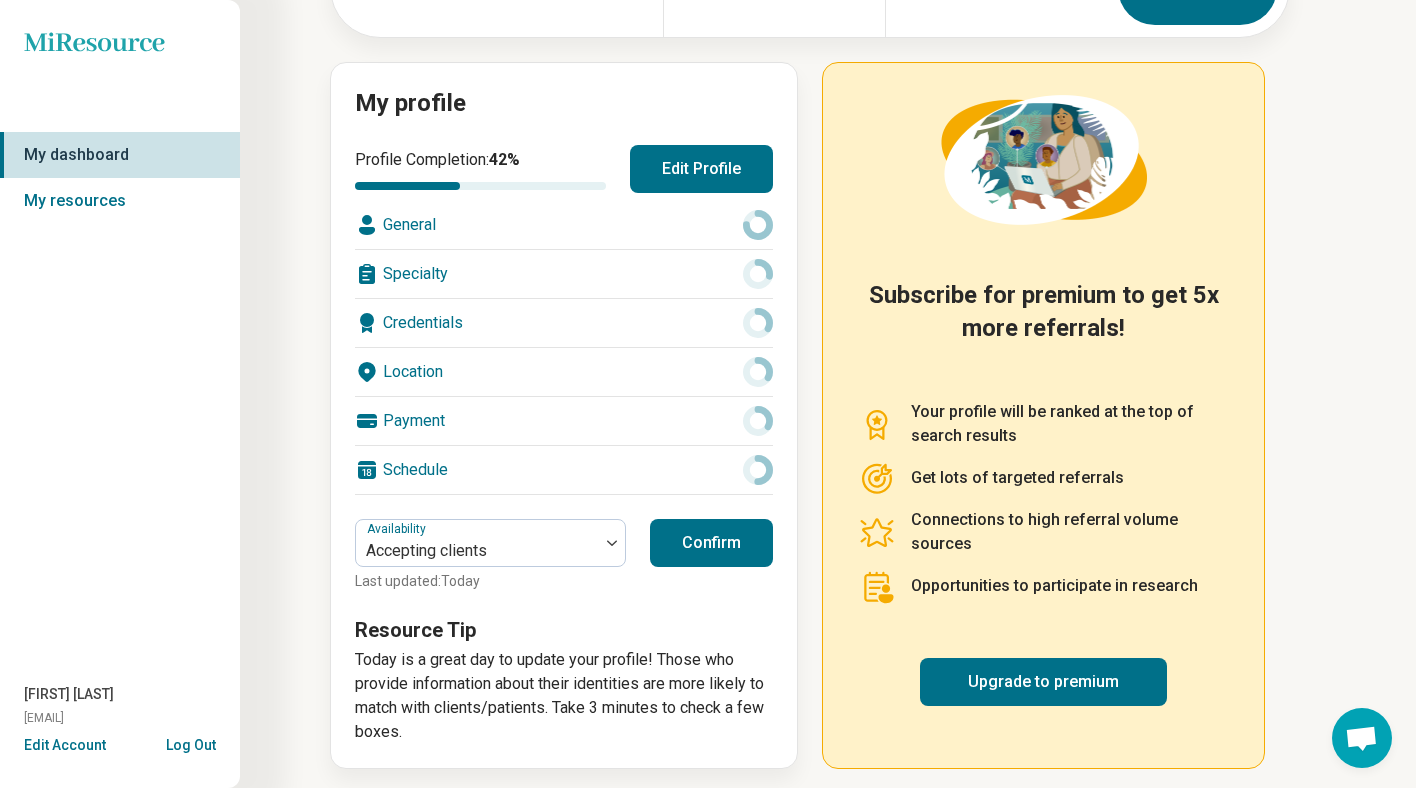 click on "Edit Profile" at bounding box center (701, 169) 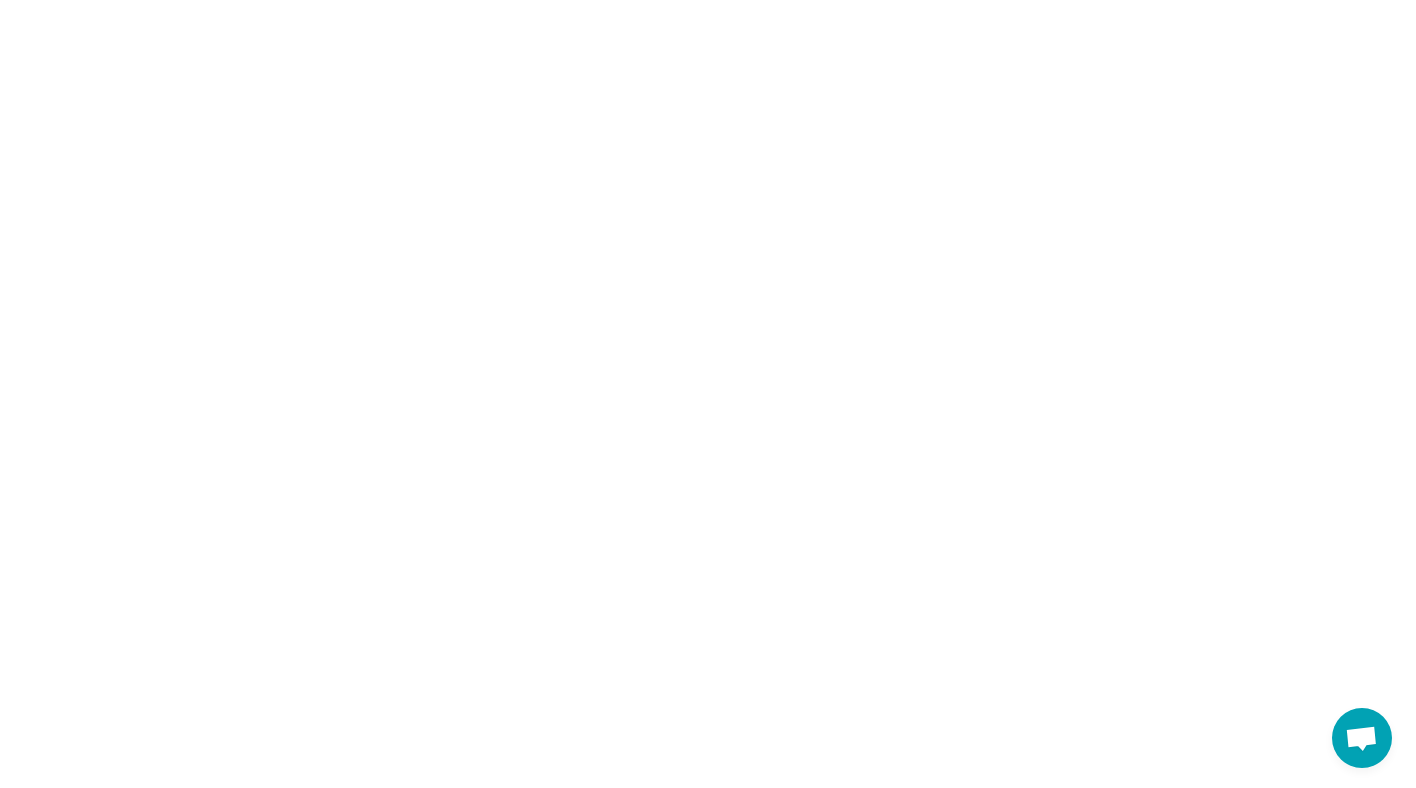 scroll, scrollTop: 0, scrollLeft: 0, axis: both 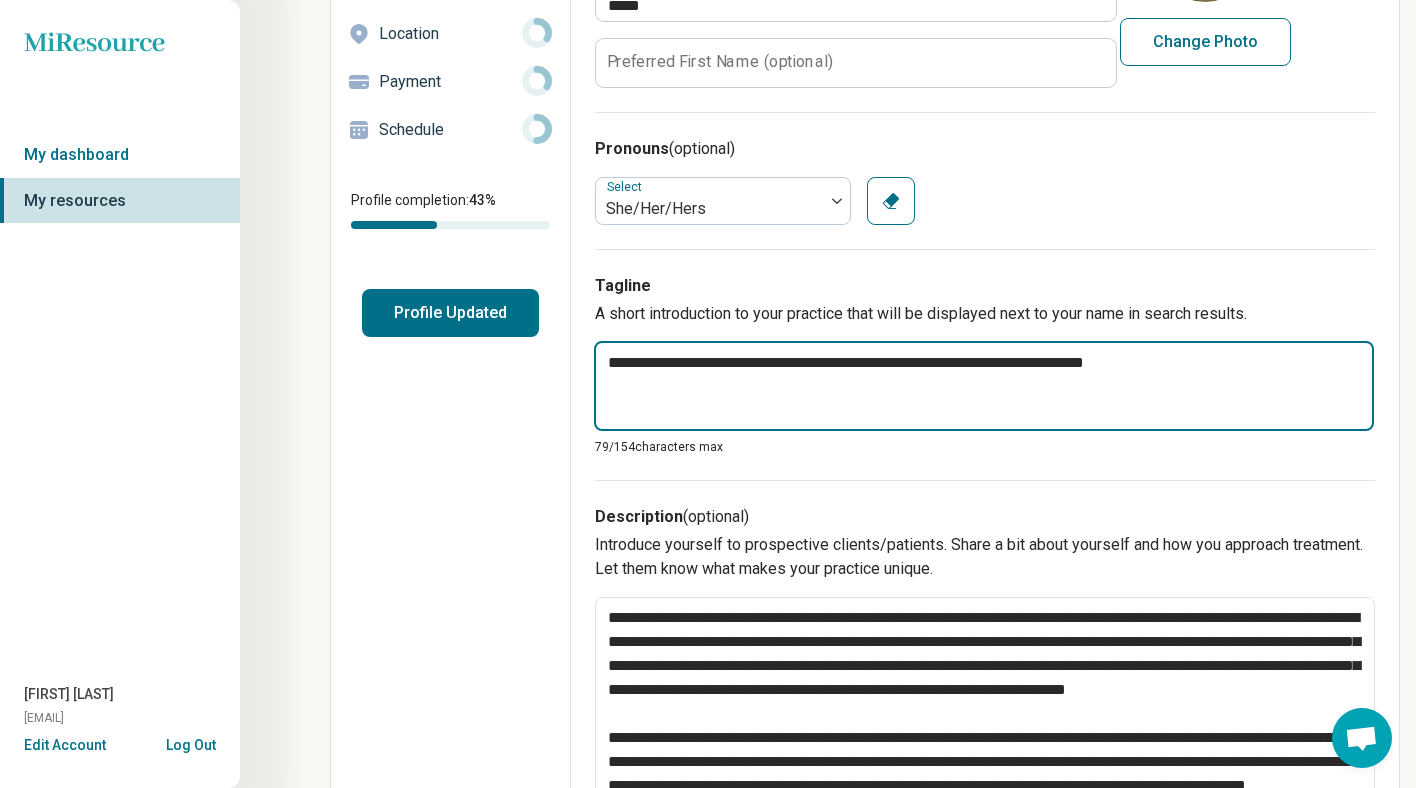 click on "**********" at bounding box center [984, 386] 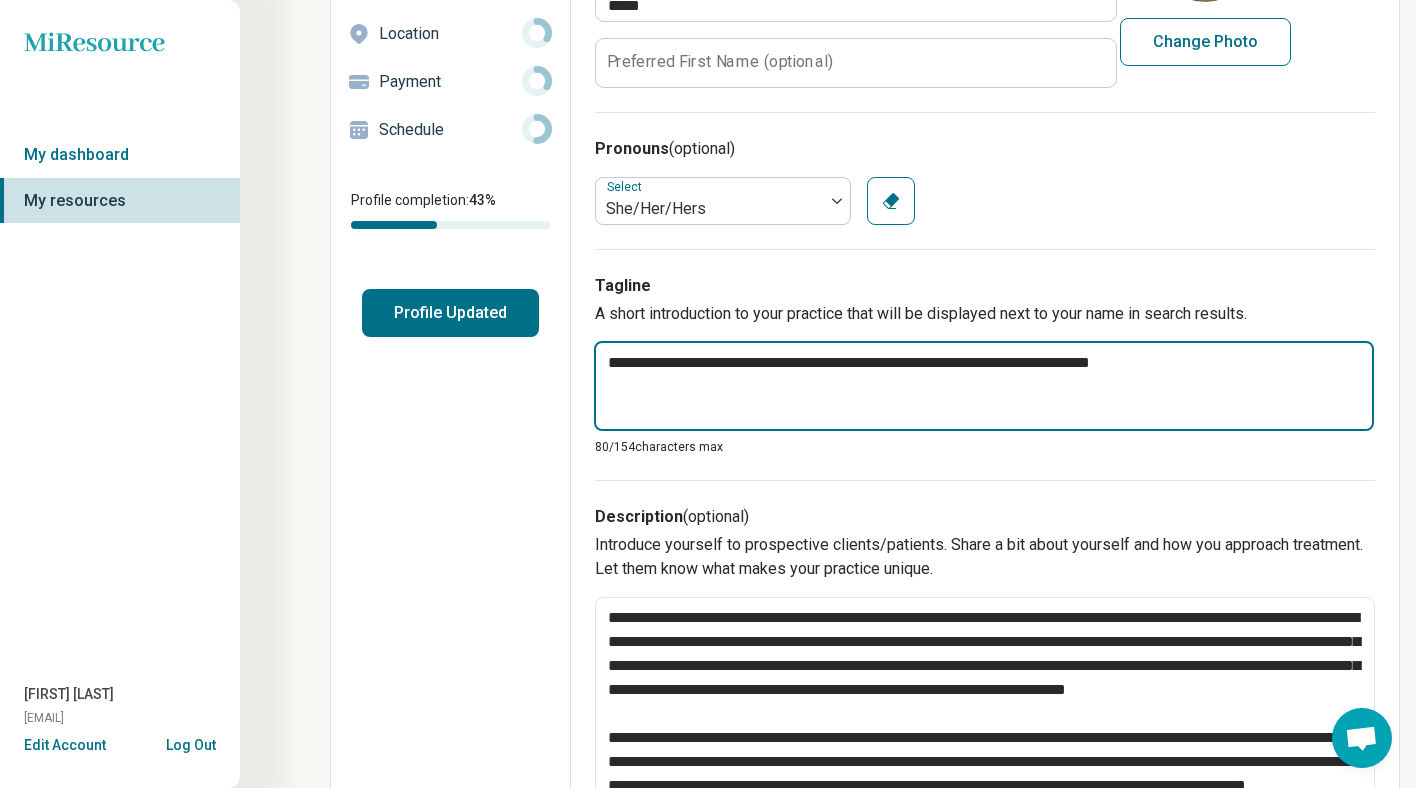 paste on "**********" 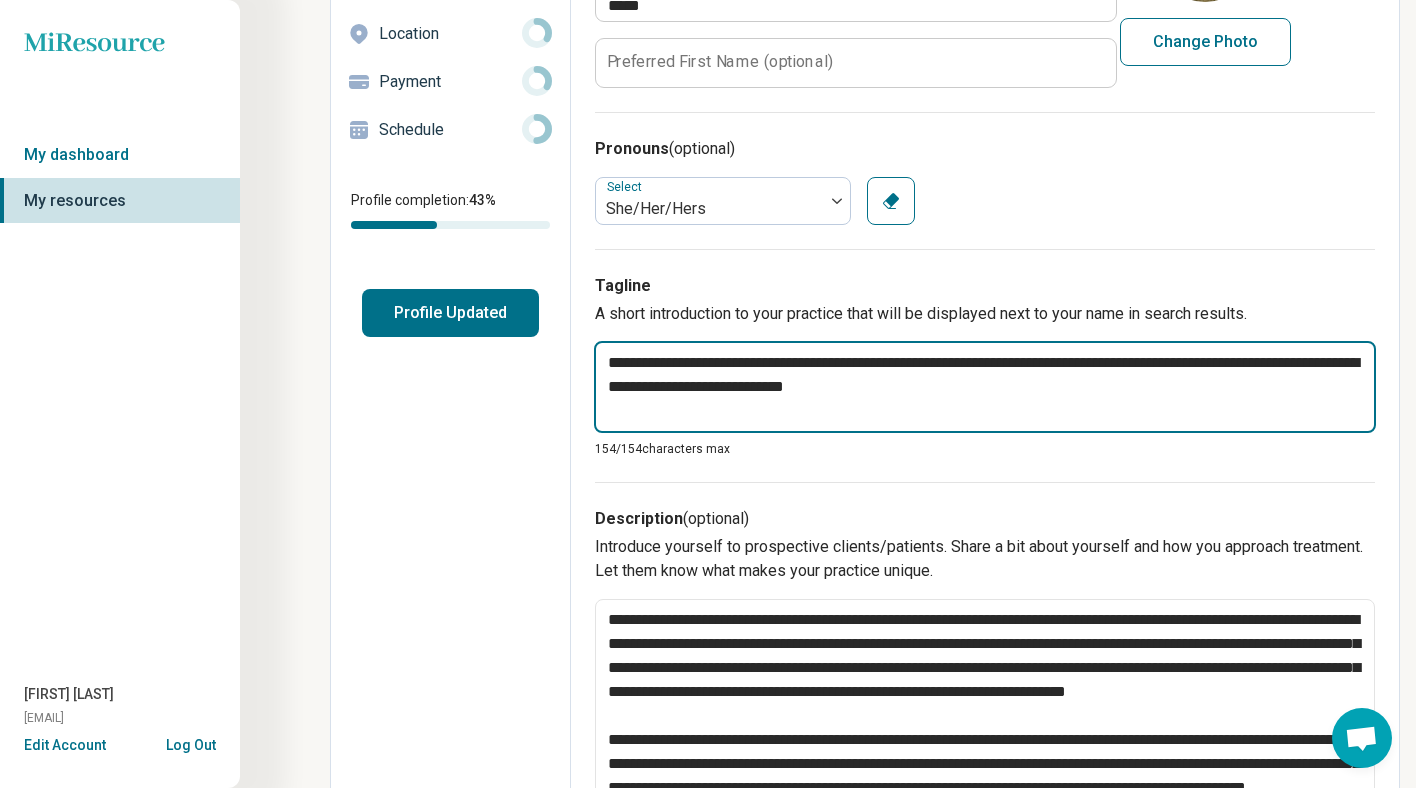 drag, startPoint x: 1139, startPoint y: 361, endPoint x: 557, endPoint y: 350, distance: 582.10394 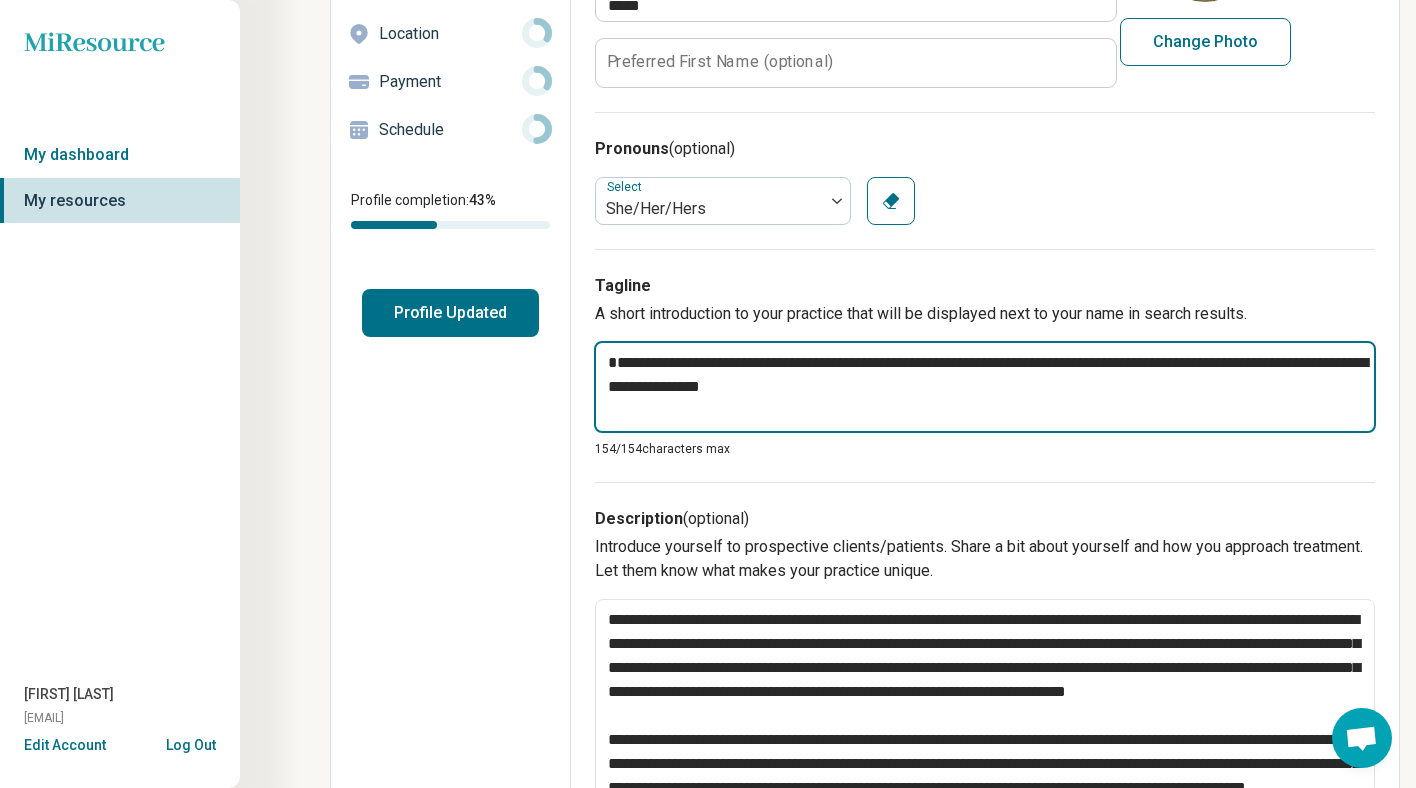 type on "*" 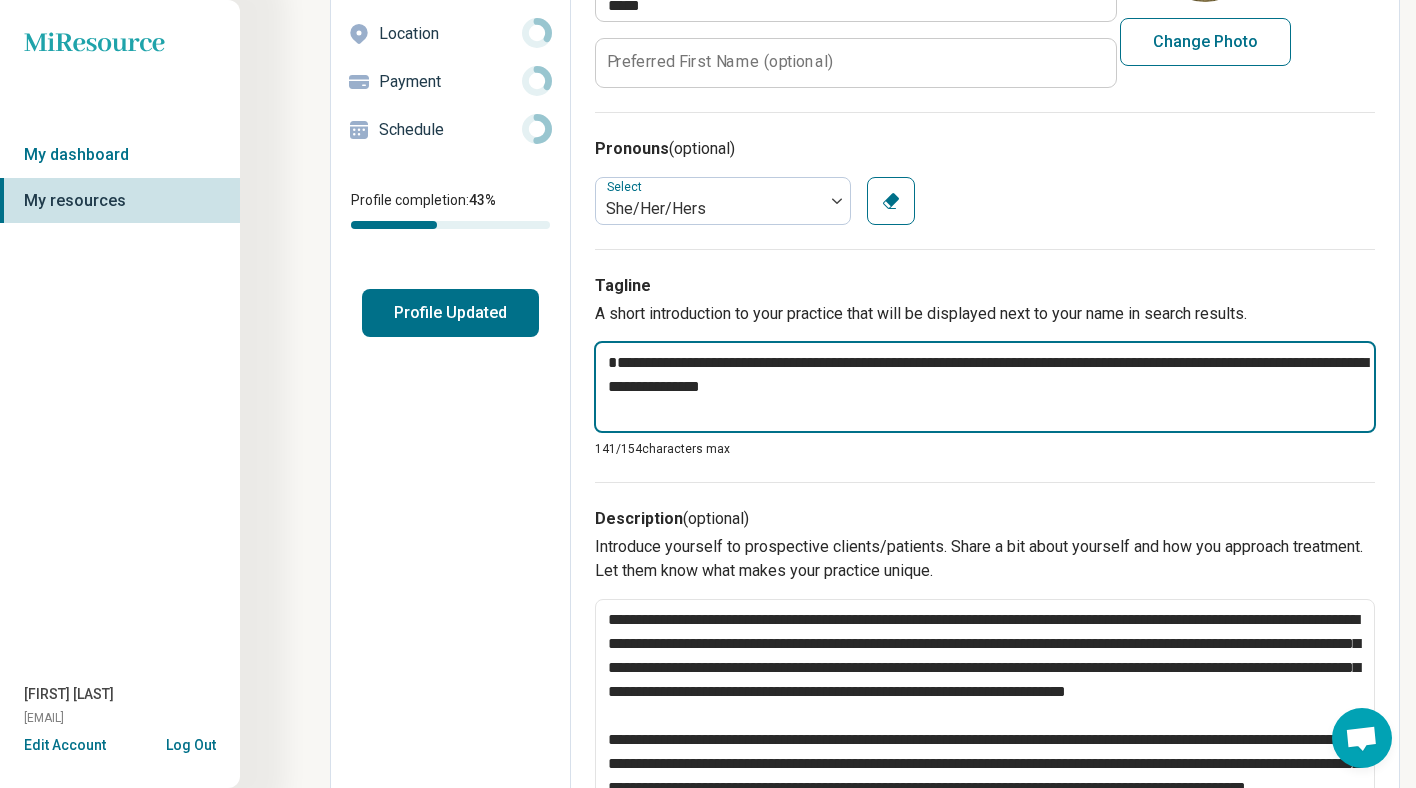 click on "**********" at bounding box center (985, 387) 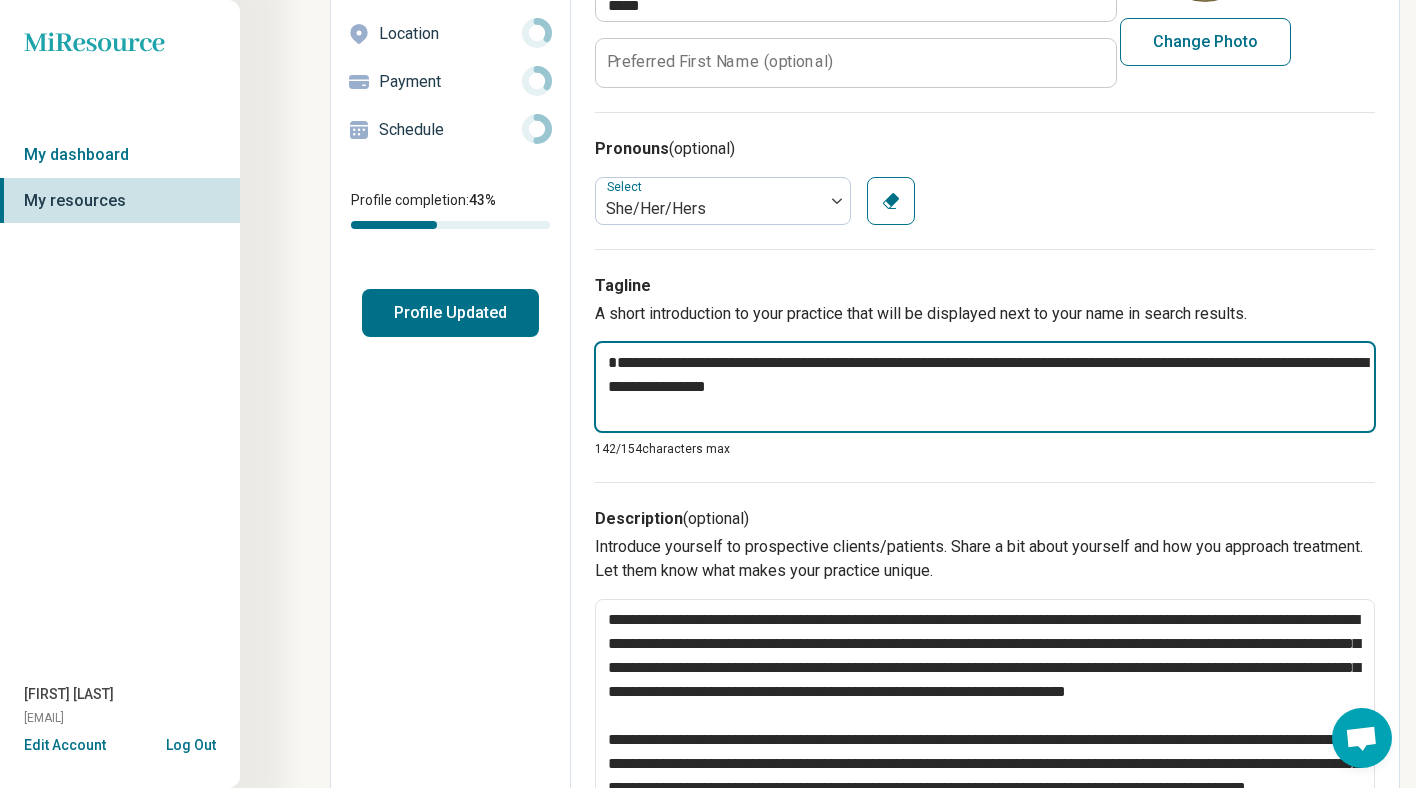 type on "*" 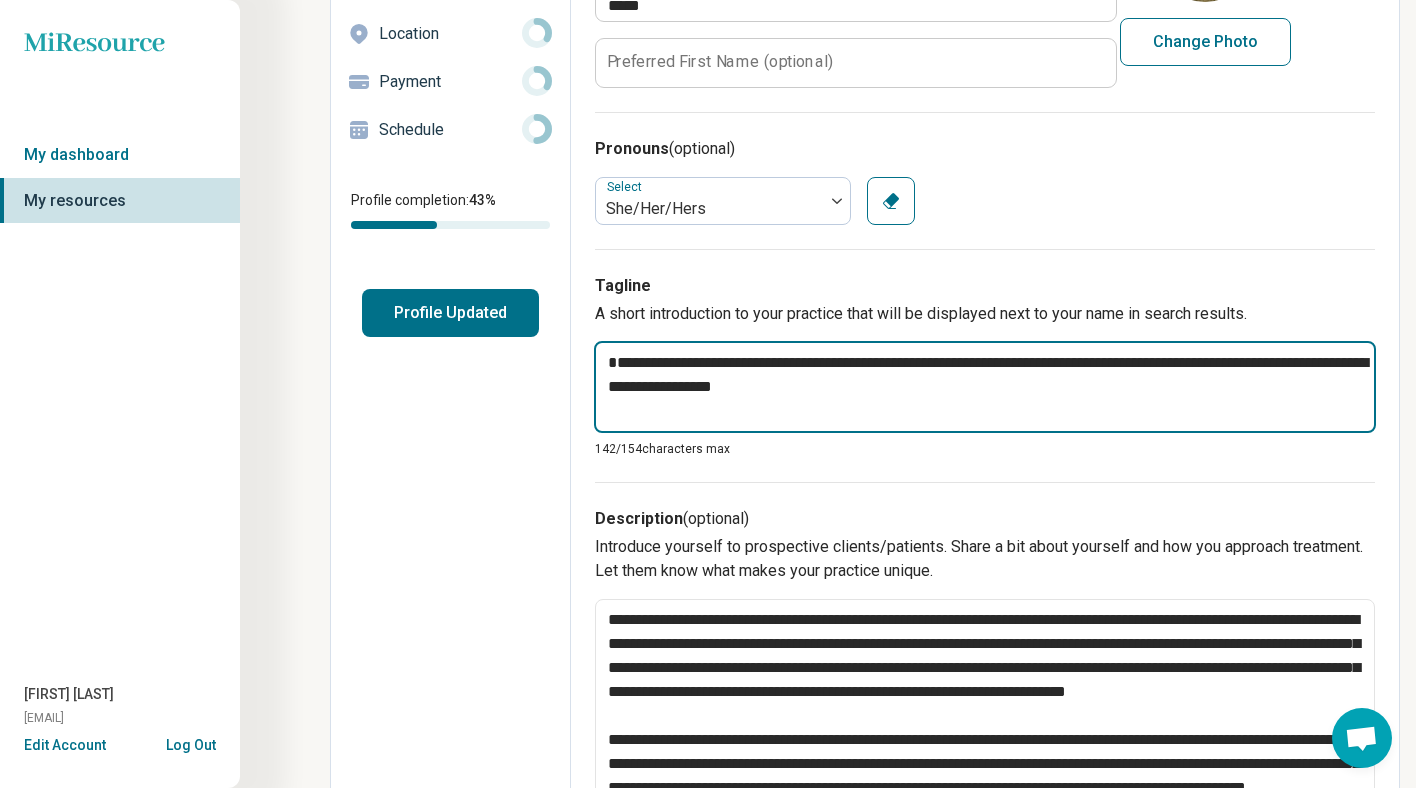 type on "**********" 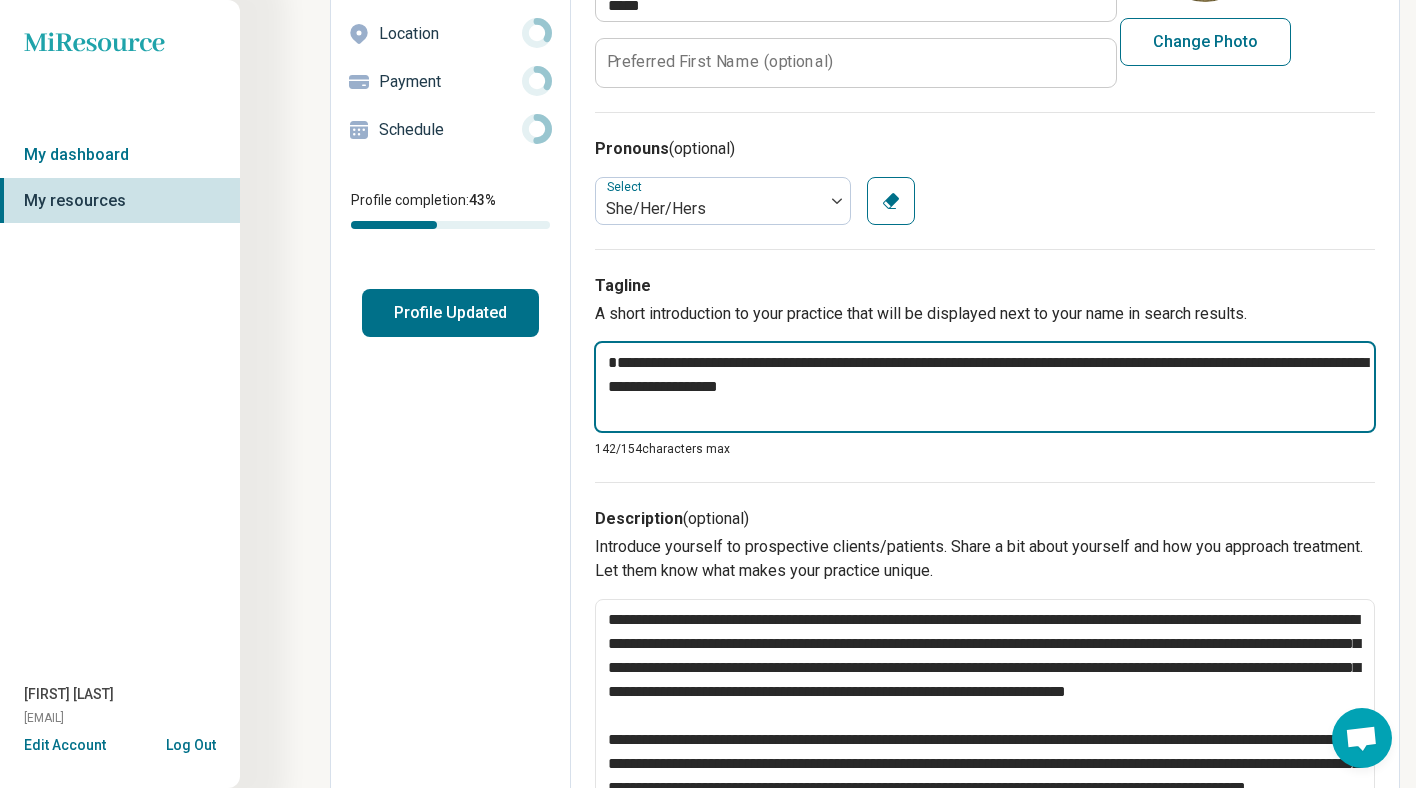 type on "*" 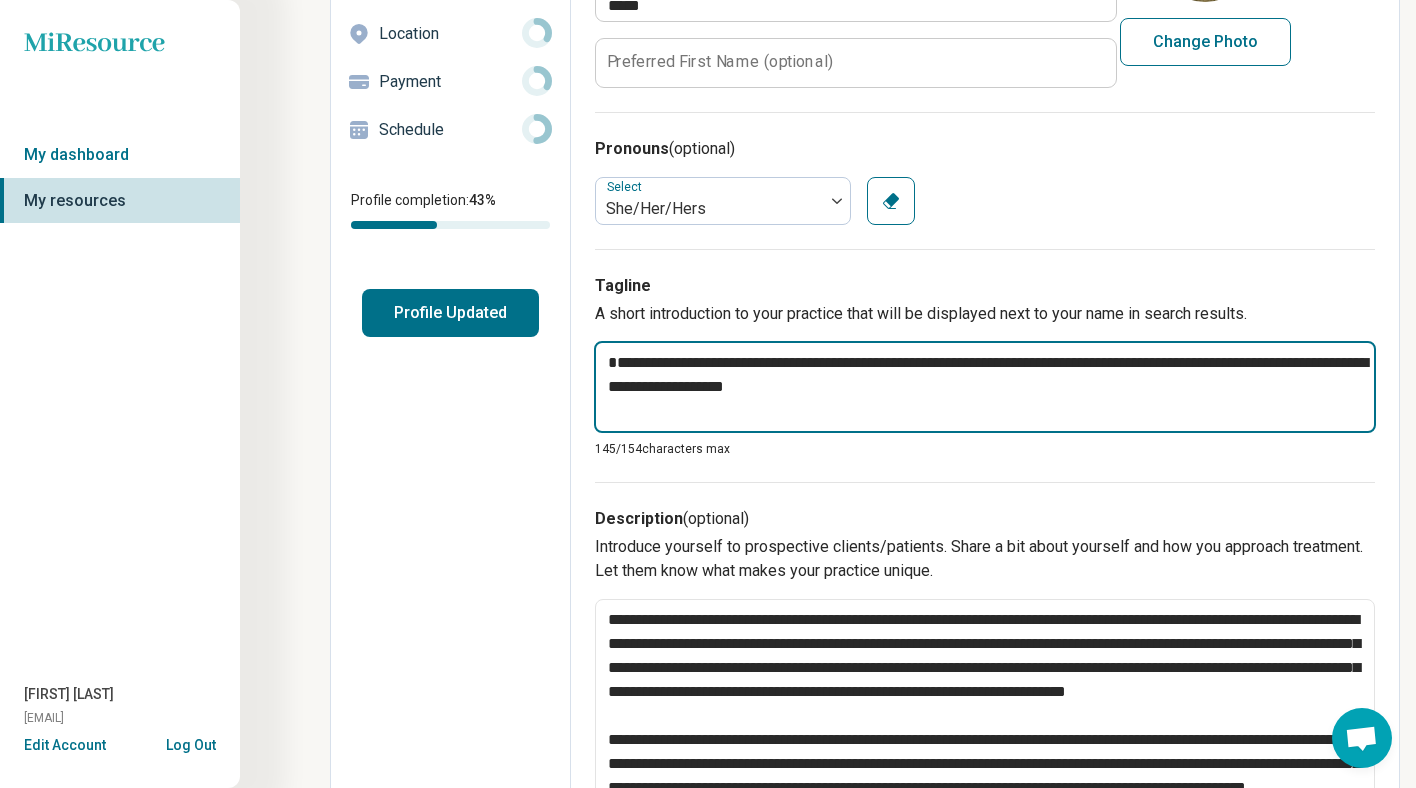 type on "**********" 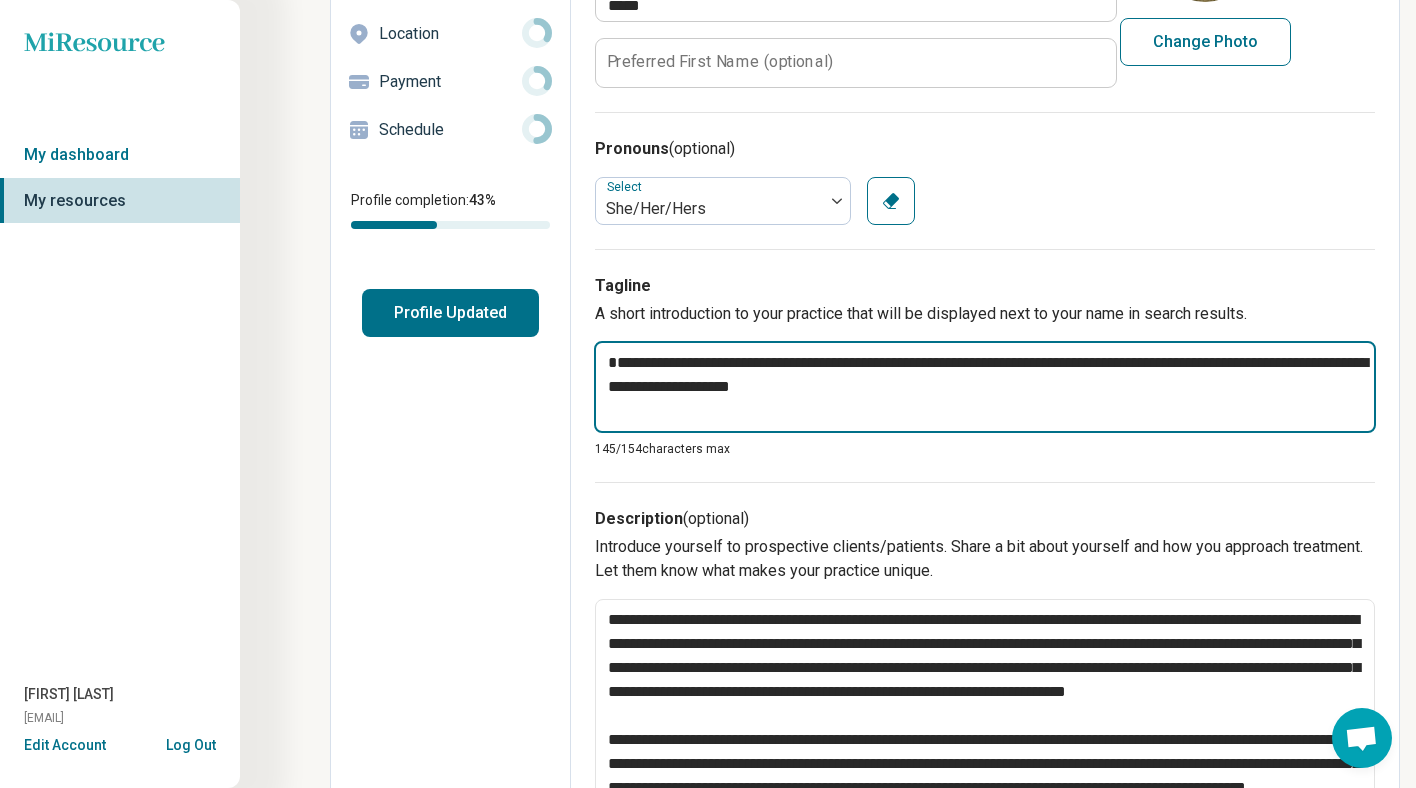 type on "*" 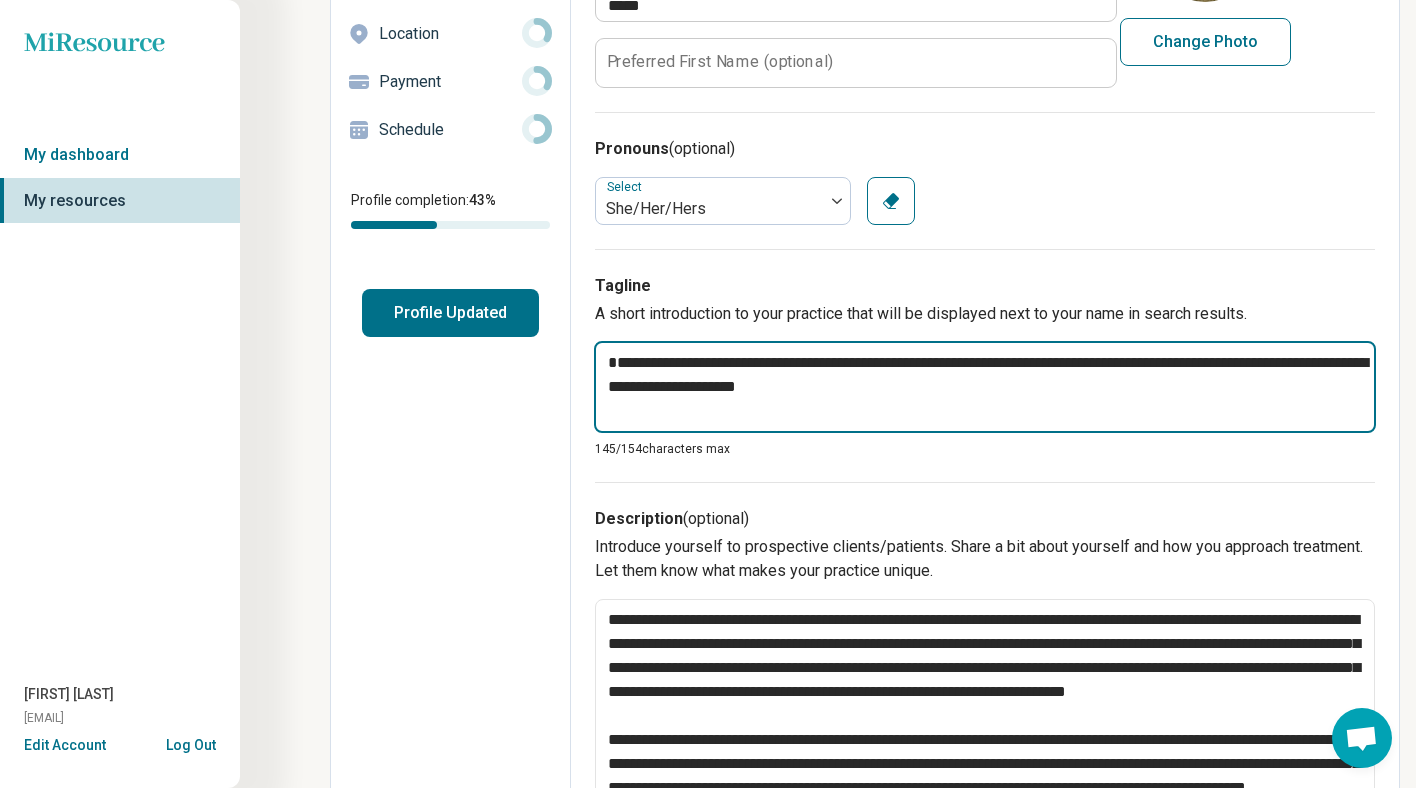 type on "*" 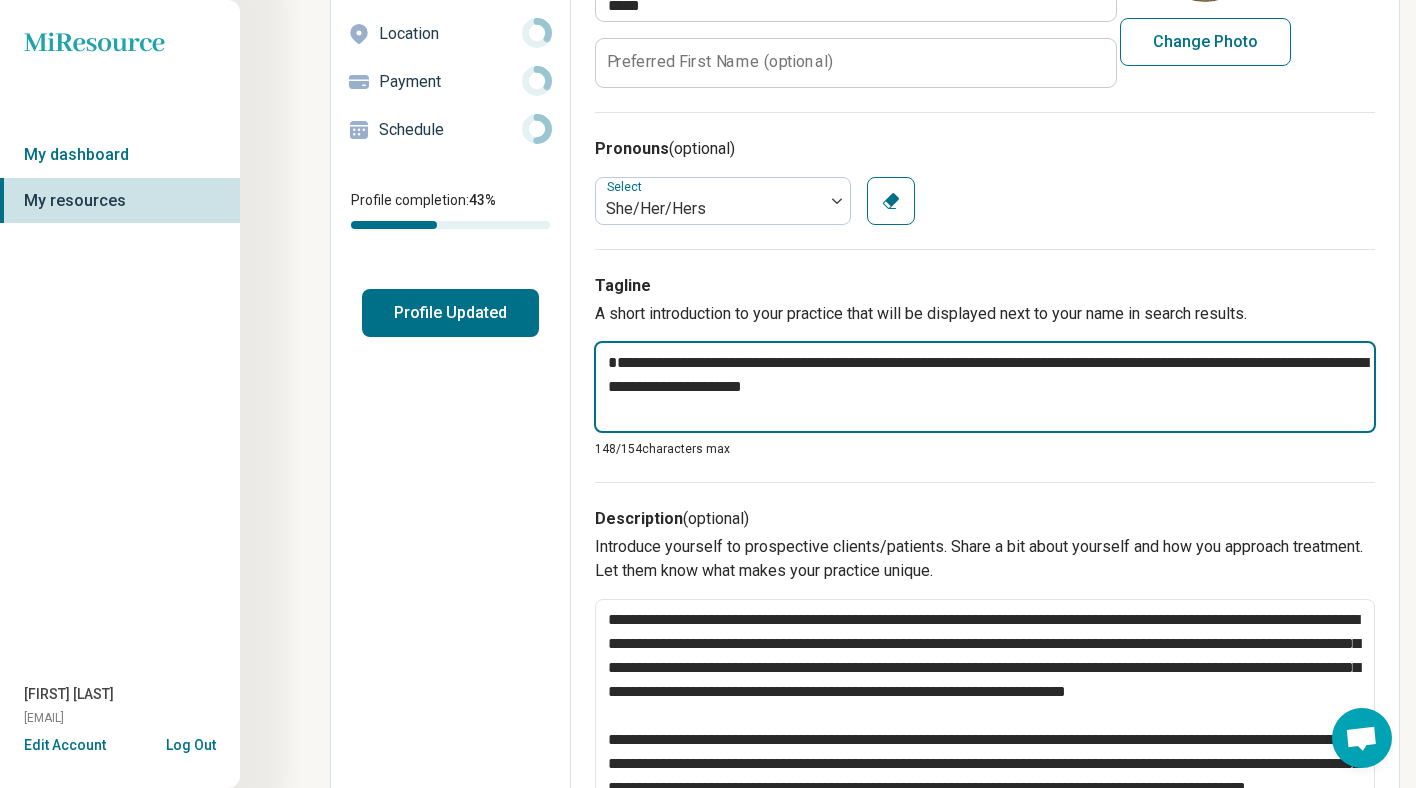 type on "*" 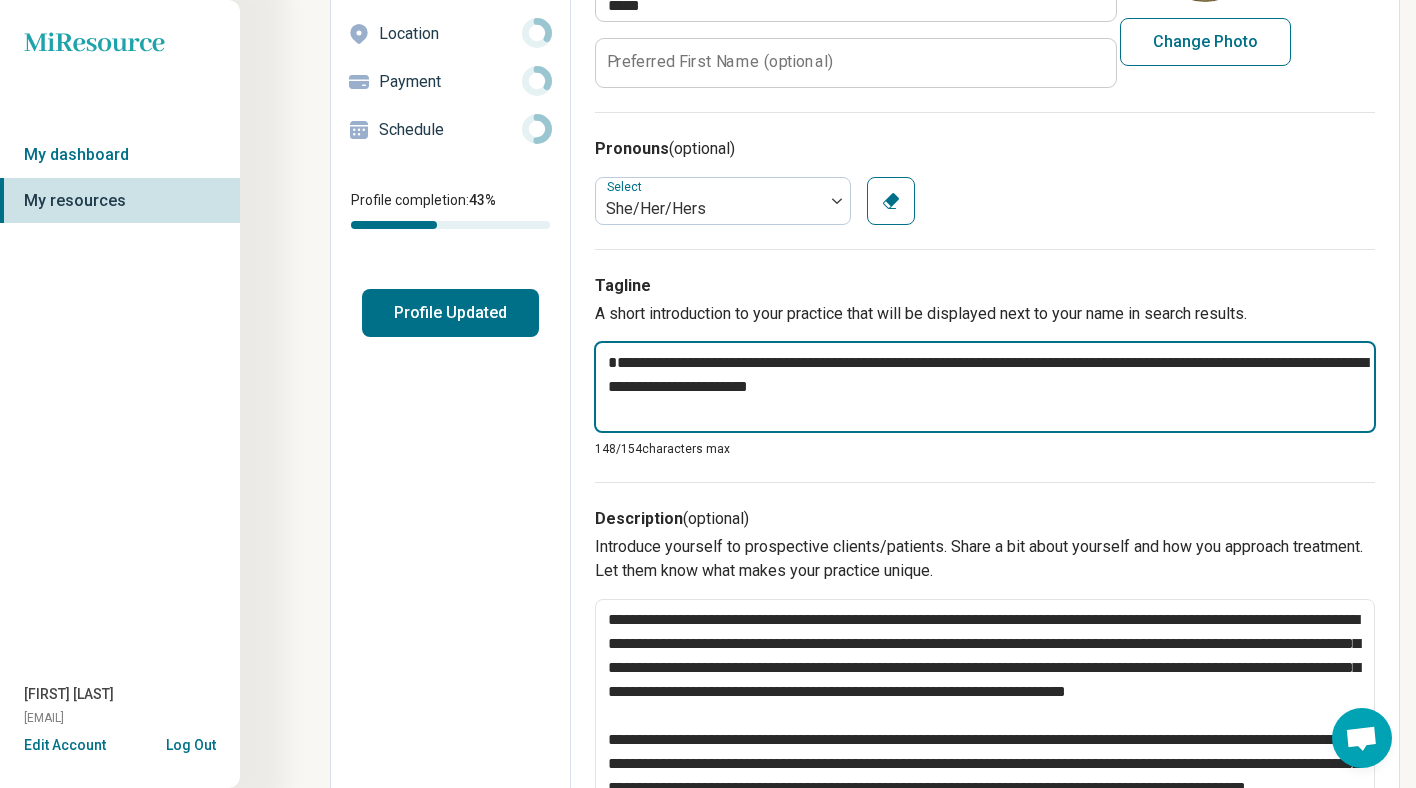 type on "**********" 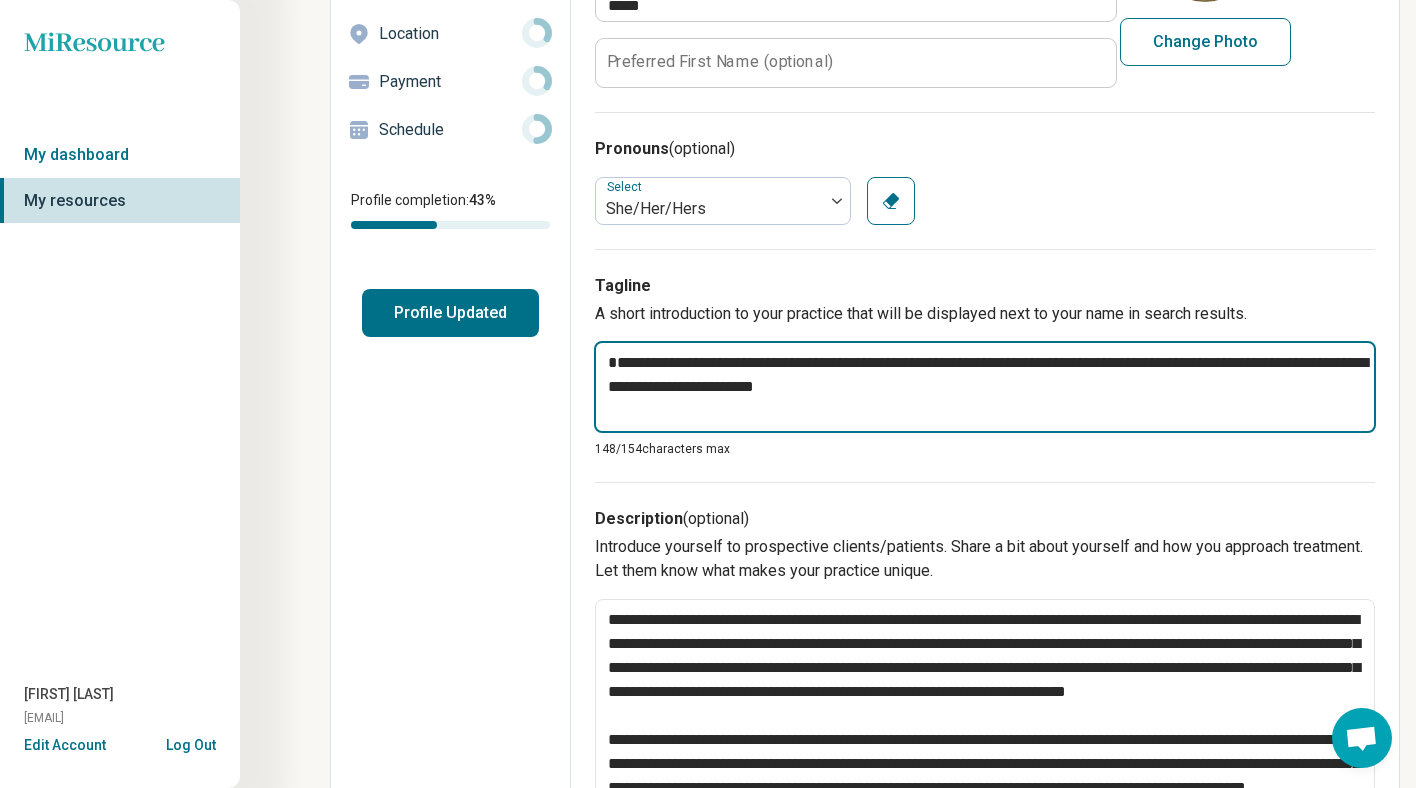 type on "*" 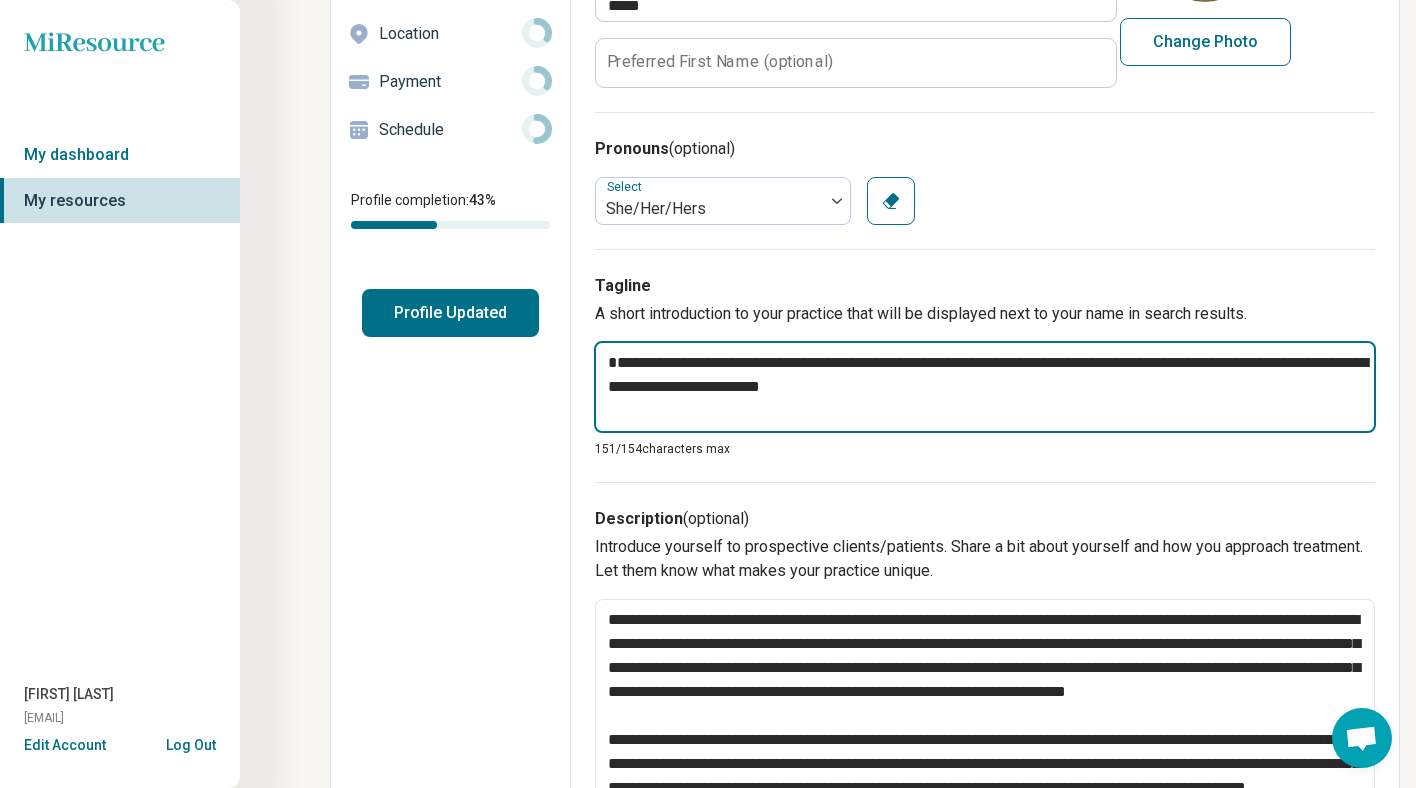 type on "*" 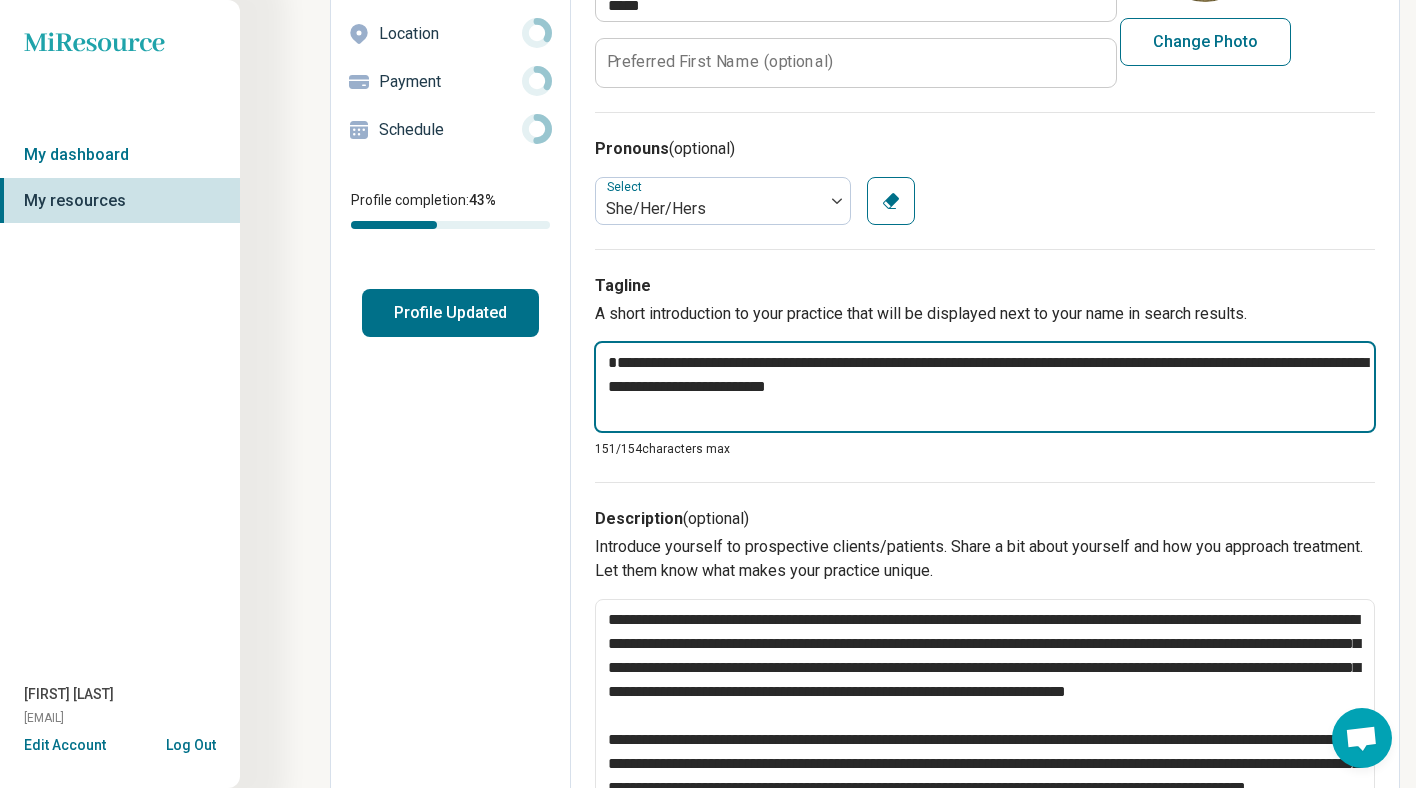 type on "**********" 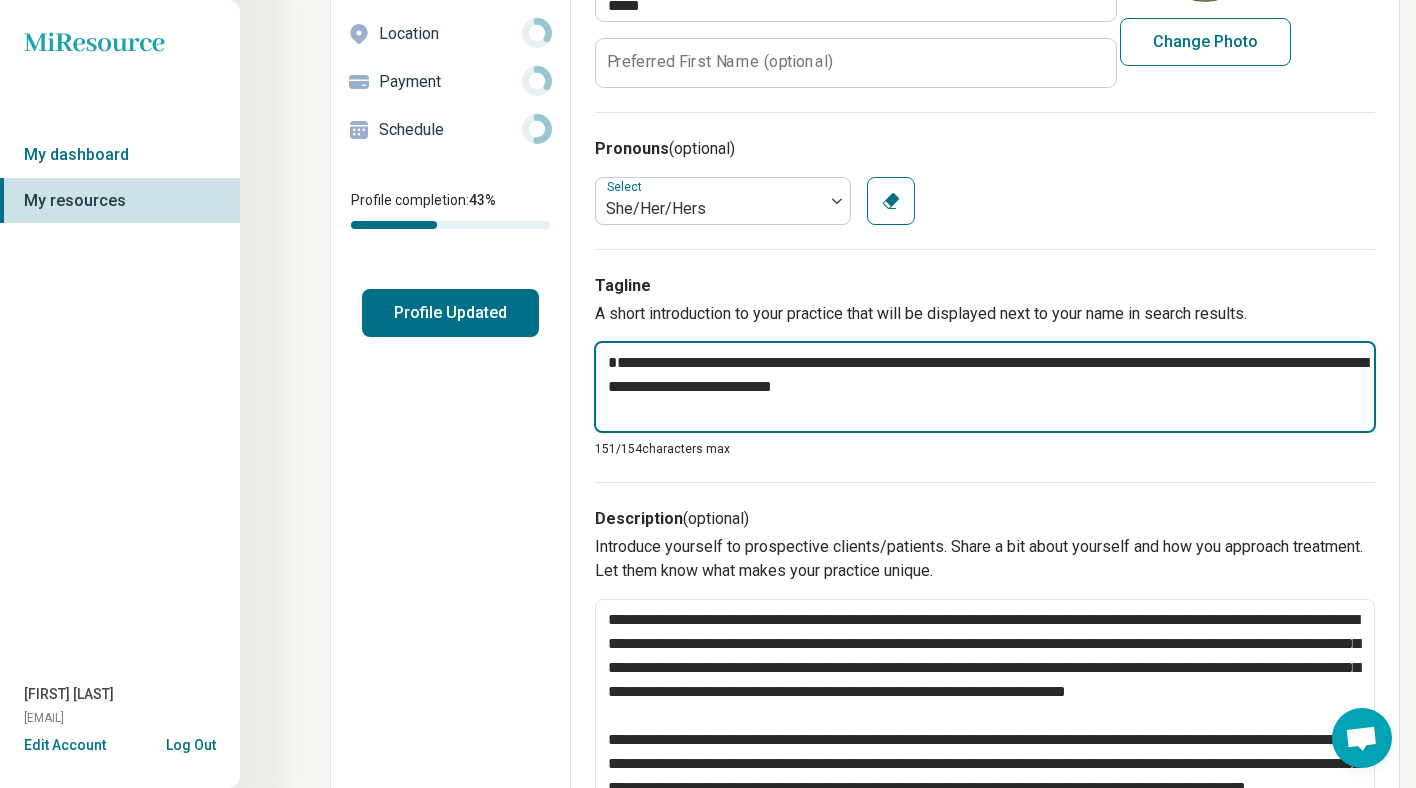 type on "*" 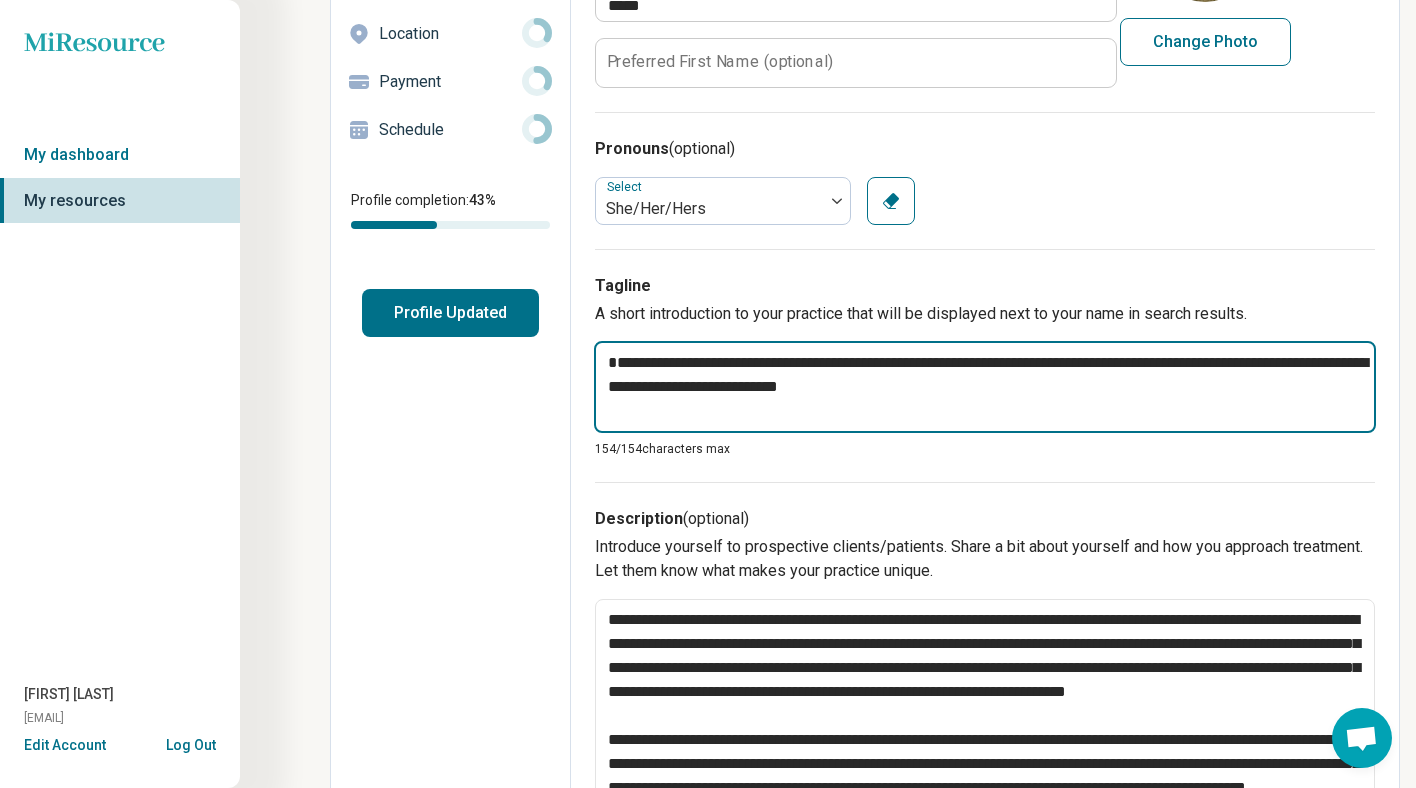 type on "*" 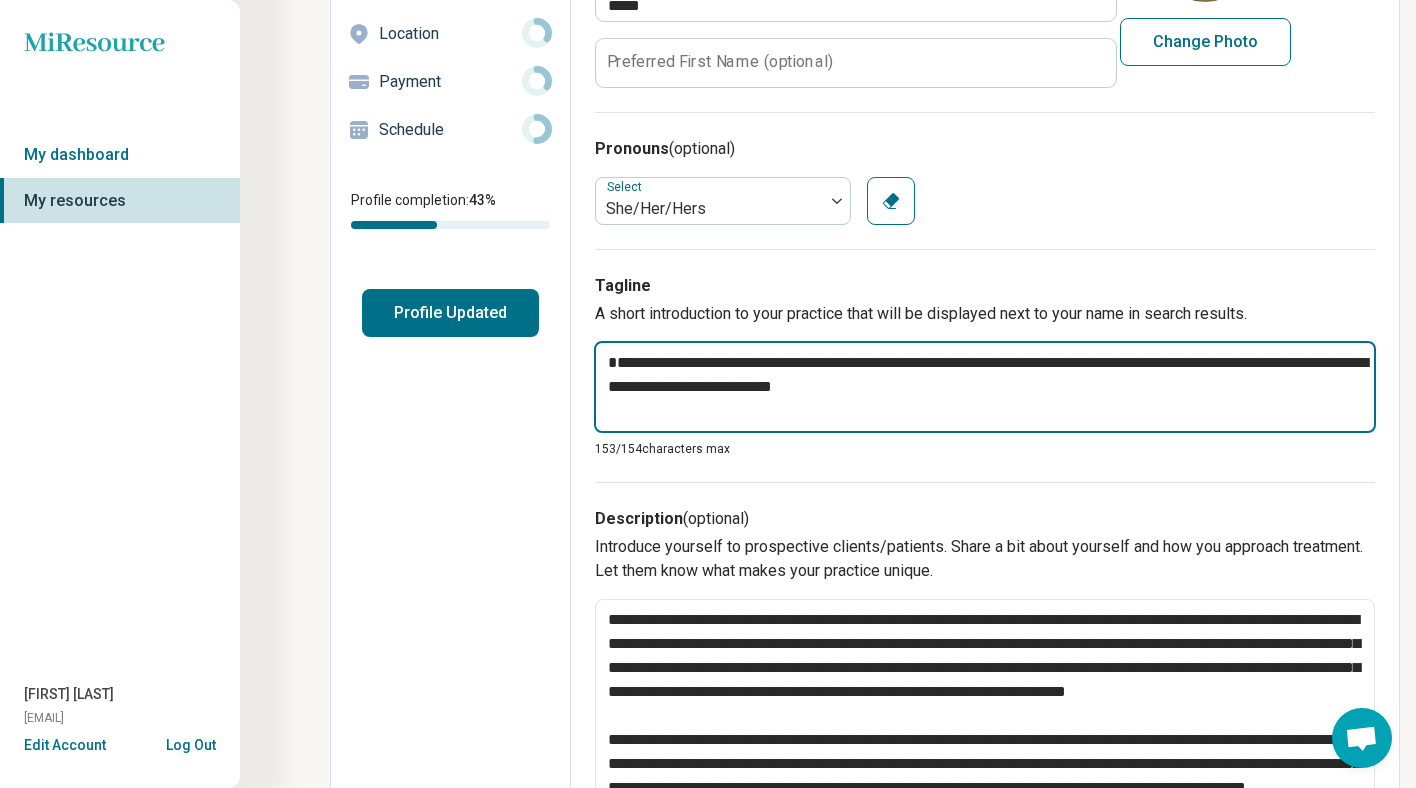 type on "*" 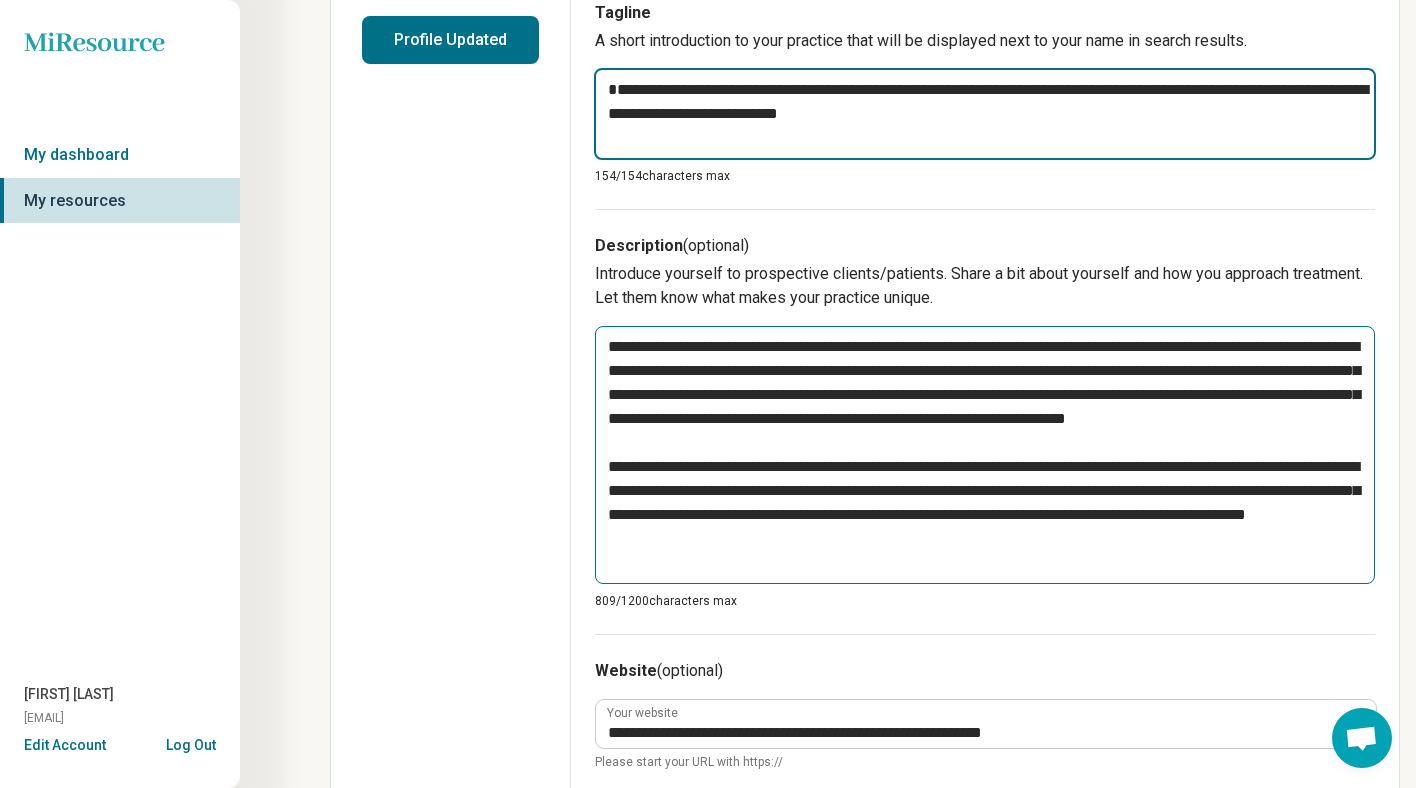 scroll, scrollTop: 529, scrollLeft: 0, axis: vertical 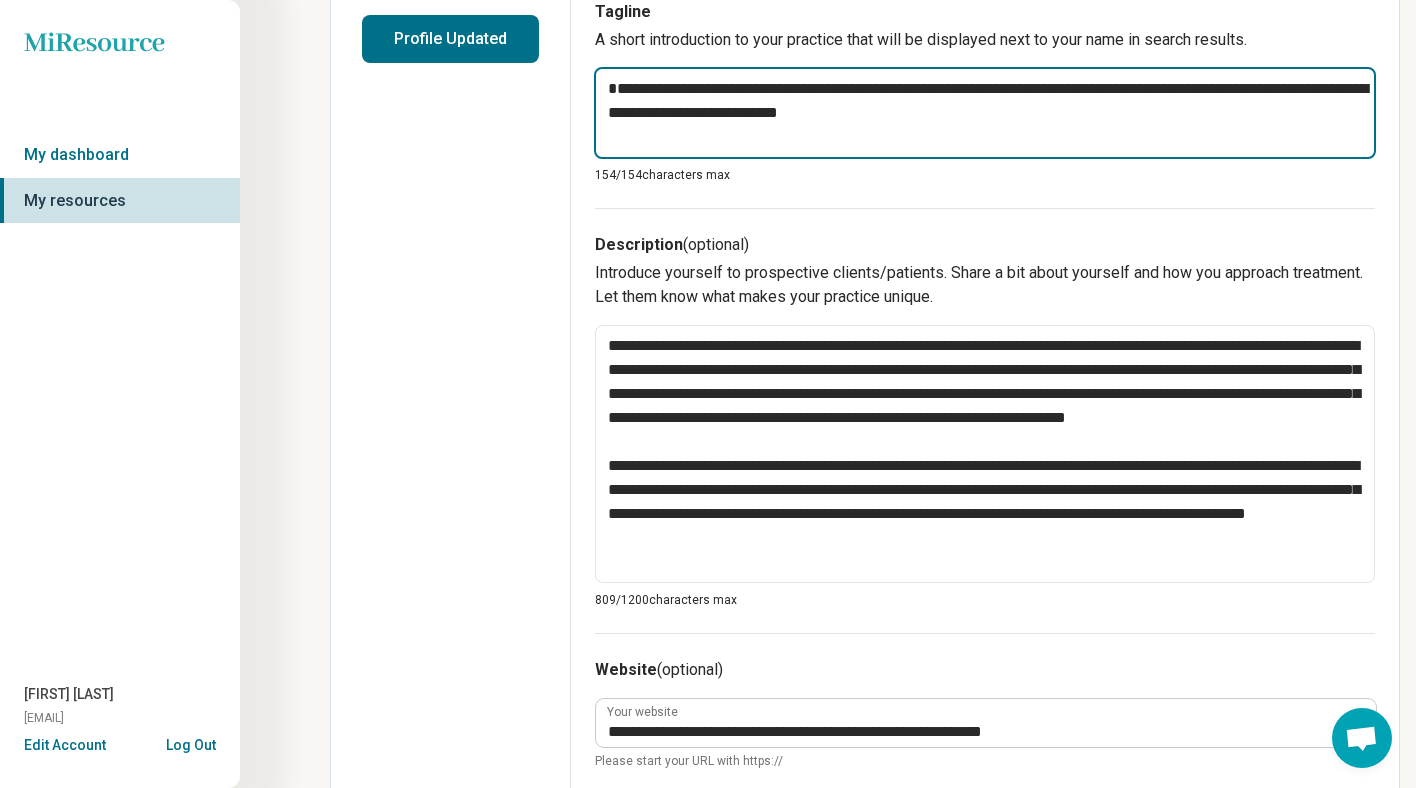 type on "**********" 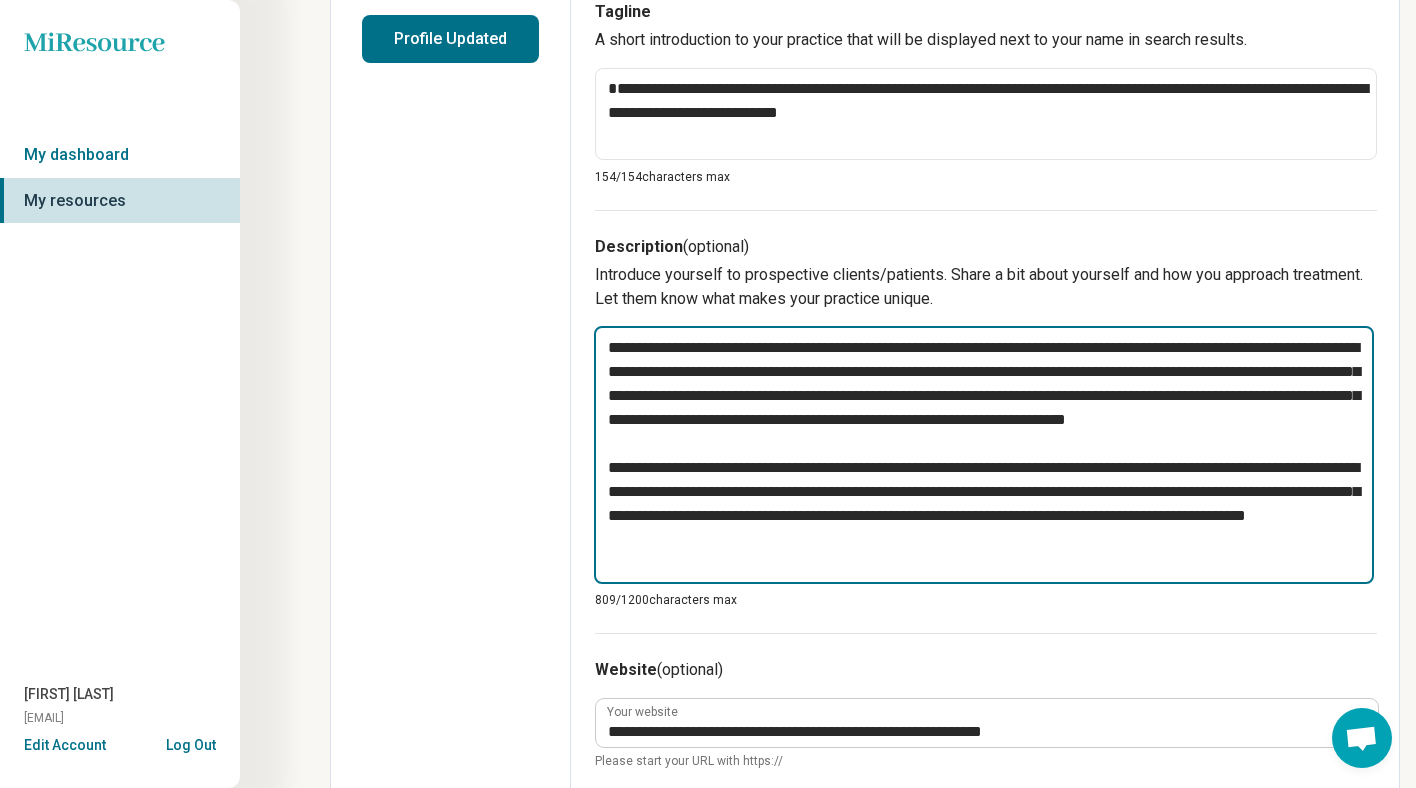 drag, startPoint x: 780, startPoint y: 369, endPoint x: 967, endPoint y: 572, distance: 276.00363 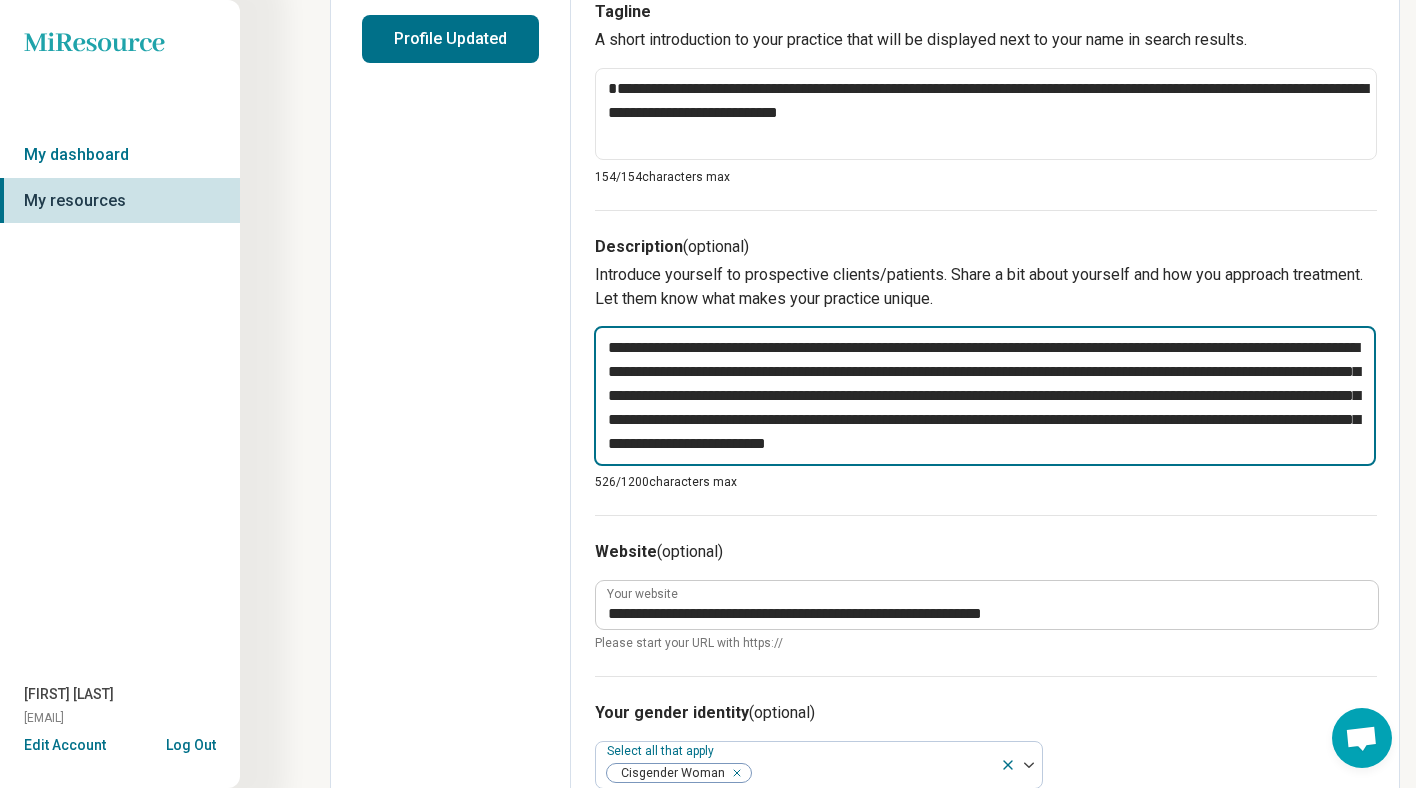 click on "**********" at bounding box center (985, 396) 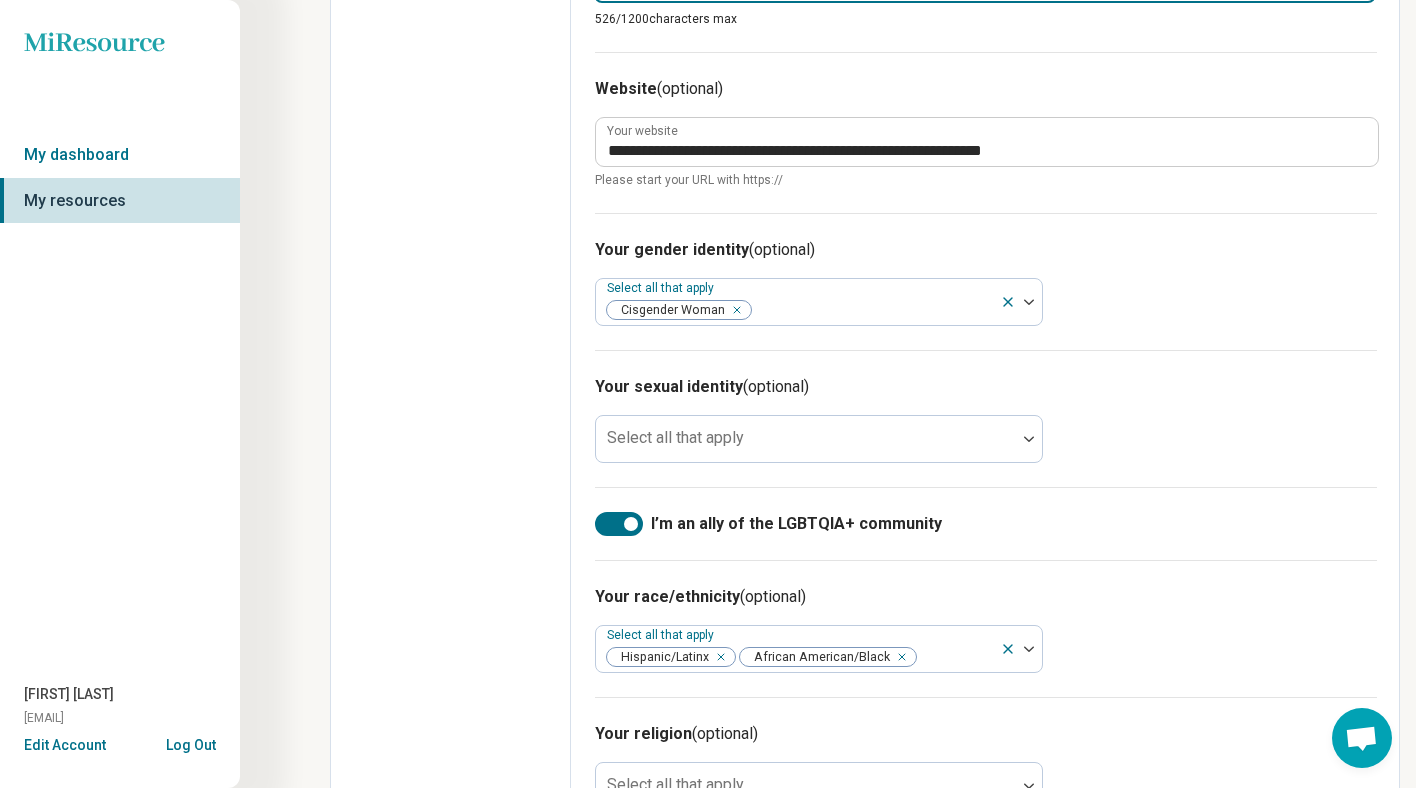 scroll, scrollTop: 1061, scrollLeft: 0, axis: vertical 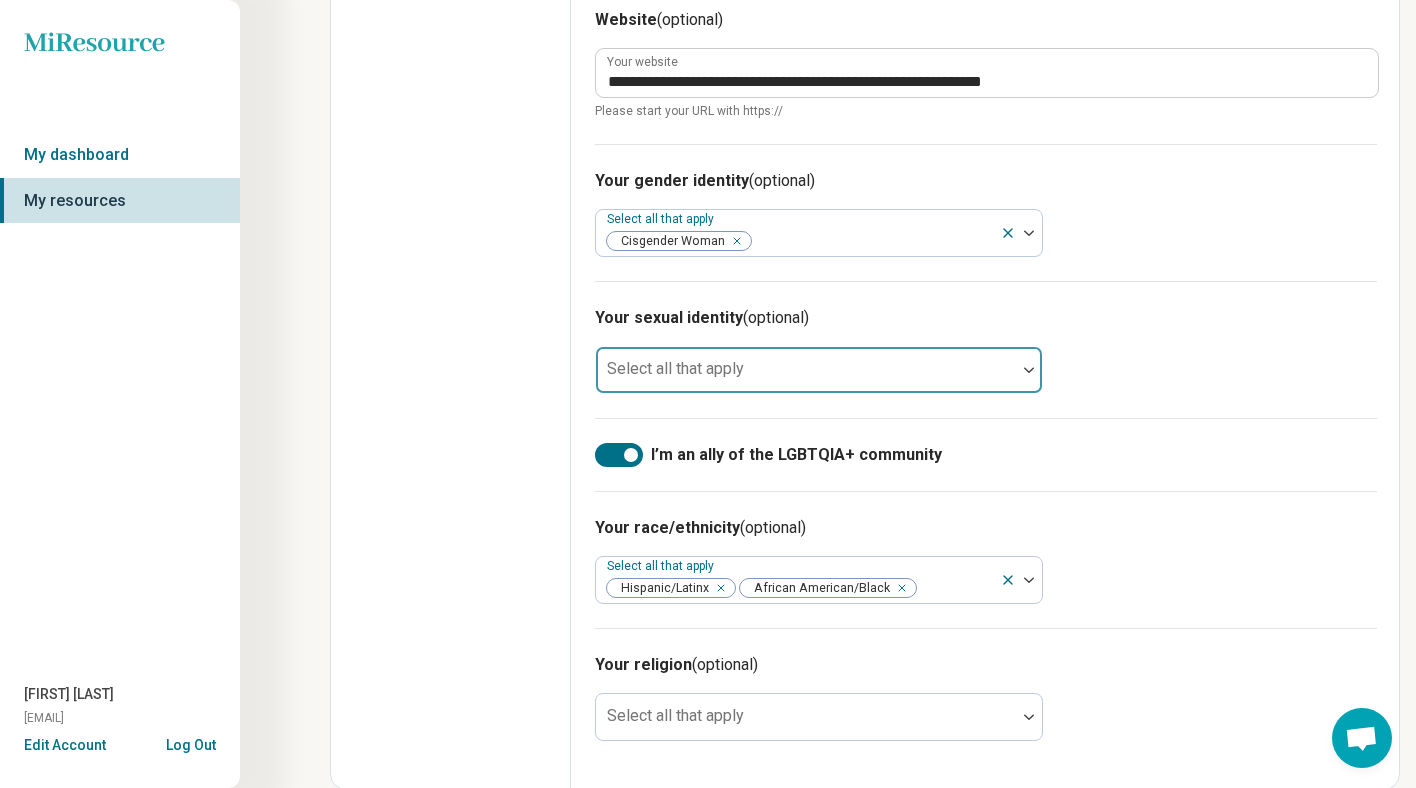 type on "**********" 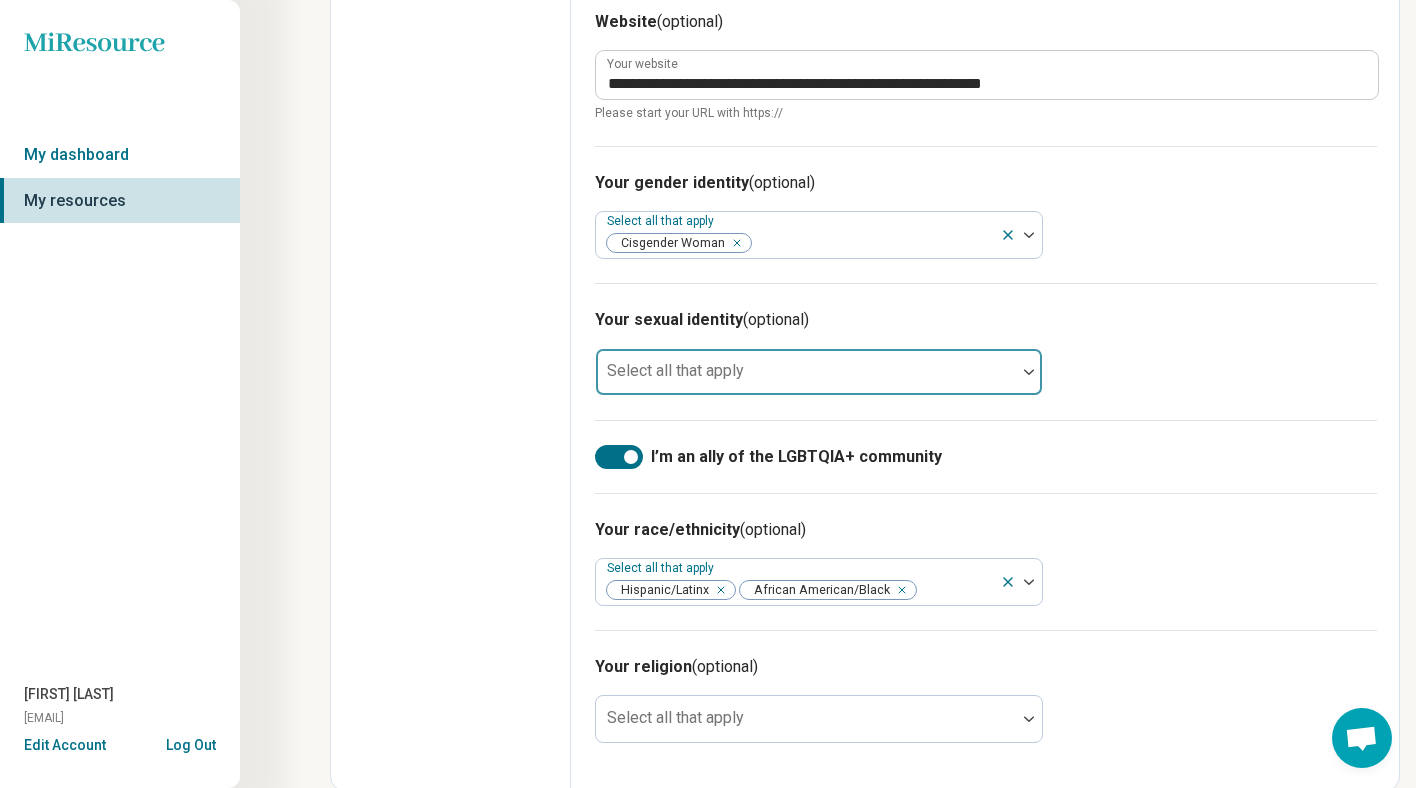 click at bounding box center [1029, 372] 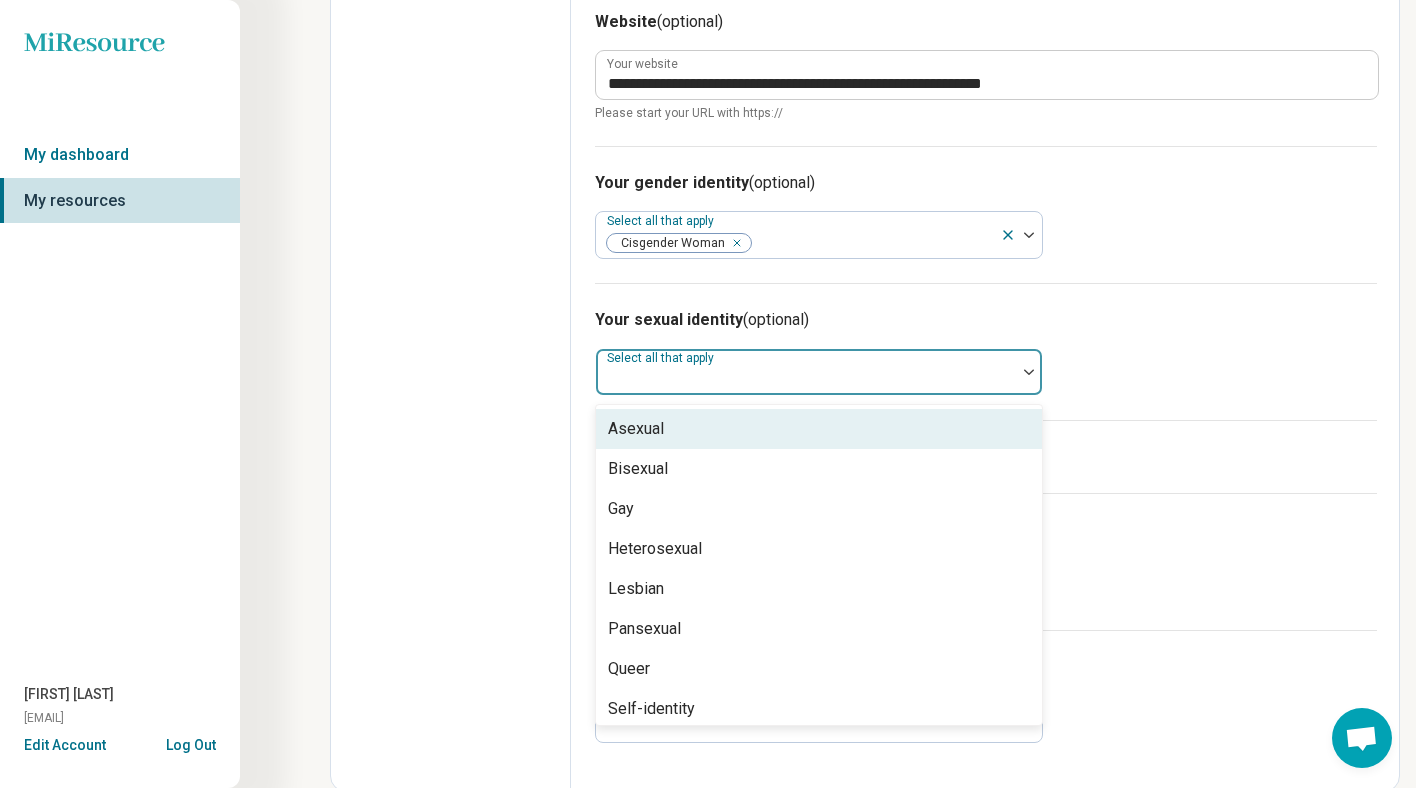 click on "Your sexual identity  (optional) Asexual, 1 of 8. 8 results available. Use Up and Down to choose options, press Enter to select the currently focused option, press Escape to exit the menu, press Tab to select the option and exit the menu. Select all that apply Asexual Bisexual Gay Heterosexual Lesbian Pansexual Queer Self-identity" at bounding box center [986, 351] 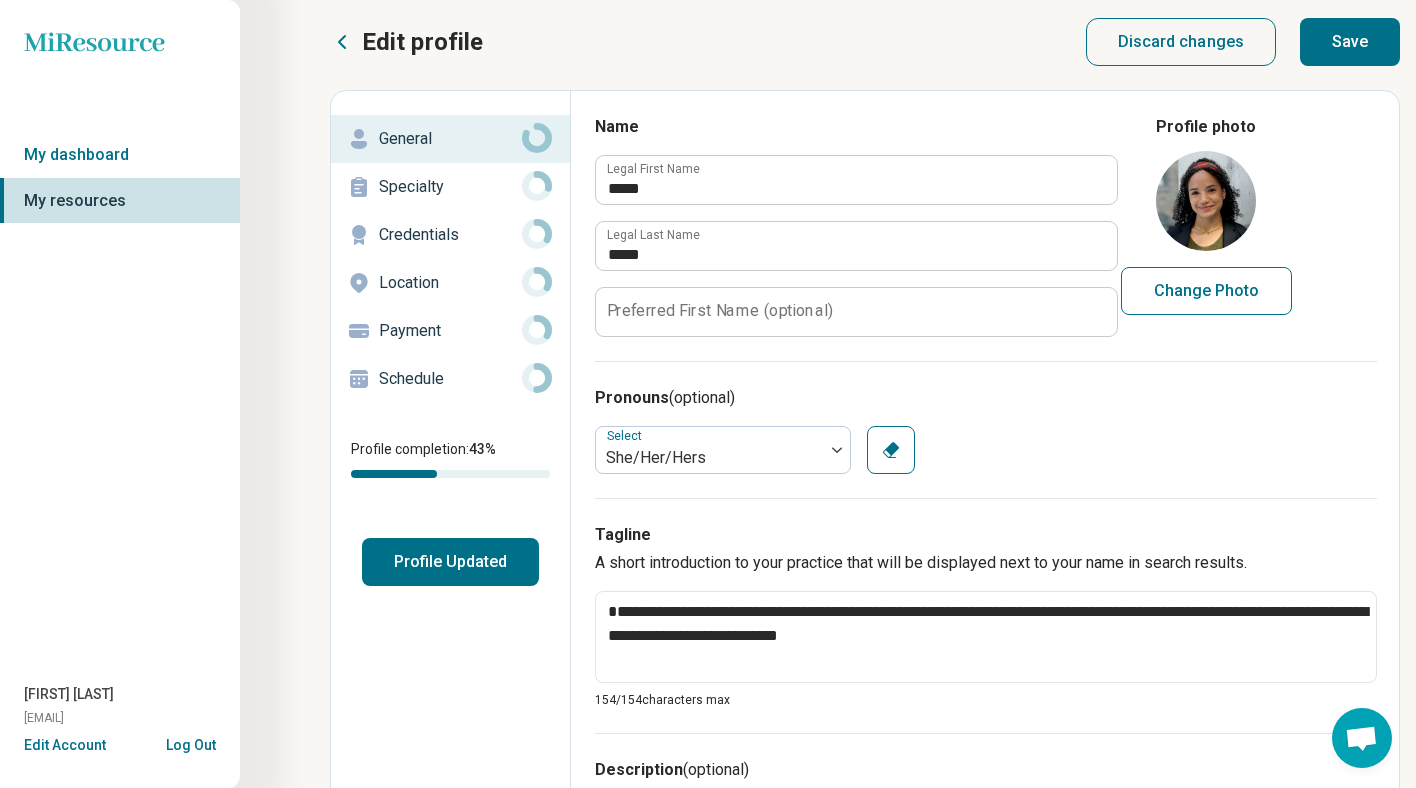 scroll, scrollTop: 0, scrollLeft: 0, axis: both 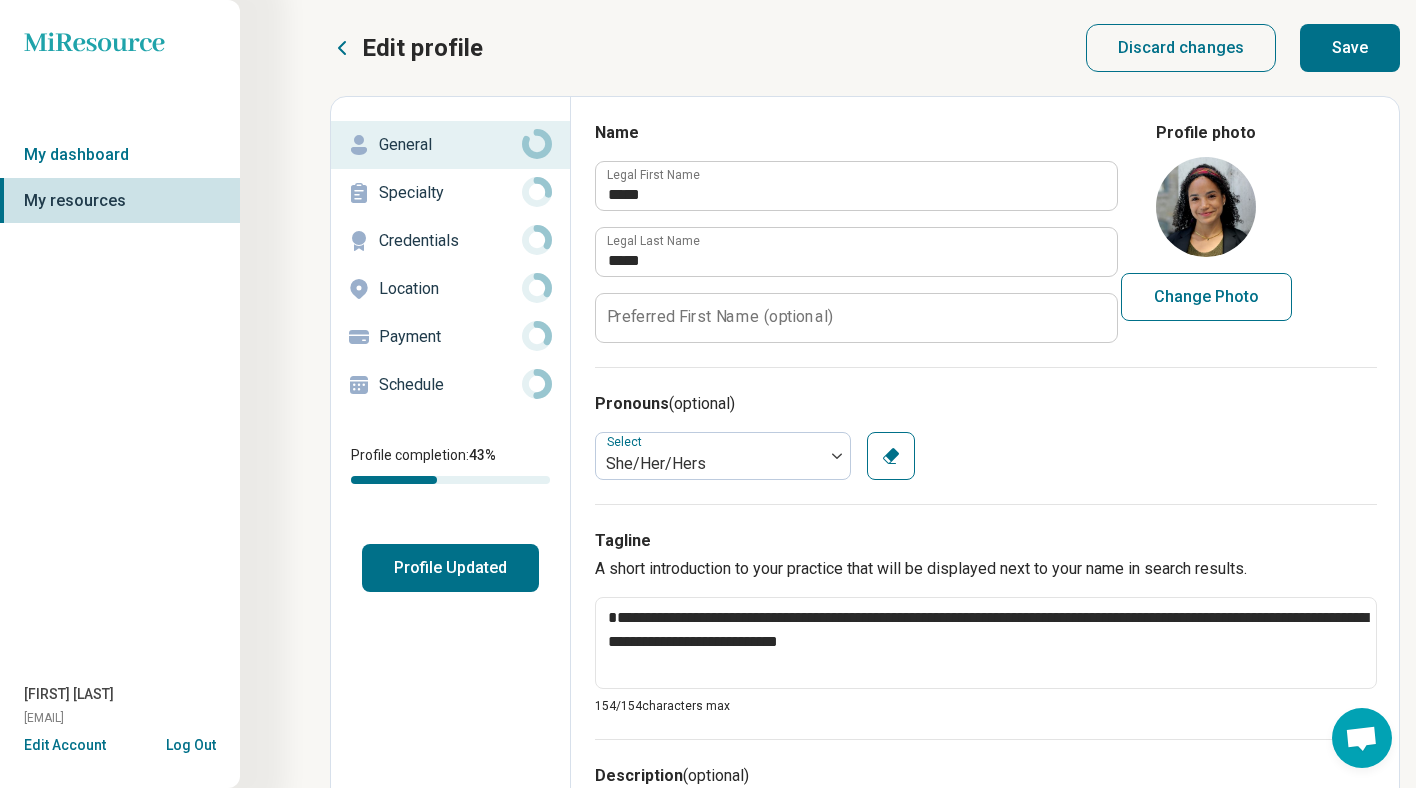 click on "Save" at bounding box center (1350, 48) 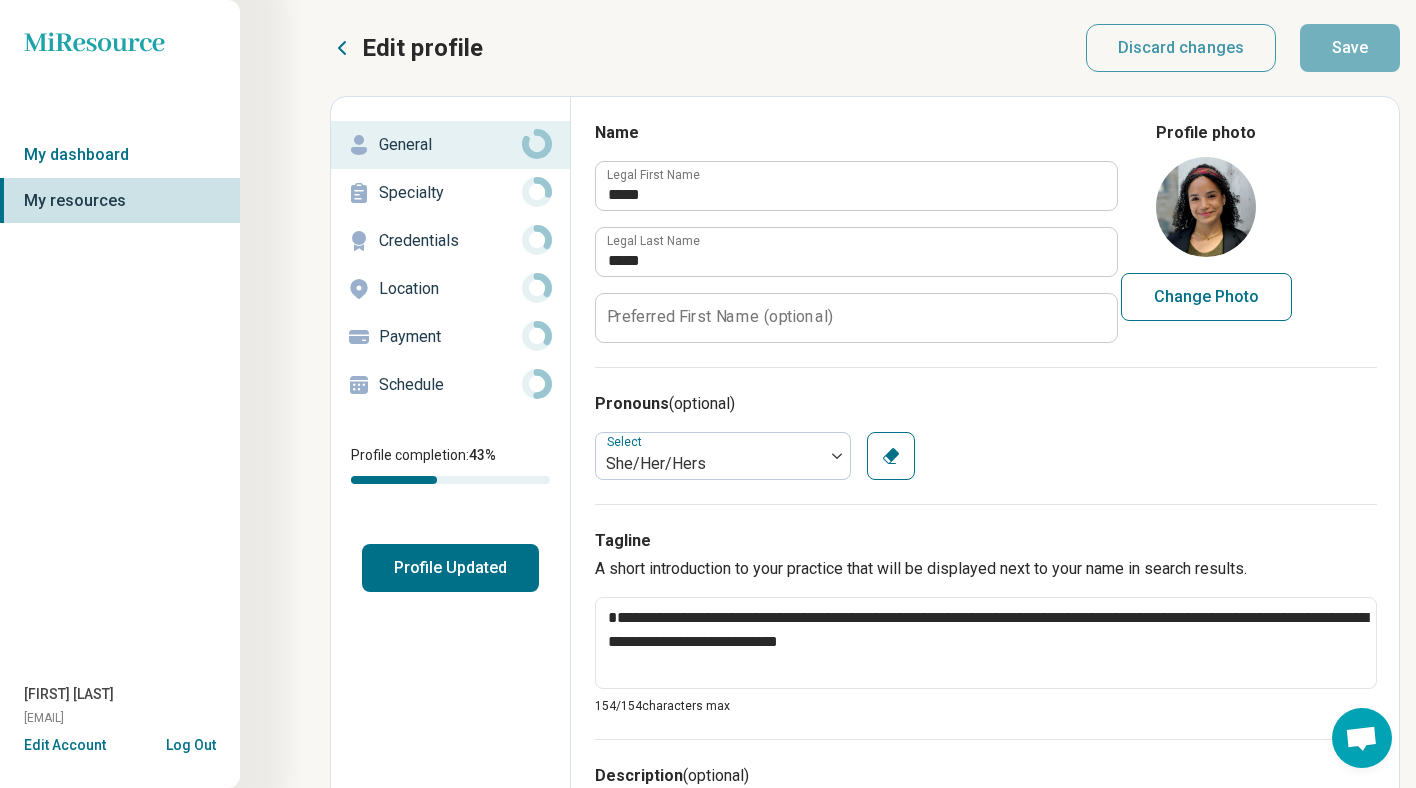 click on "Specialty" at bounding box center [450, 193] 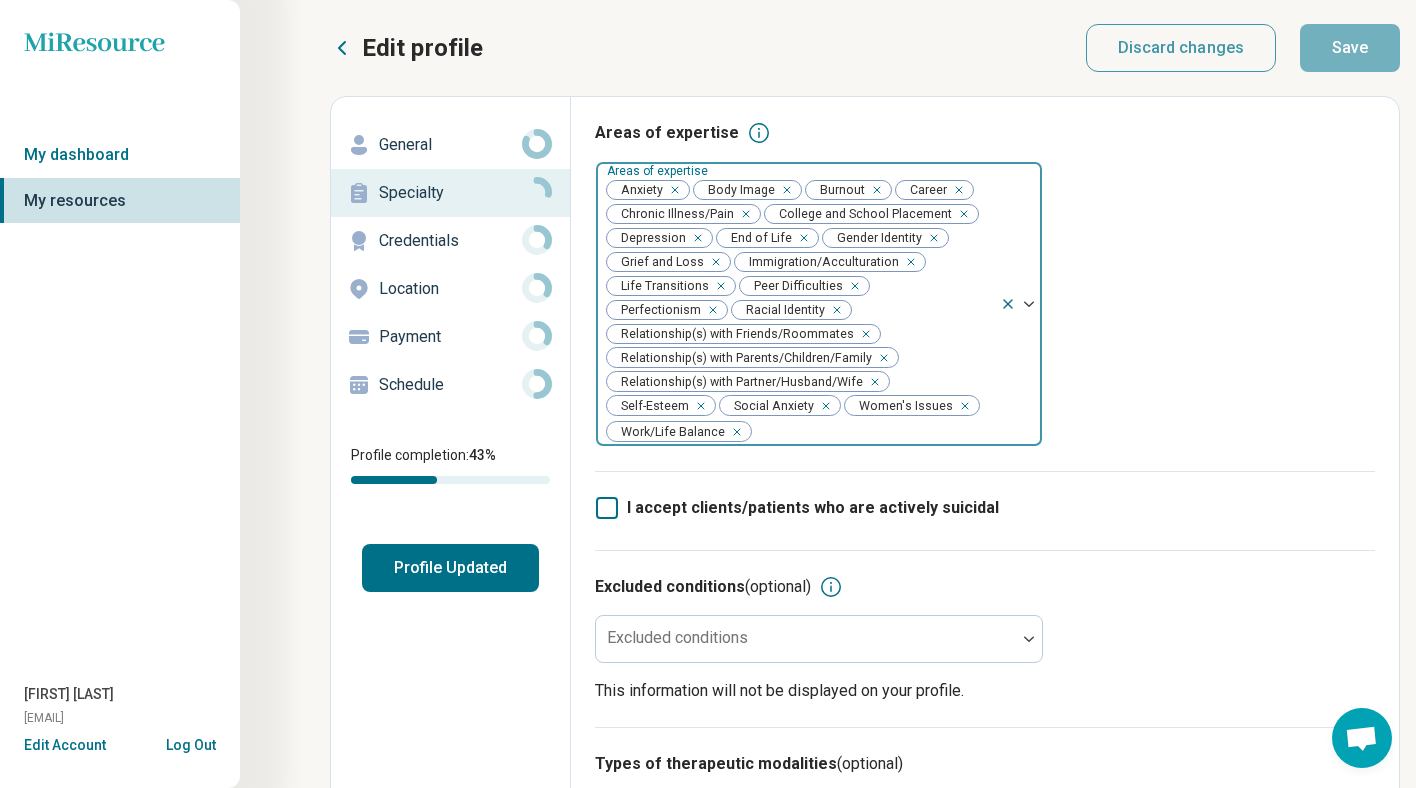 click at bounding box center (800, 238) 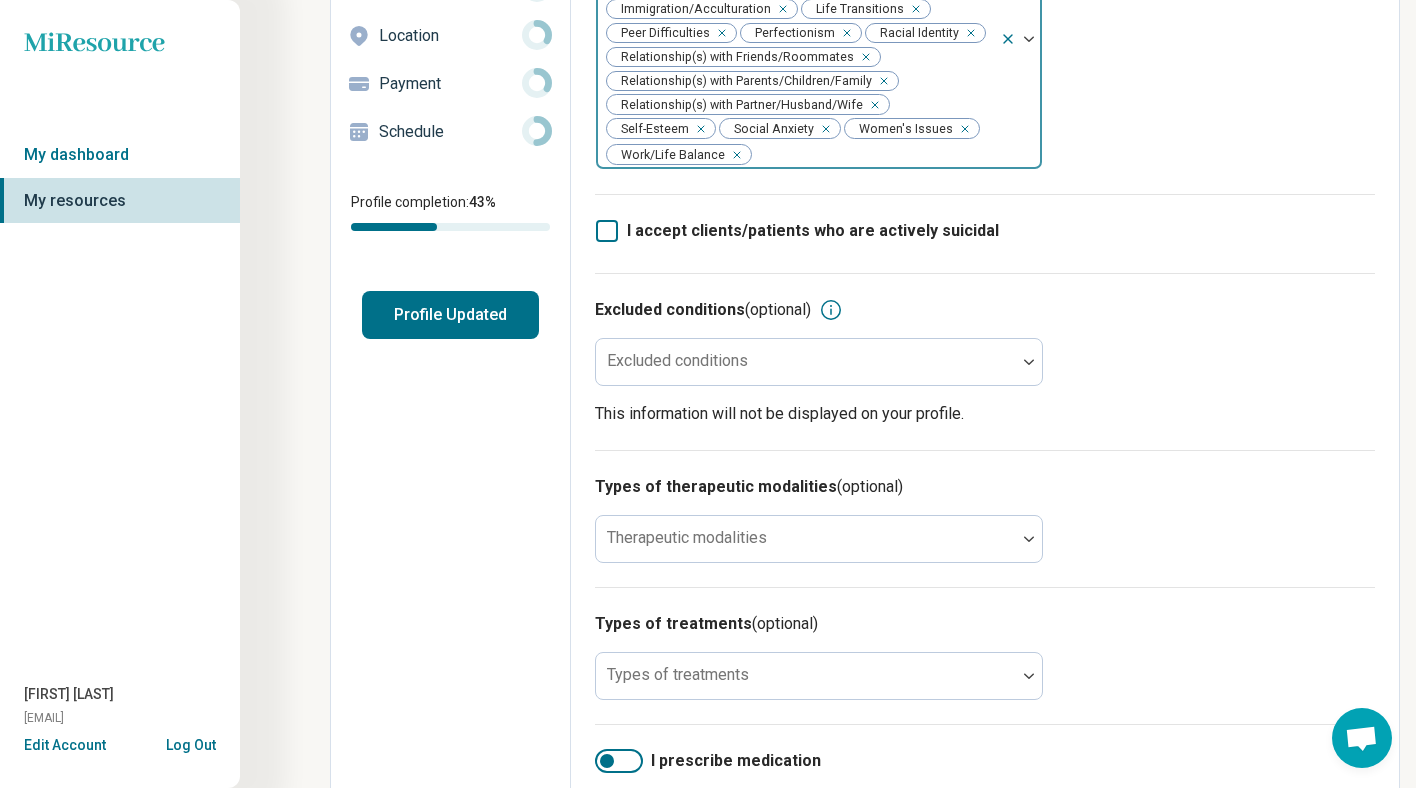 scroll, scrollTop: 254, scrollLeft: 0, axis: vertical 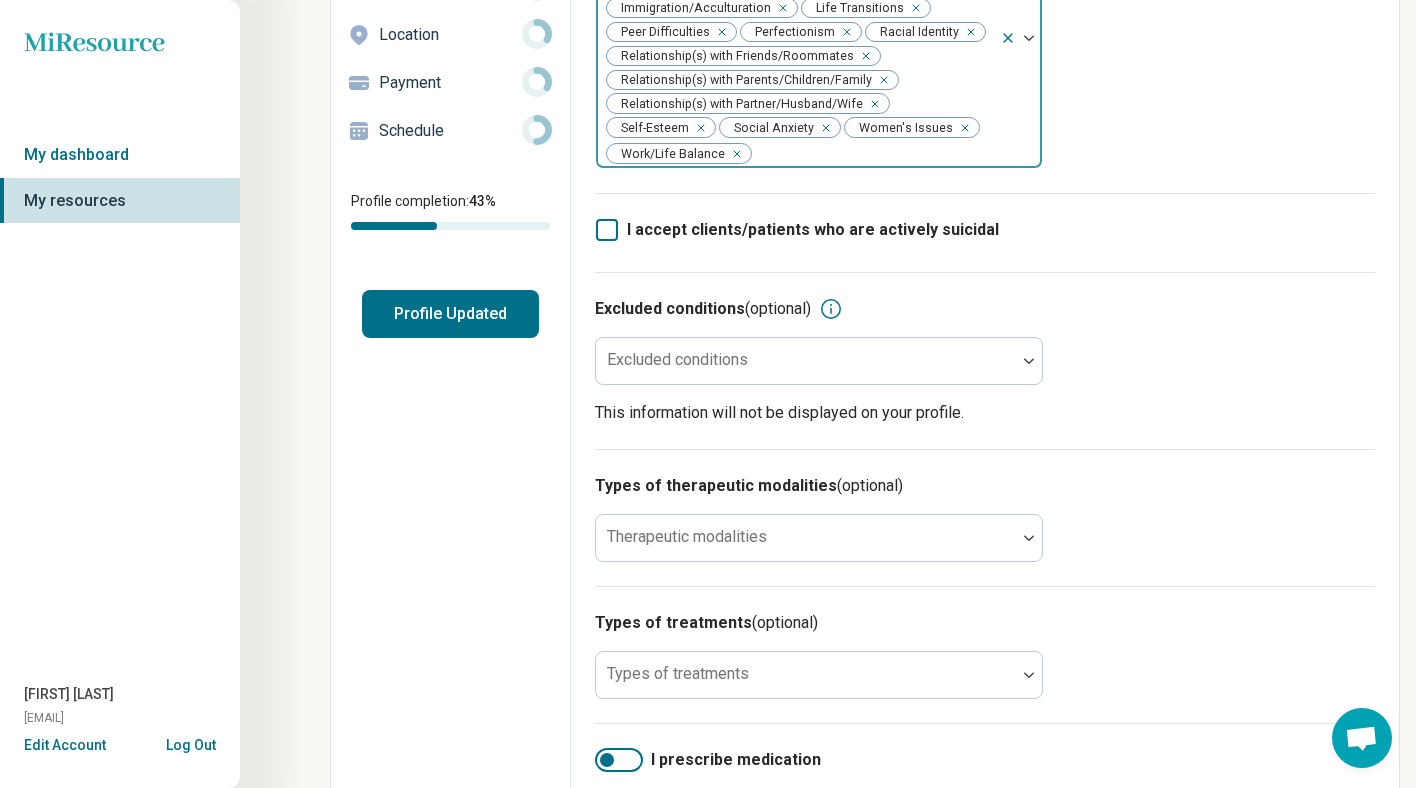 click 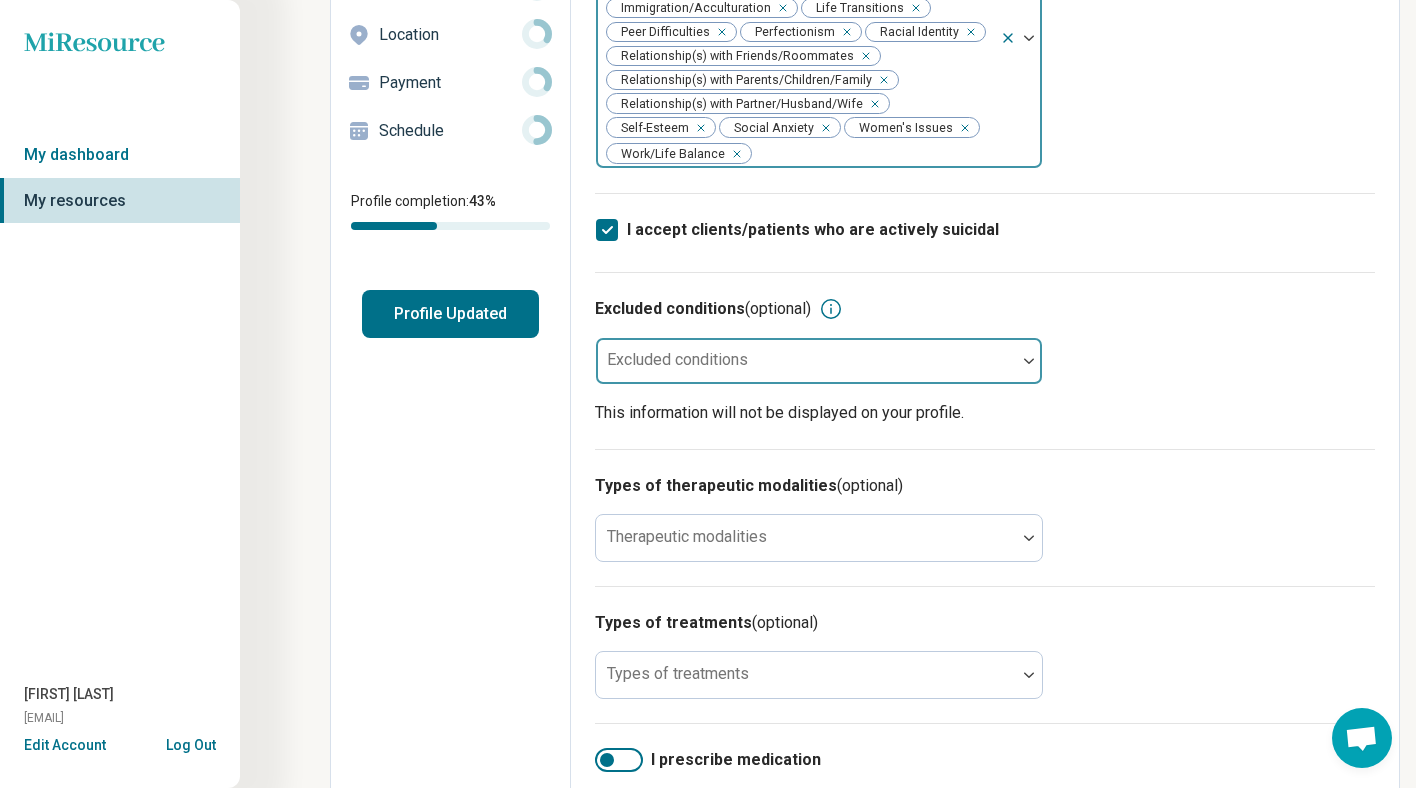 click at bounding box center [806, 369] 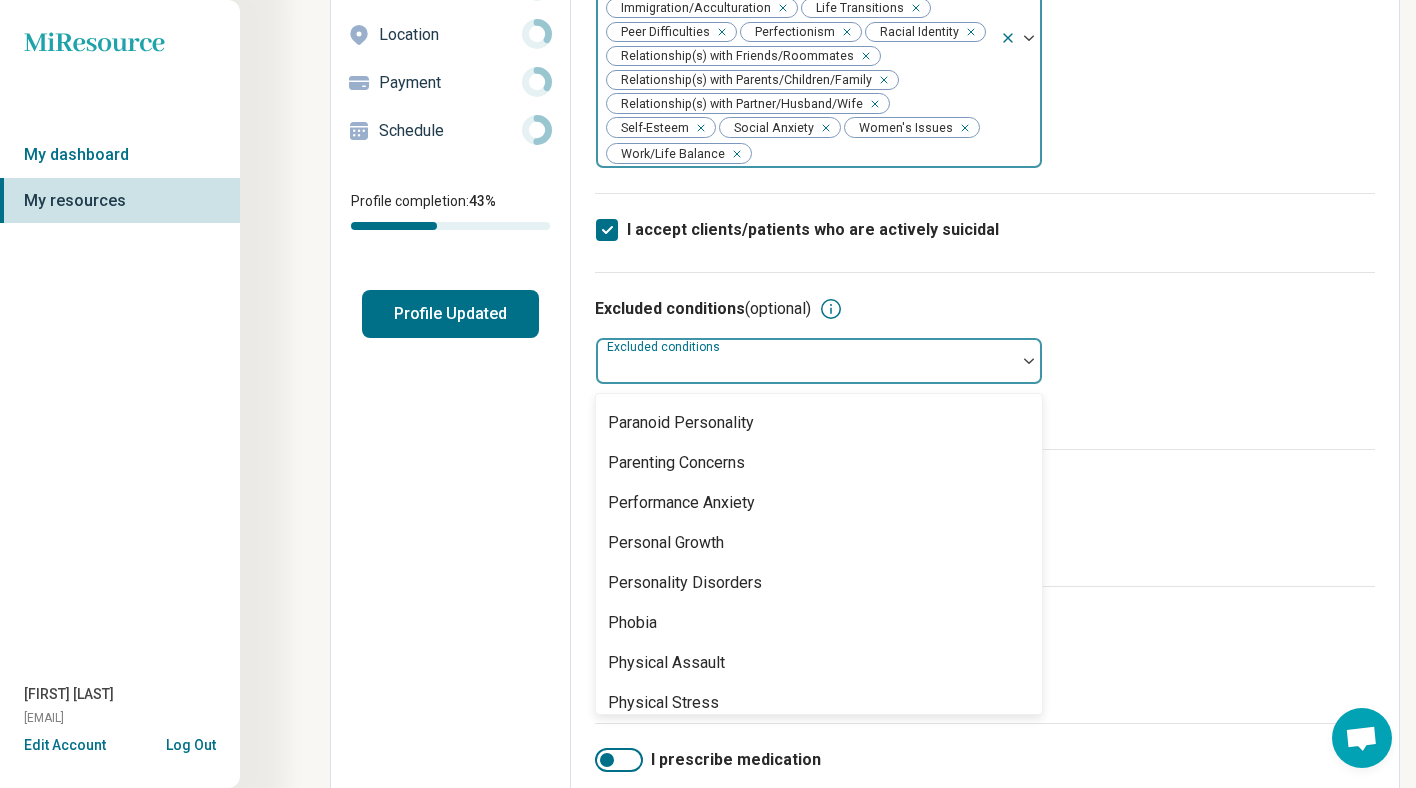 scroll, scrollTop: 2042, scrollLeft: 0, axis: vertical 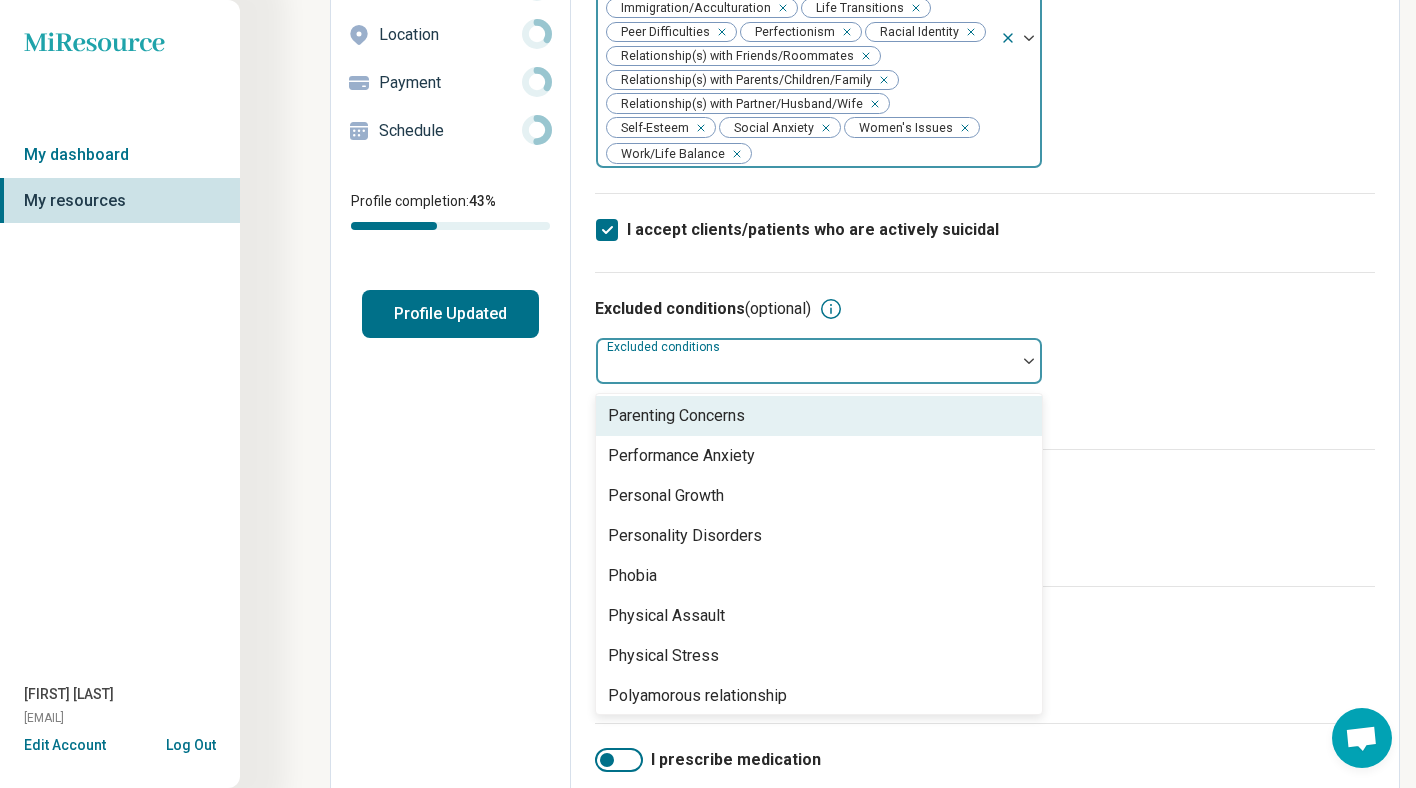 click on "I accept clients/patients who are actively suicidal" at bounding box center (985, 232) 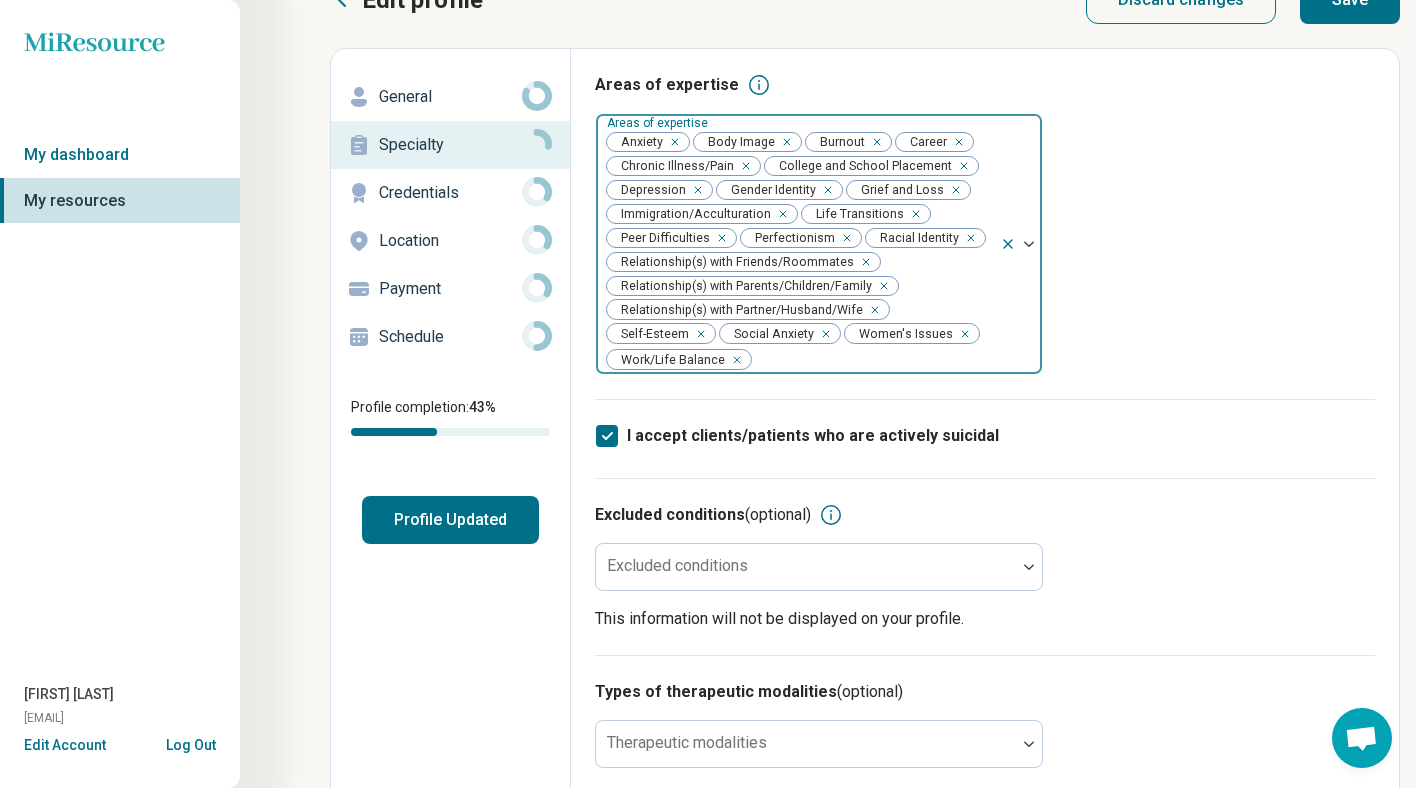 scroll, scrollTop: 0, scrollLeft: 0, axis: both 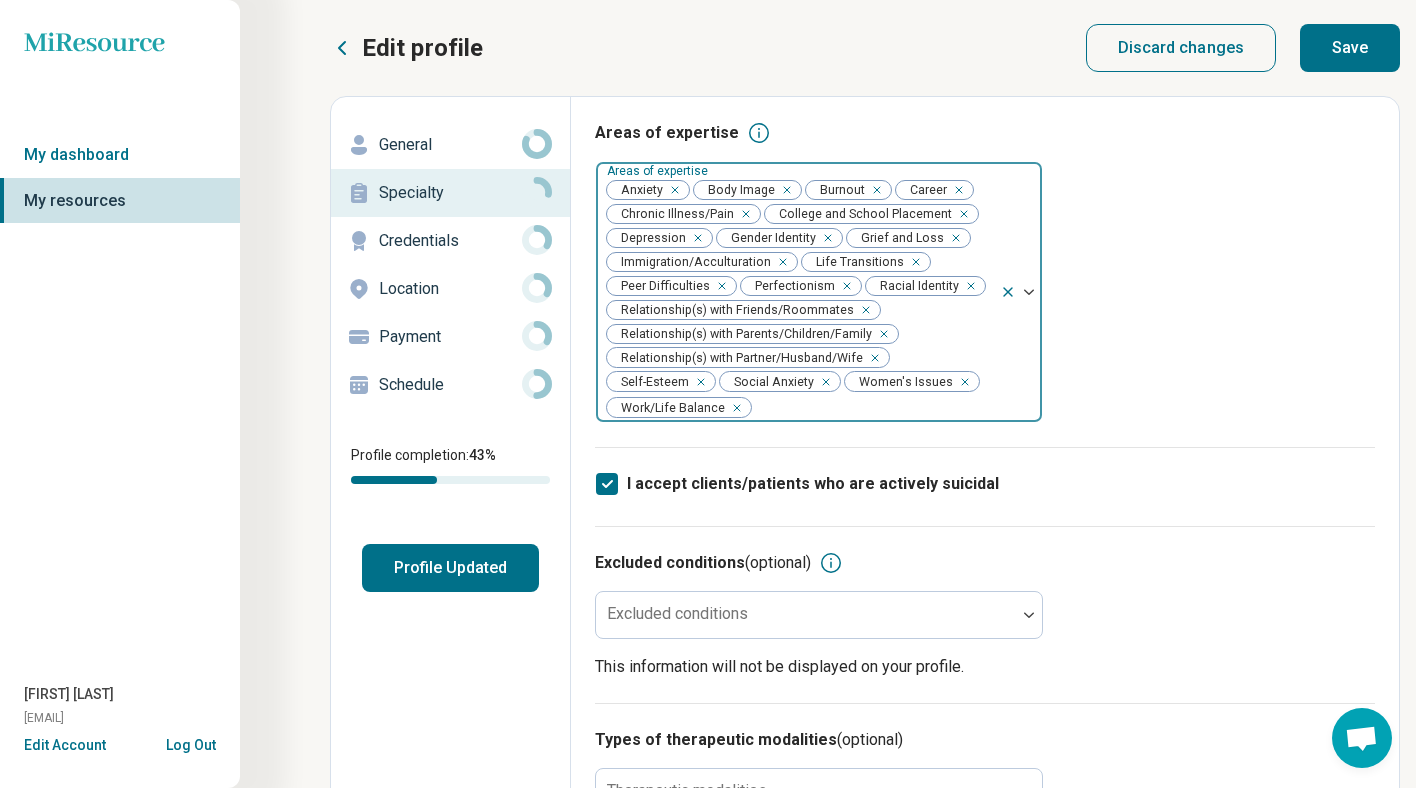 click at bounding box center [1029, 292] 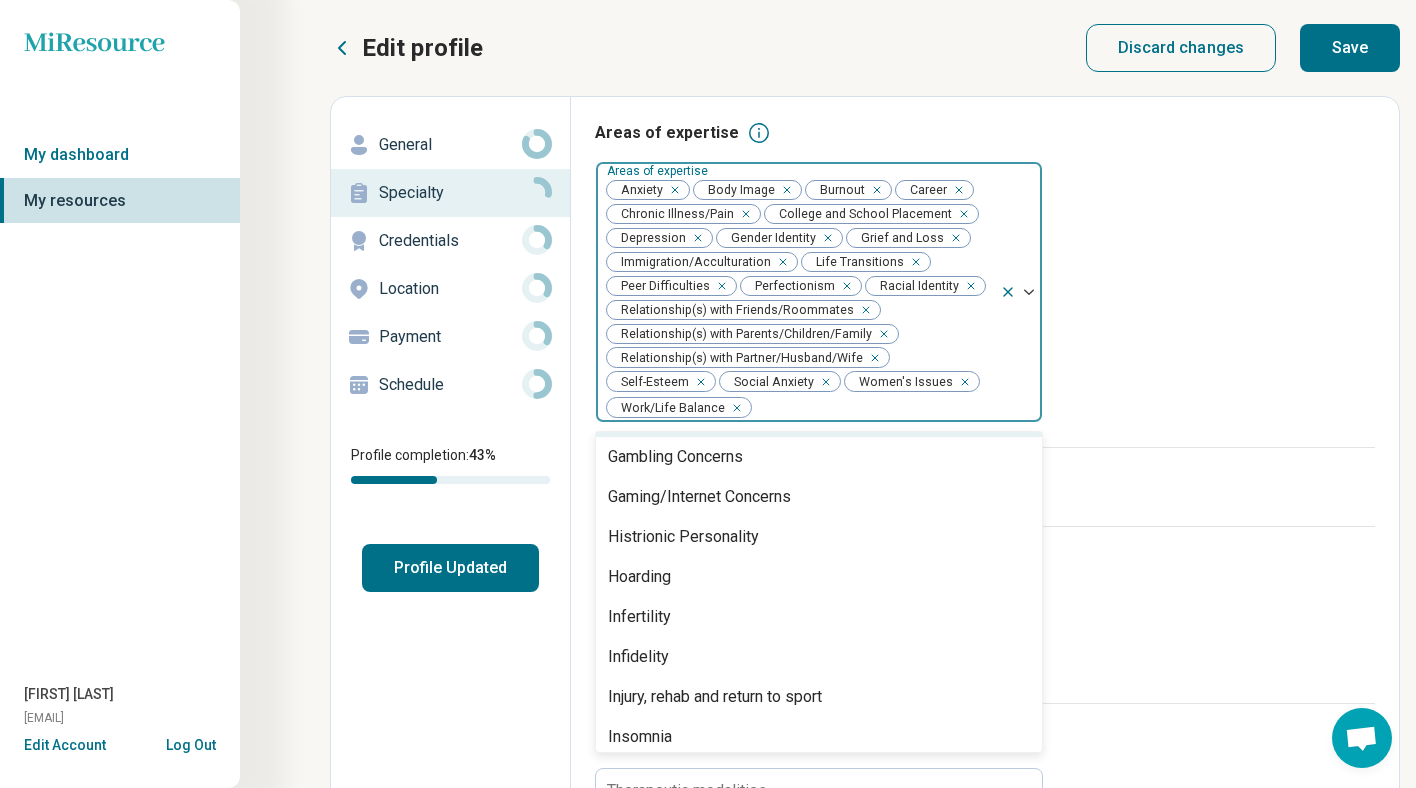 scroll, scrollTop: 1281, scrollLeft: 0, axis: vertical 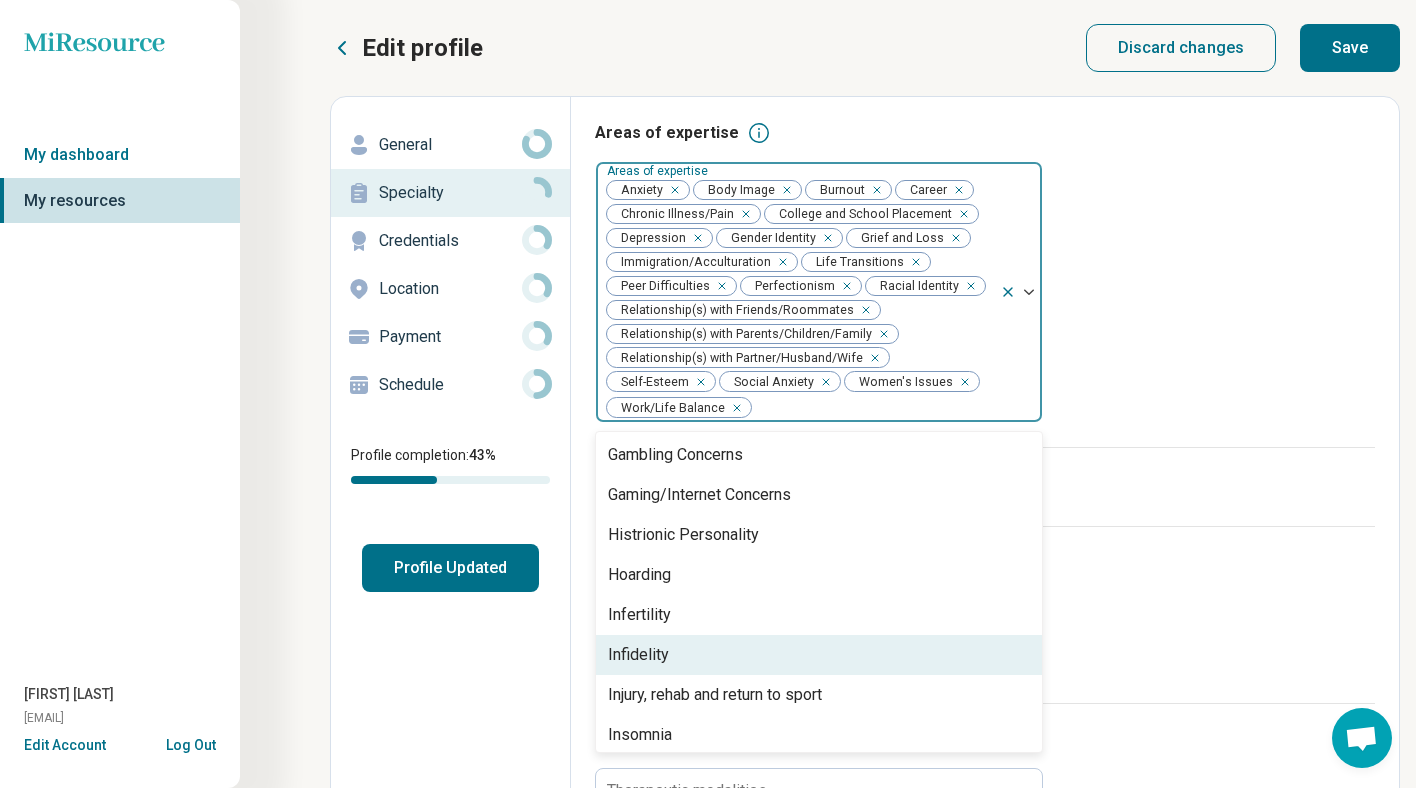 click on "Infidelity" at bounding box center [819, 655] 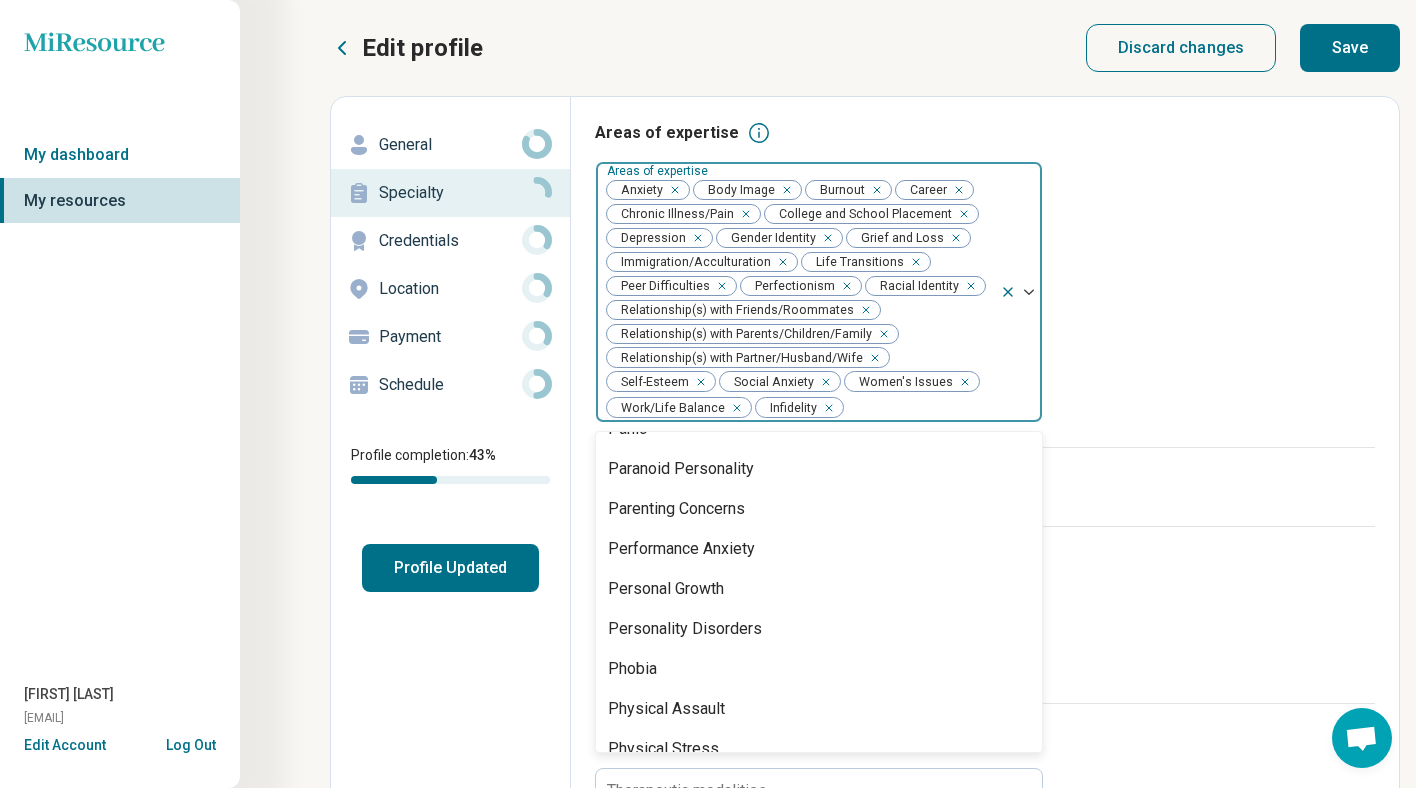 scroll, scrollTop: 1944, scrollLeft: 0, axis: vertical 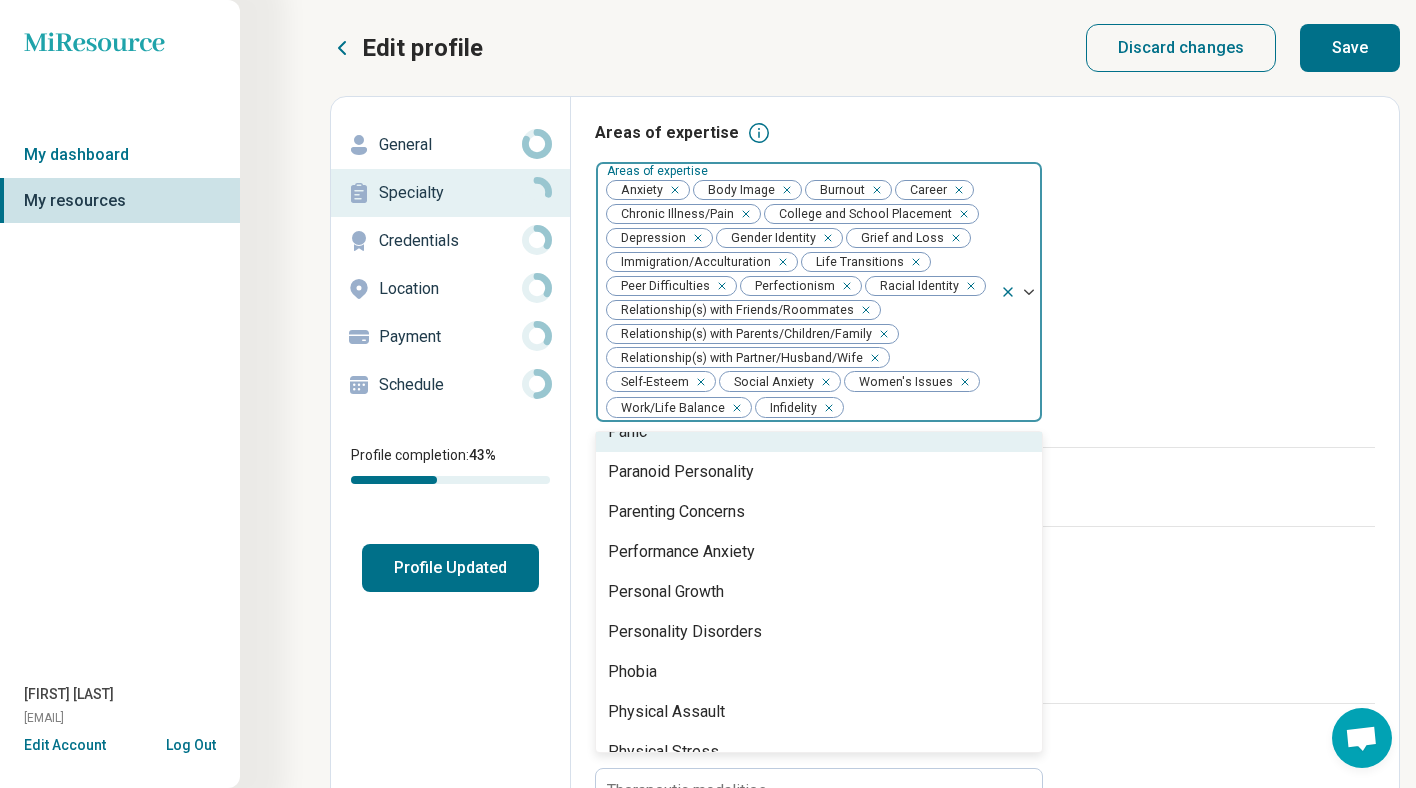 click on "Areas of expertise option Infidelity, selected. Panic, 49 of 78. 78 results available. Use Up and Down to choose options, press Enter to select the currently focused option, press Escape to exit the menu, press Tab to select the option and exit the menu. Areas of expertise Anxiety Body Image Burnout Career Chronic Illness/Pain College and School Placement Depression Gender Identity Grief and Loss Immigration/Acculturation Life Transitions Peer Difficulties Perfectionism Racial Identity Relationship(s) with Friends/Roommates Relationship(s) with Parents/Children/Family Relationship(s) with Partner/Husband/Wife Self-Esteem Social Anxiety Women's Issues Work/Life Balance Infidelity Abuse Academic Concerns Adoption Aging Alcohol Use Anger Issues Anorexia Nervosa Antisocial Personality Athletic Performance Athletic/Sports performance Attention Deficit Hyperactivity Disorder (ADHD) Autism Avoidant Personality Avoidant/Restrictive Food Intake Disorder Binge-Eating Disorder Bipolar Disorder Borderline Personality" at bounding box center (985, 284) 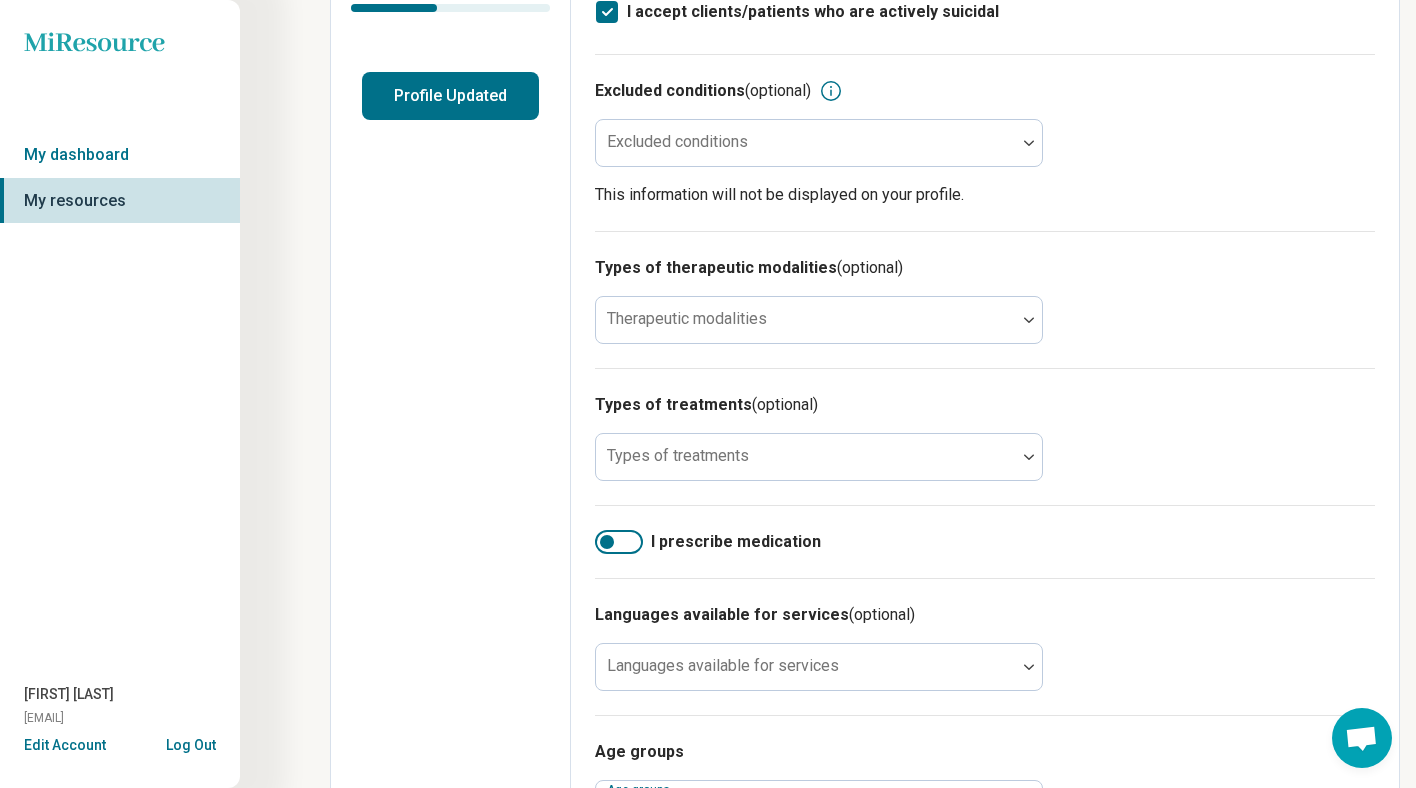 scroll, scrollTop: 513, scrollLeft: 0, axis: vertical 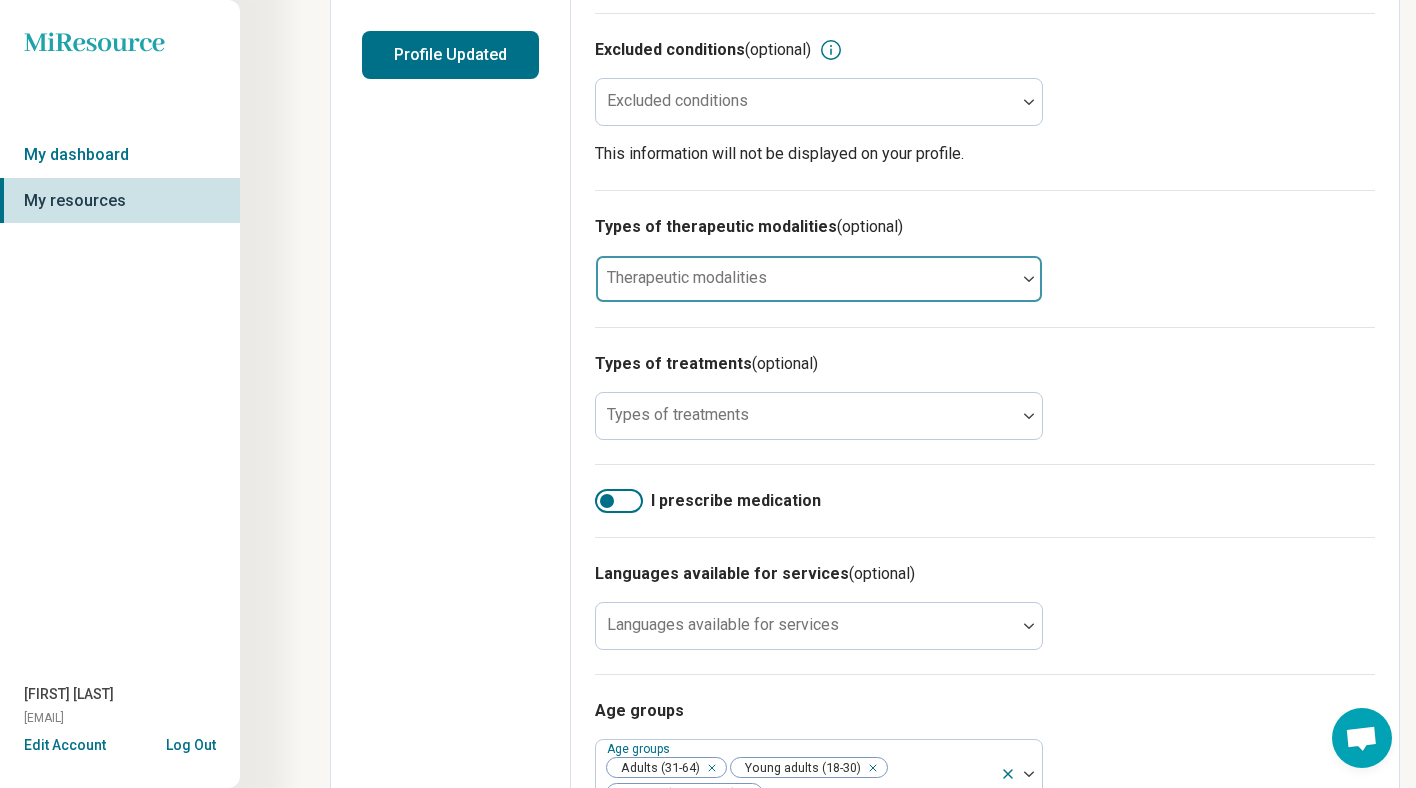click at bounding box center [806, 287] 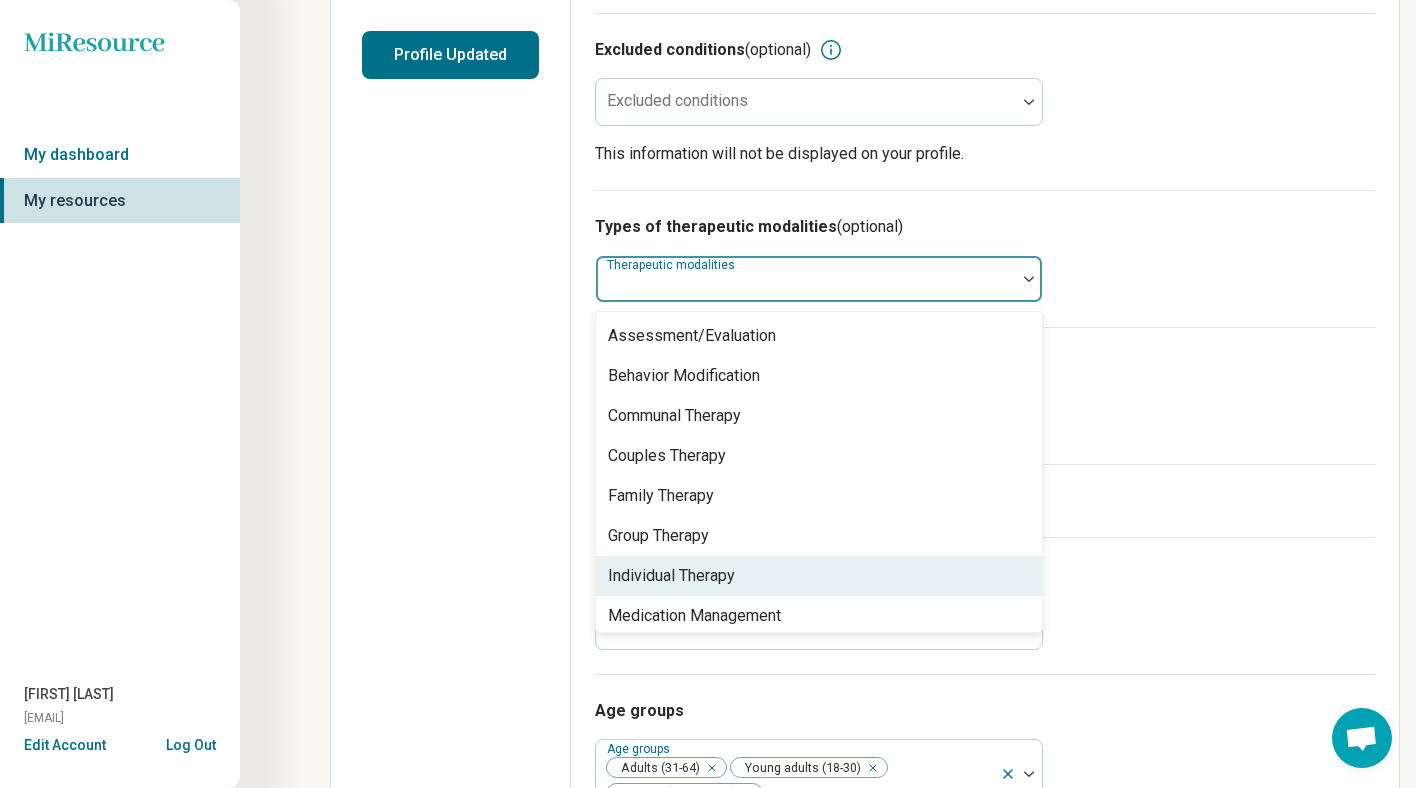 click on "Individual Therapy" at bounding box center [819, 576] 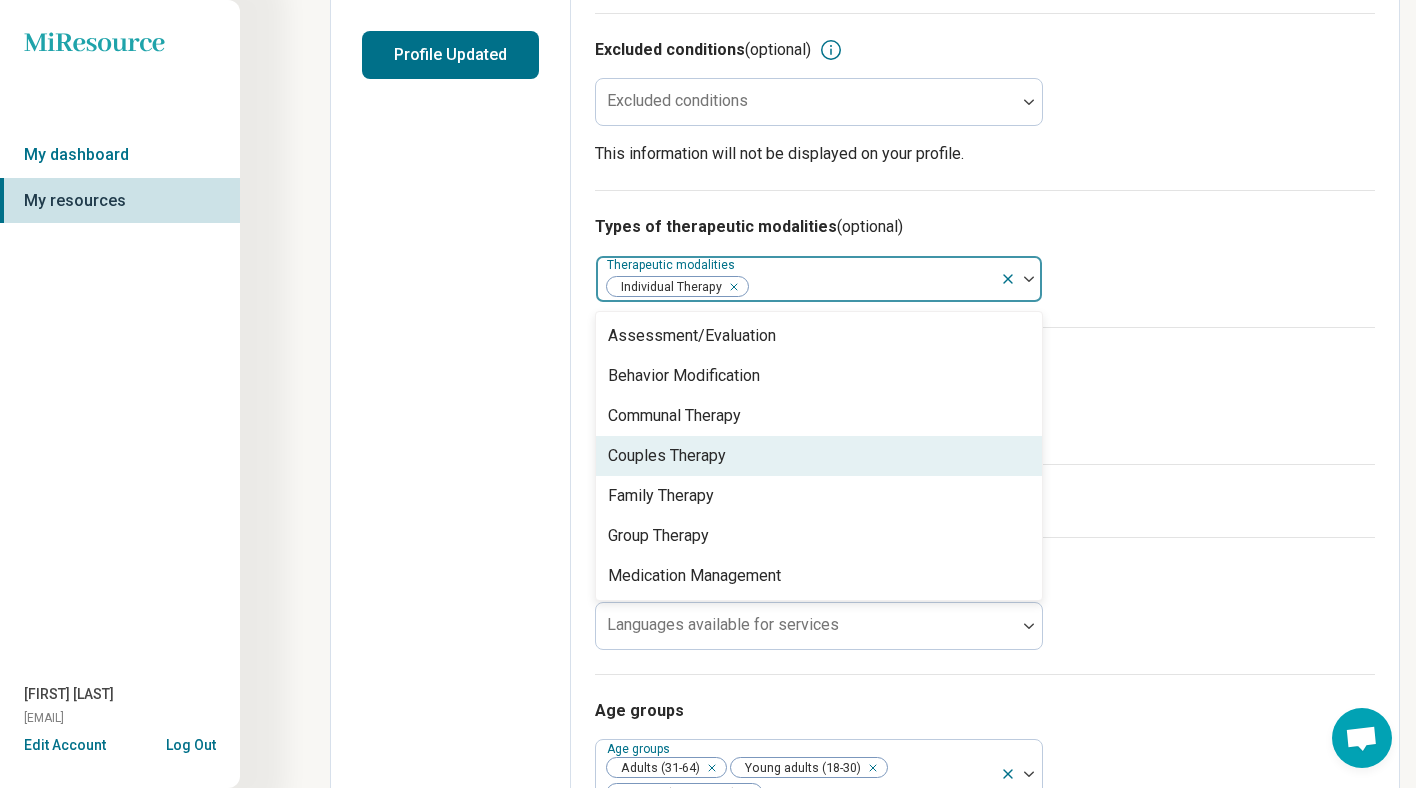 click on "Couples Therapy" at bounding box center (819, 456) 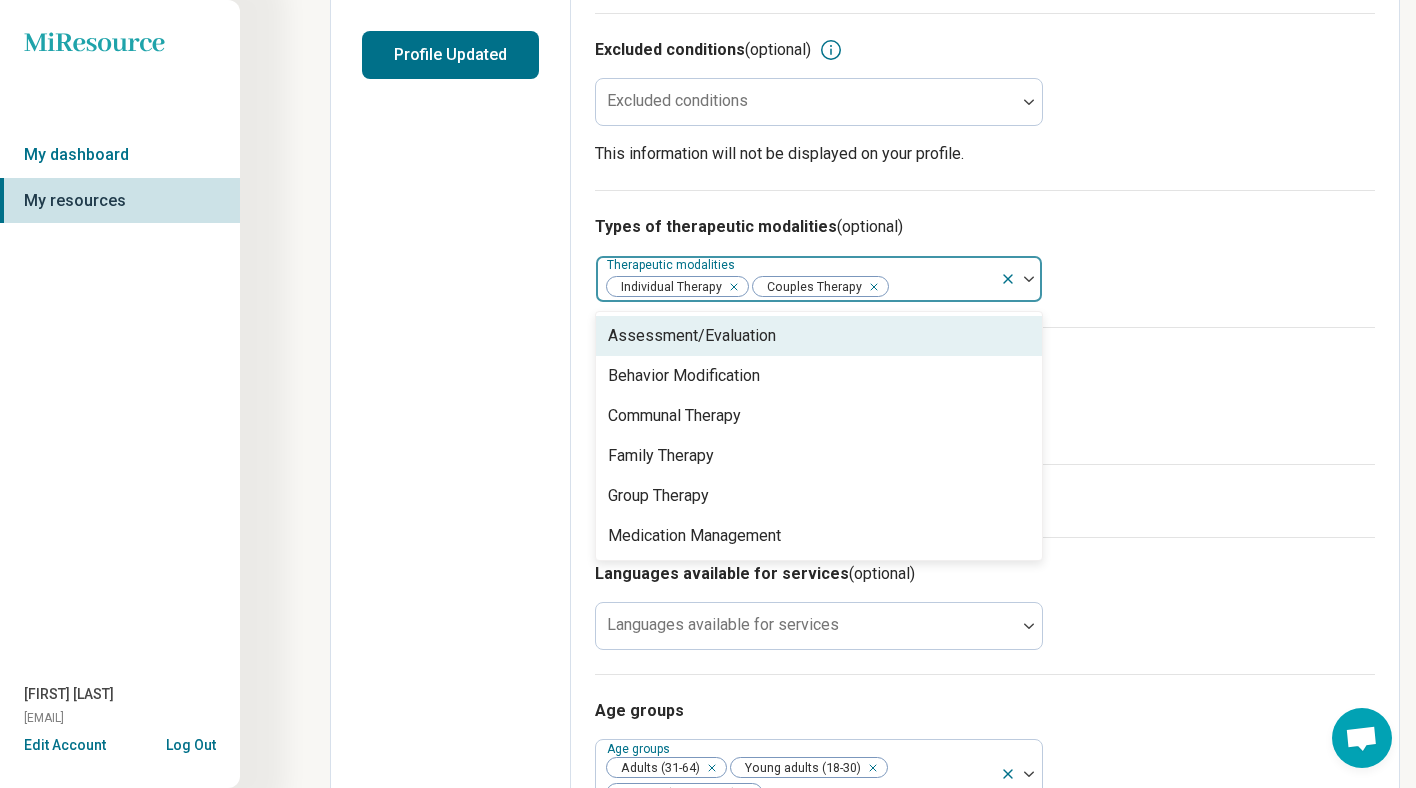 click on "Types of therapeutic modalities  (optional) option Couples Therapy, selected. Assessment/Evaluation, 1 of 6. 6 results available. Use Up and Down to choose options, press Enter to select the currently focused option, press Escape to exit the menu, press Tab to select the option and exit the menu. Therapeutic modalities Individual Therapy Couples Therapy Assessment/Evaluation Behavior Modification Communal Therapy Family Therapy Group Therapy Medication Management" at bounding box center (985, 258) 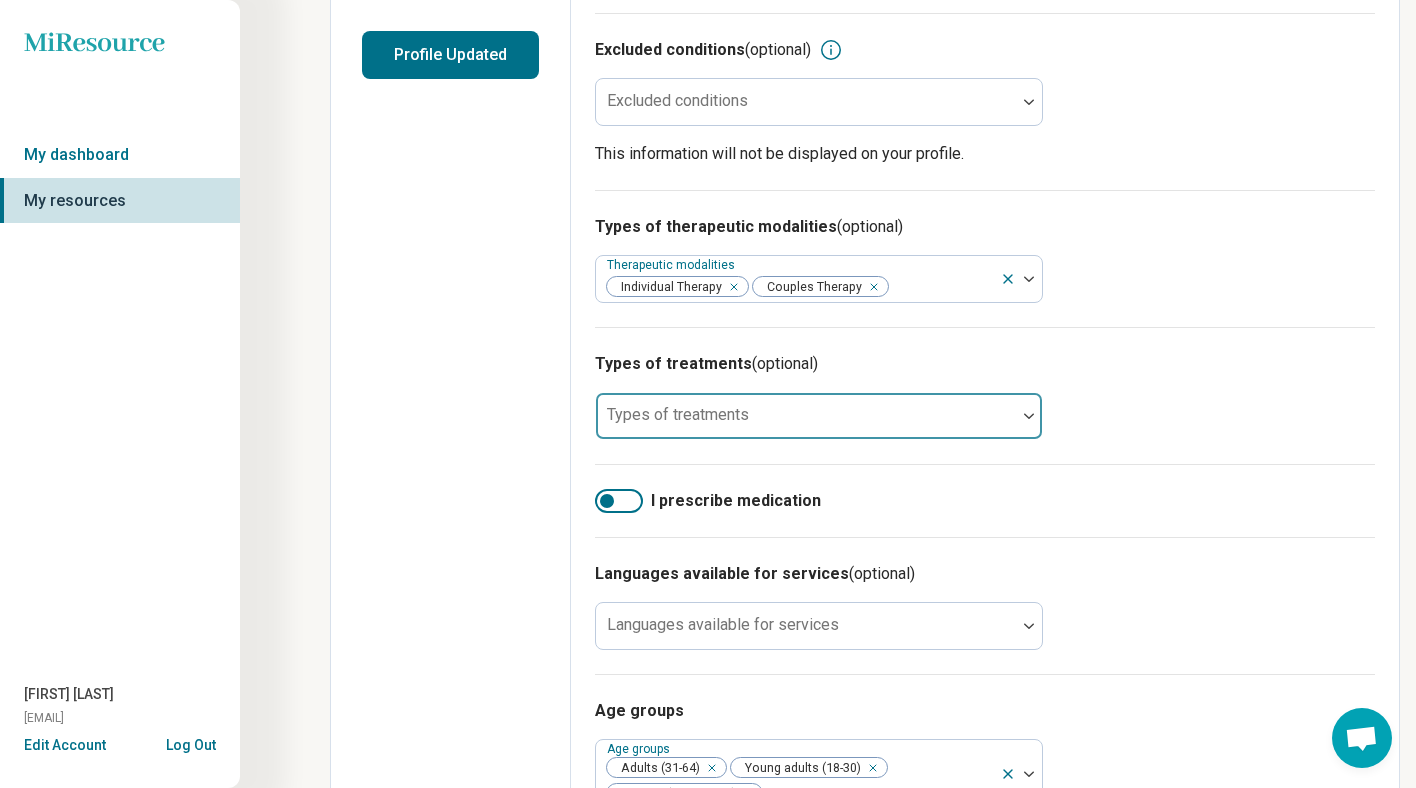 click at bounding box center [806, 424] 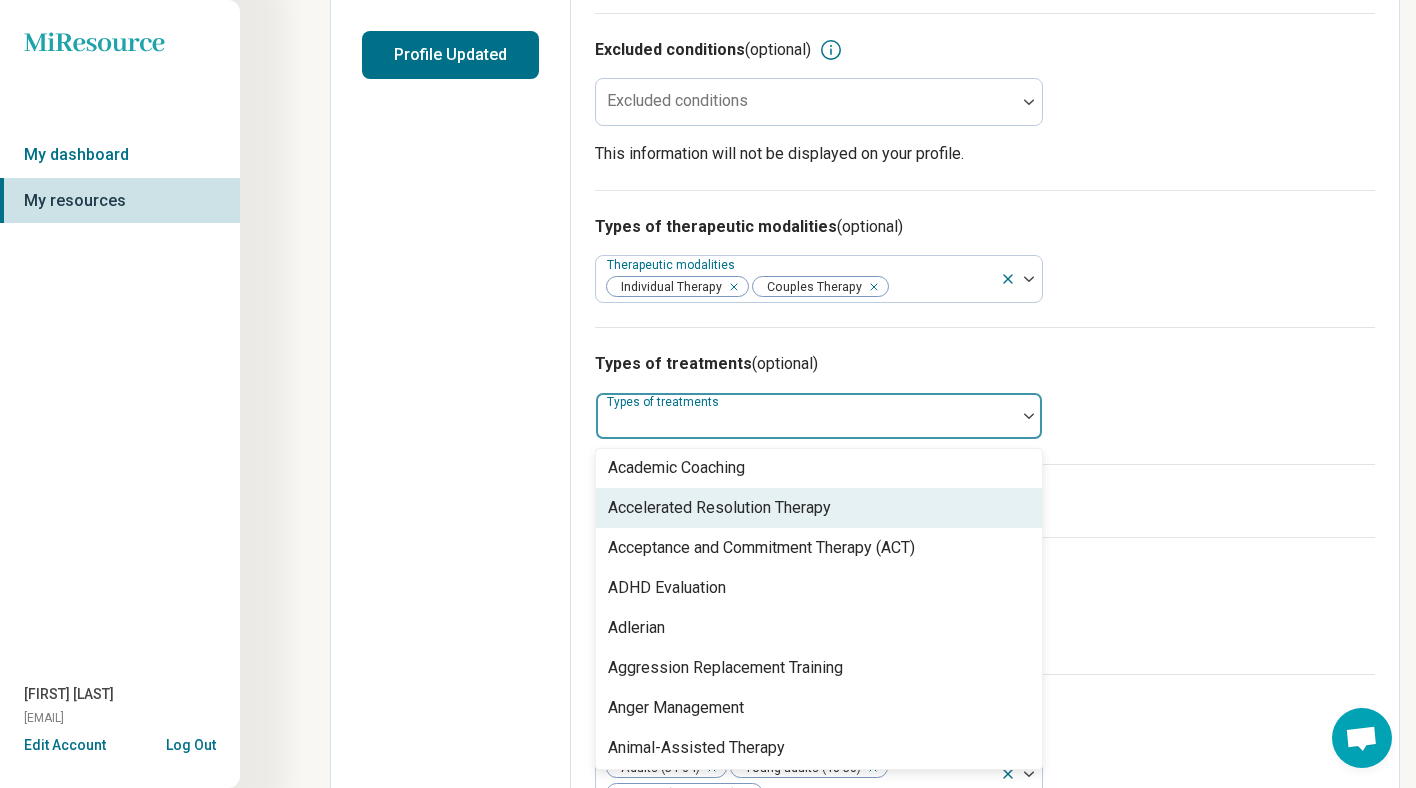 scroll, scrollTop: 60, scrollLeft: 0, axis: vertical 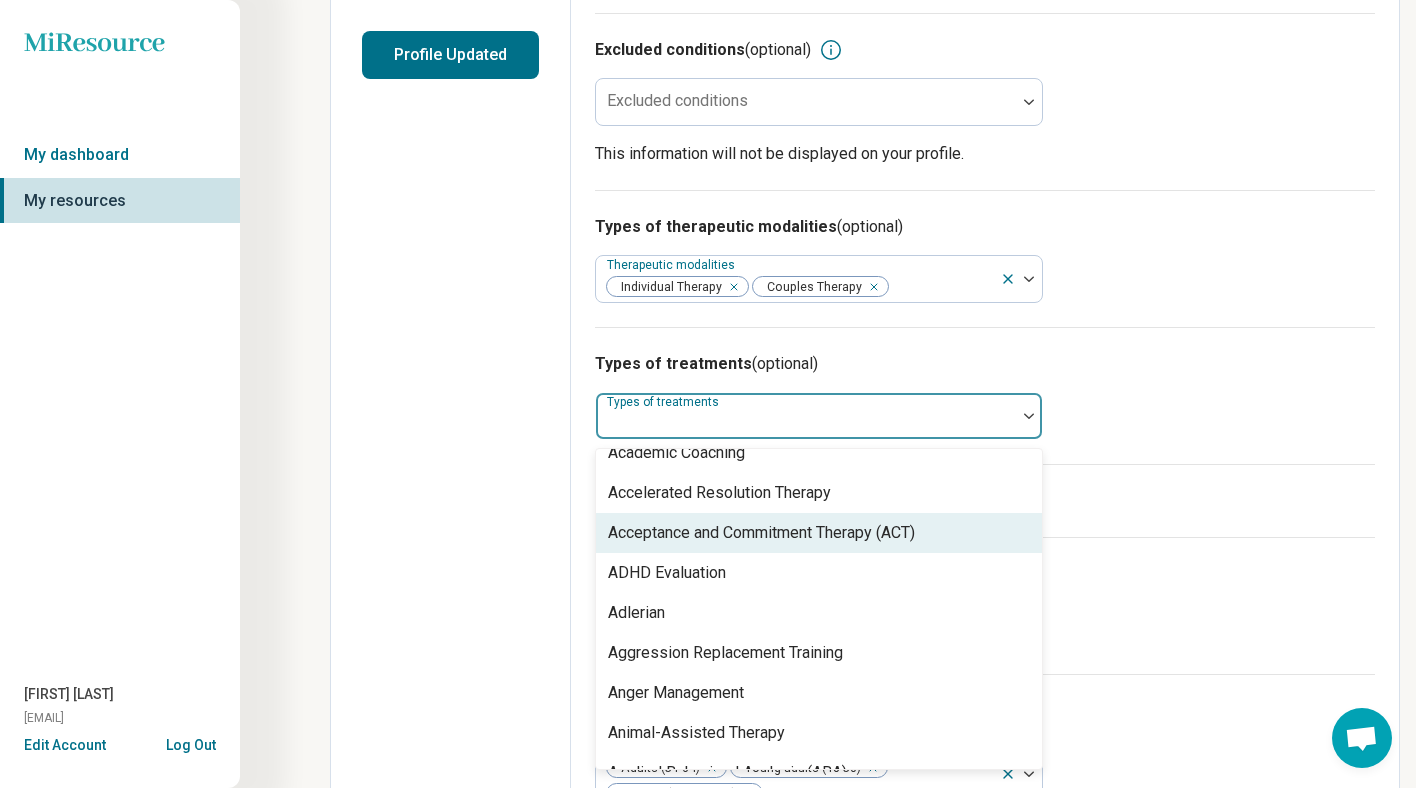 click on "Acceptance and Commitment Therapy (ACT)" at bounding box center (761, 533) 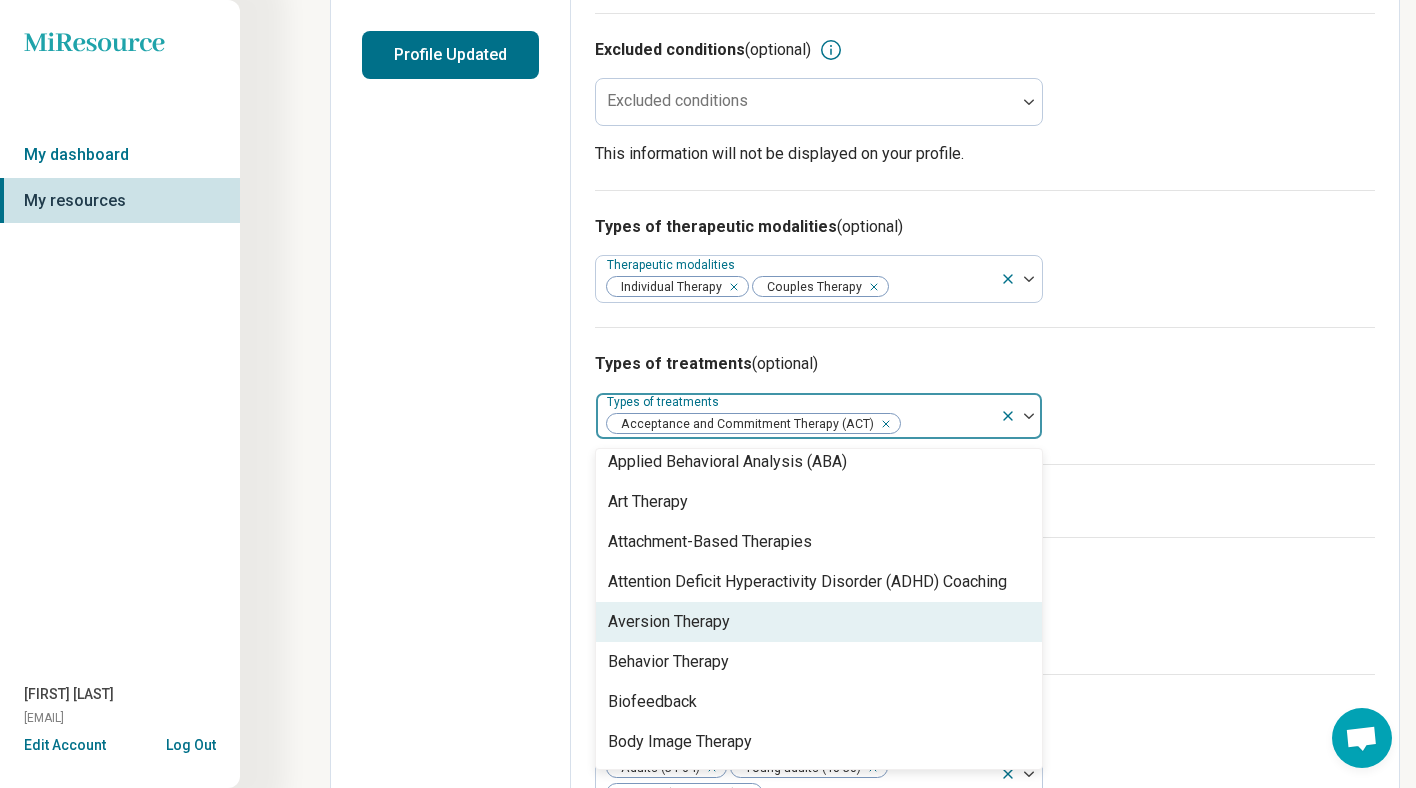 scroll, scrollTop: 399, scrollLeft: 0, axis: vertical 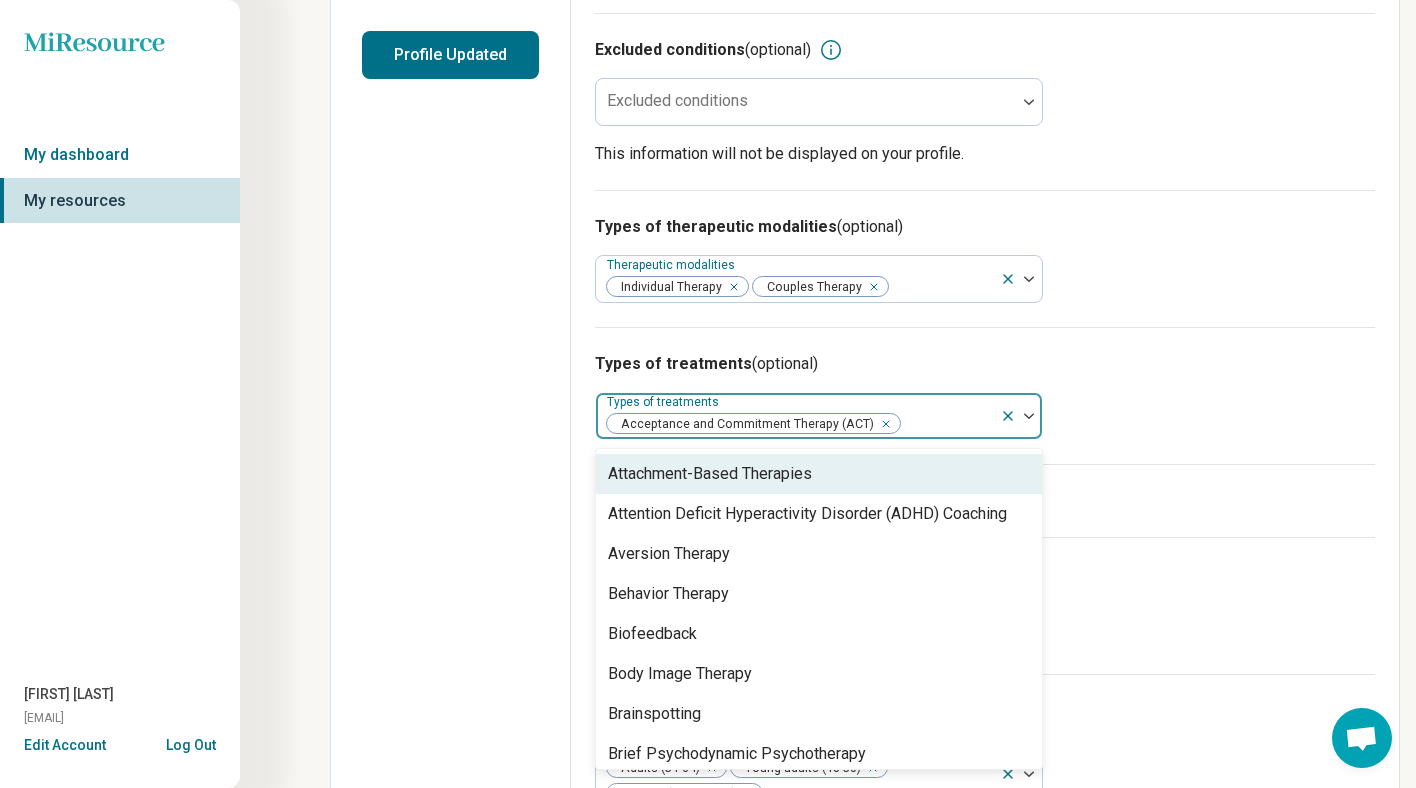 click on "Attachment-Based Therapies" at bounding box center [710, 474] 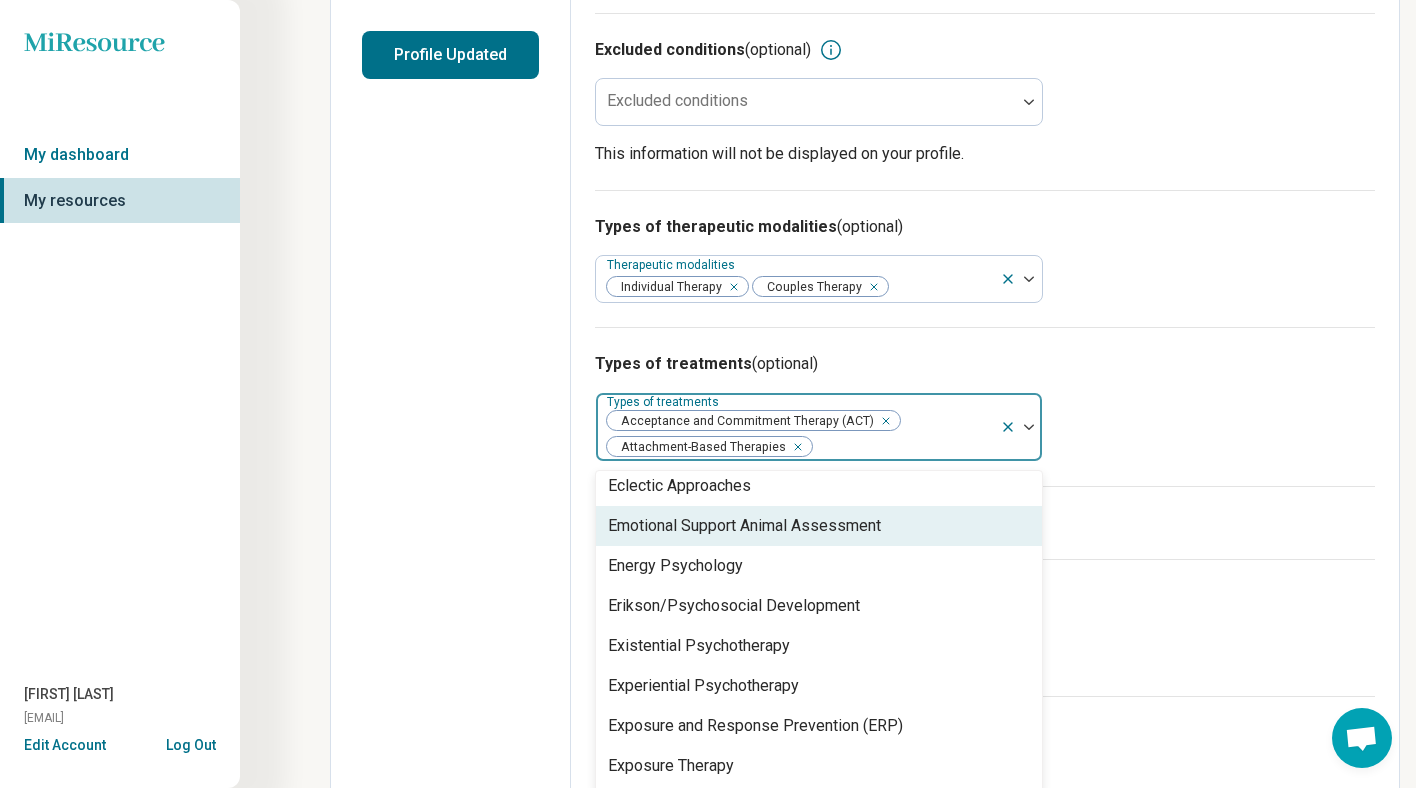 scroll, scrollTop: 1294, scrollLeft: 0, axis: vertical 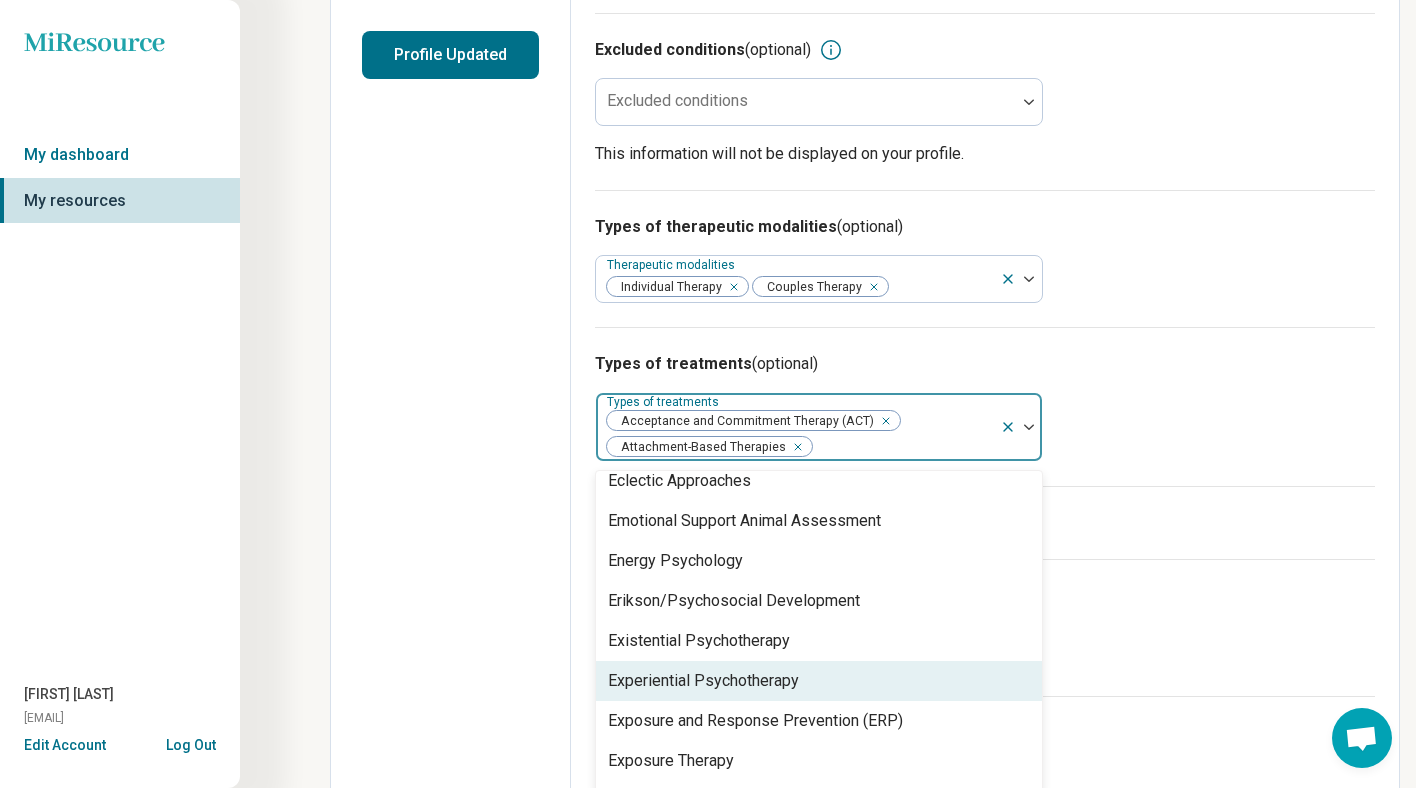 click on "Experiential Psychotherapy" at bounding box center [703, 681] 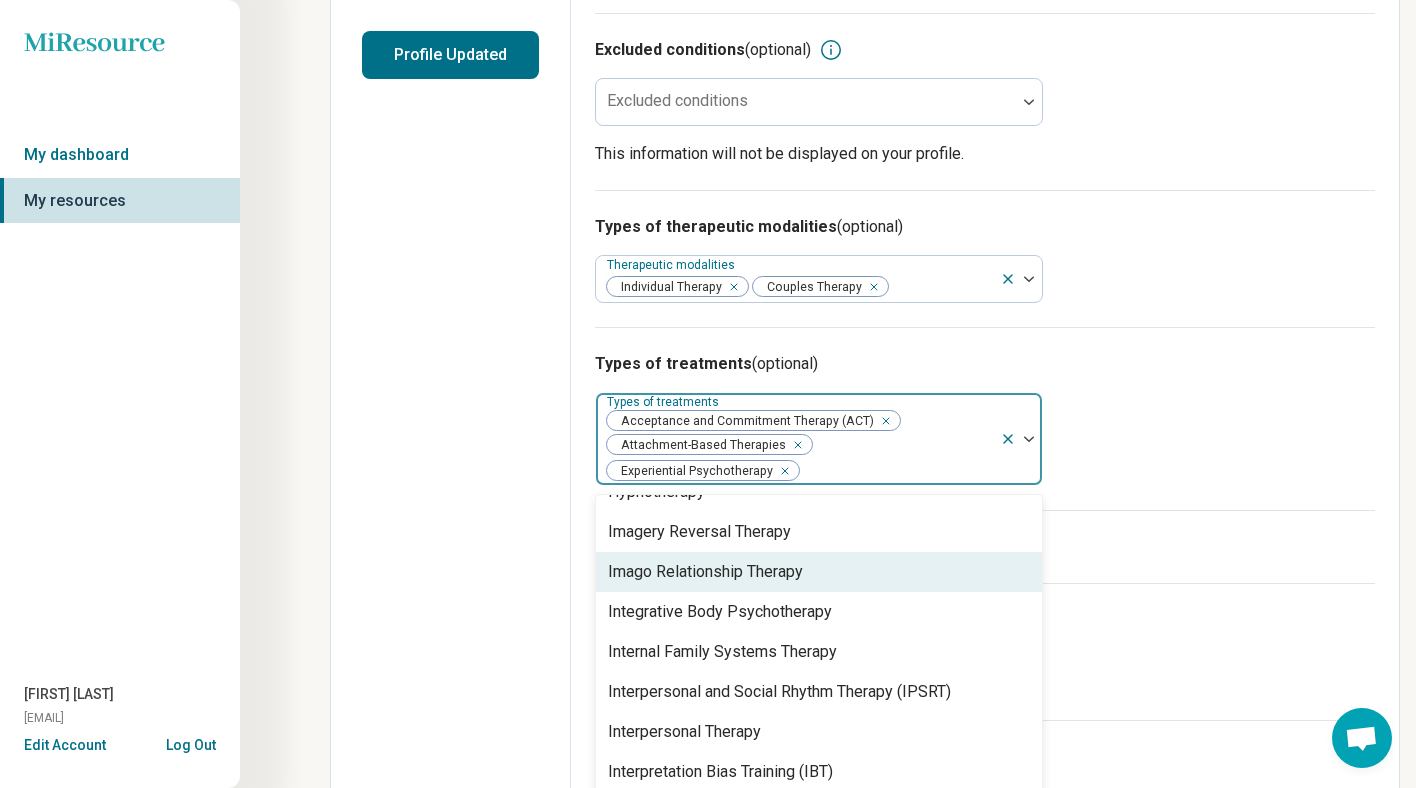 scroll, scrollTop: 1997, scrollLeft: 0, axis: vertical 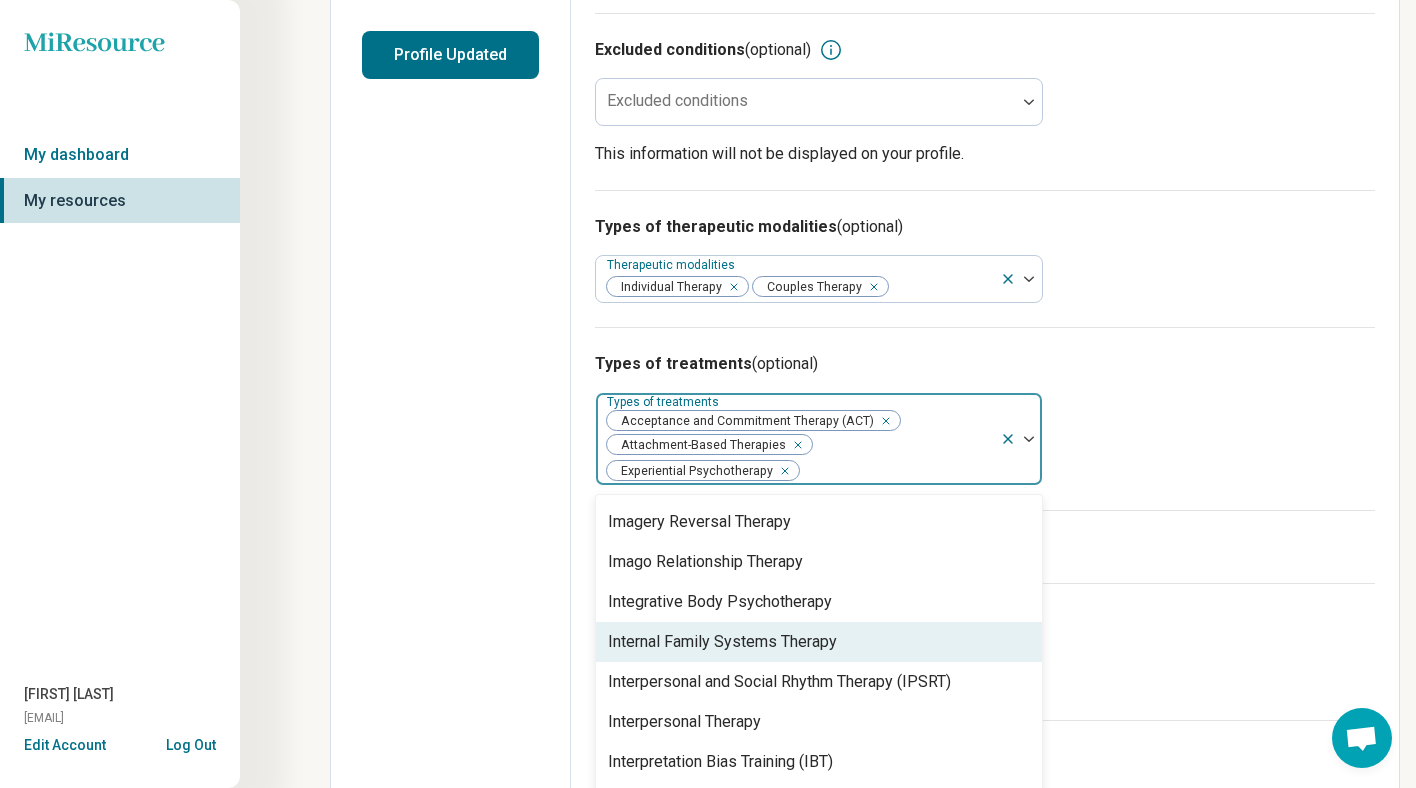 click on "Internal Family Systems Therapy" at bounding box center (722, 642) 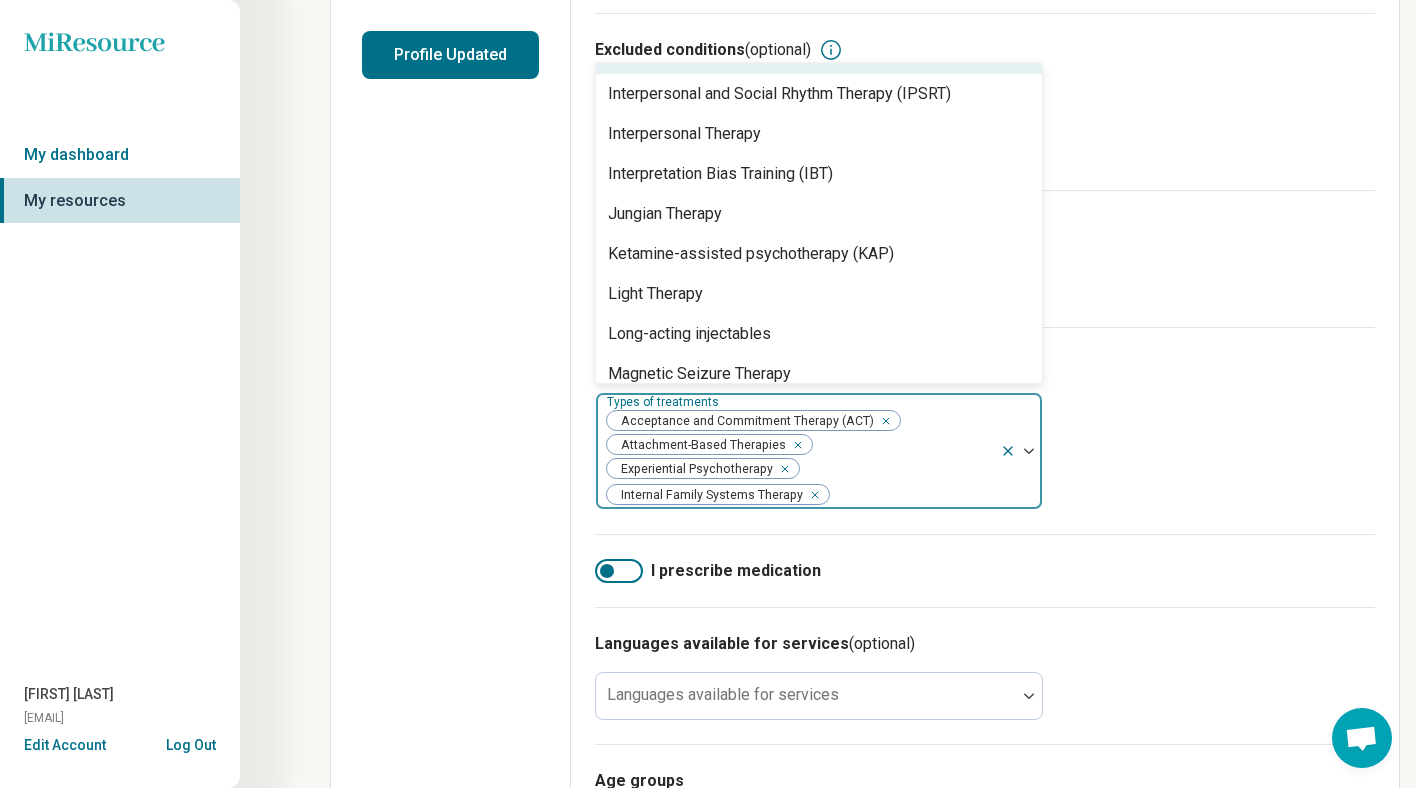 scroll, scrollTop: 2218, scrollLeft: 0, axis: vertical 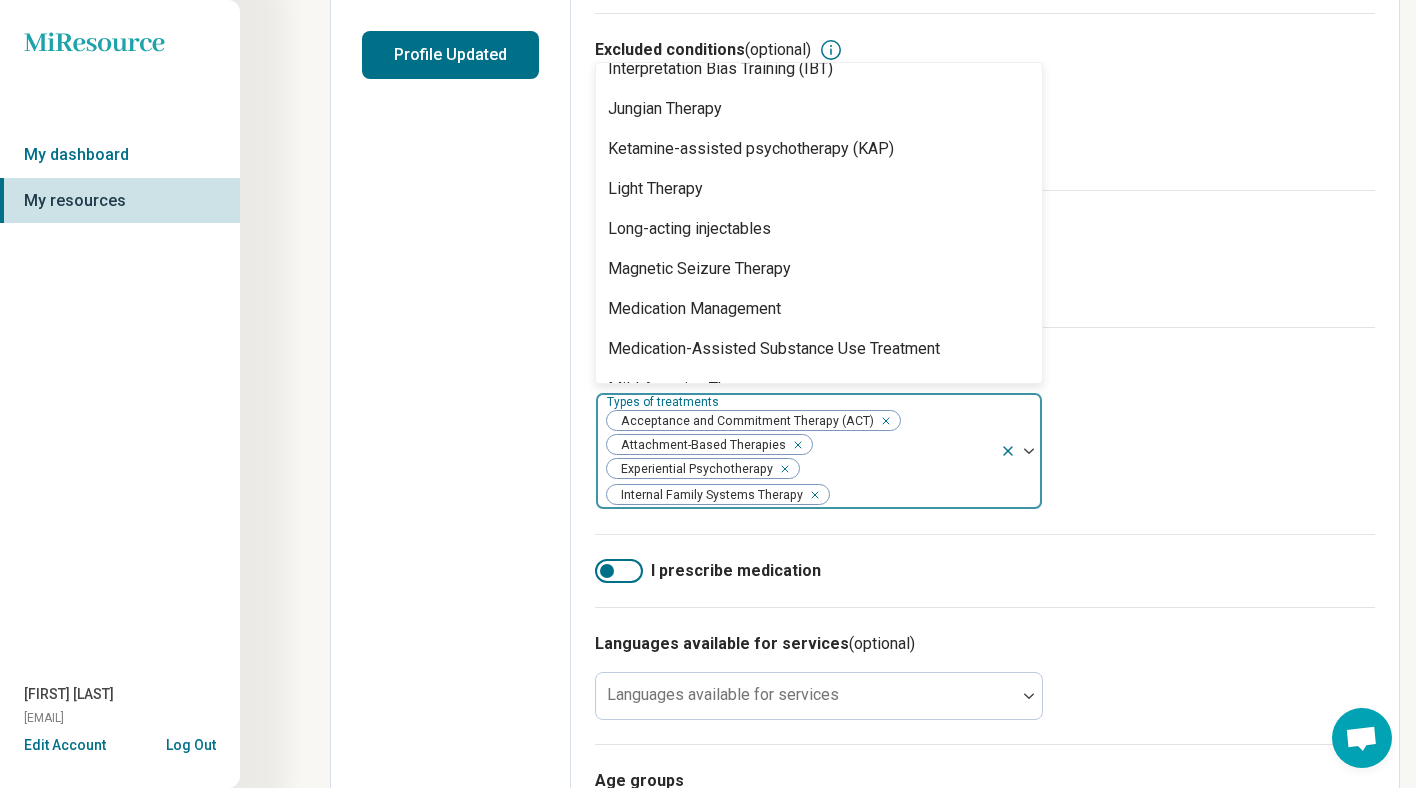 click on "Types of treatments  (optional) option Internal Family Systems Therapy, selected. Integrative Body Psychotherapy, 53 of 100. 100 results available. Use Up and Down to choose options, press Enter to select the currently focused option, press Escape to exit the menu, press Tab to select the option and exit the menu. Types of treatments Acceptance and Commitment Therapy (ACT) Attachment-Based Therapies Experiential Psychotherapy Internal Family Systems Therapy 12-Step Facilitation Academic Coaching Accelerated Resolution Therapy ADHD Evaluation Adlerian Aggression Replacement Training Anger Management Animal-Assisted Therapy Applied Behavioral Analysis (ABA) Art Therapy Attention Deficit Hyperactivity Disorder (ADHD) Coaching Aversion Therapy Behavior Therapy Biofeedback Body Image Therapy Brainspotting Brief Psychodynamic Psychotherapy Brief Psychotherapy Christian Counseling Coaching Cognitive Behavioral Therapy (CBT) Cognitive Behavioral Therapy-Insomnia (CBT-I) Cognitive Enhancement Therapy (CET) Counseling" at bounding box center (985, 430) 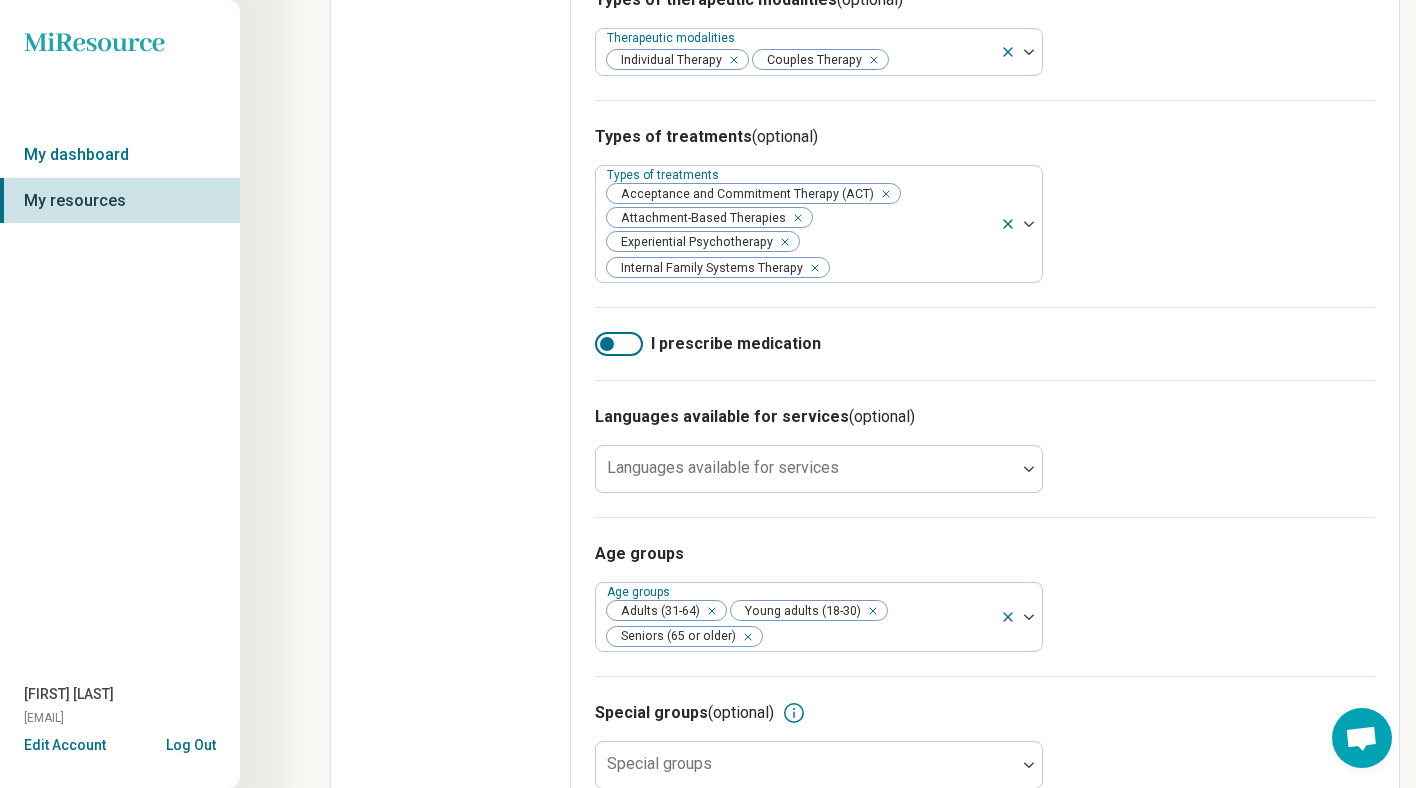 scroll, scrollTop: 790, scrollLeft: 0, axis: vertical 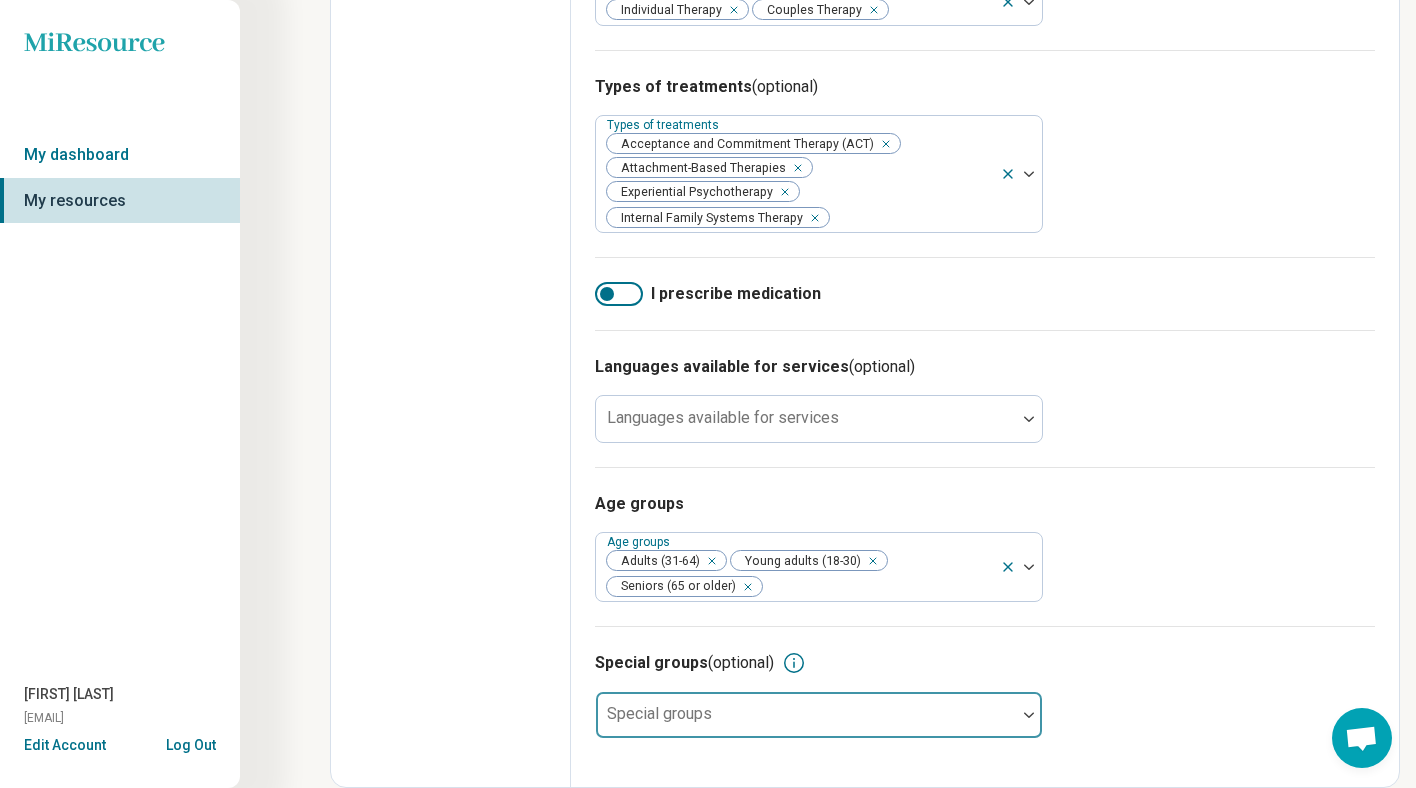 click at bounding box center (806, 723) 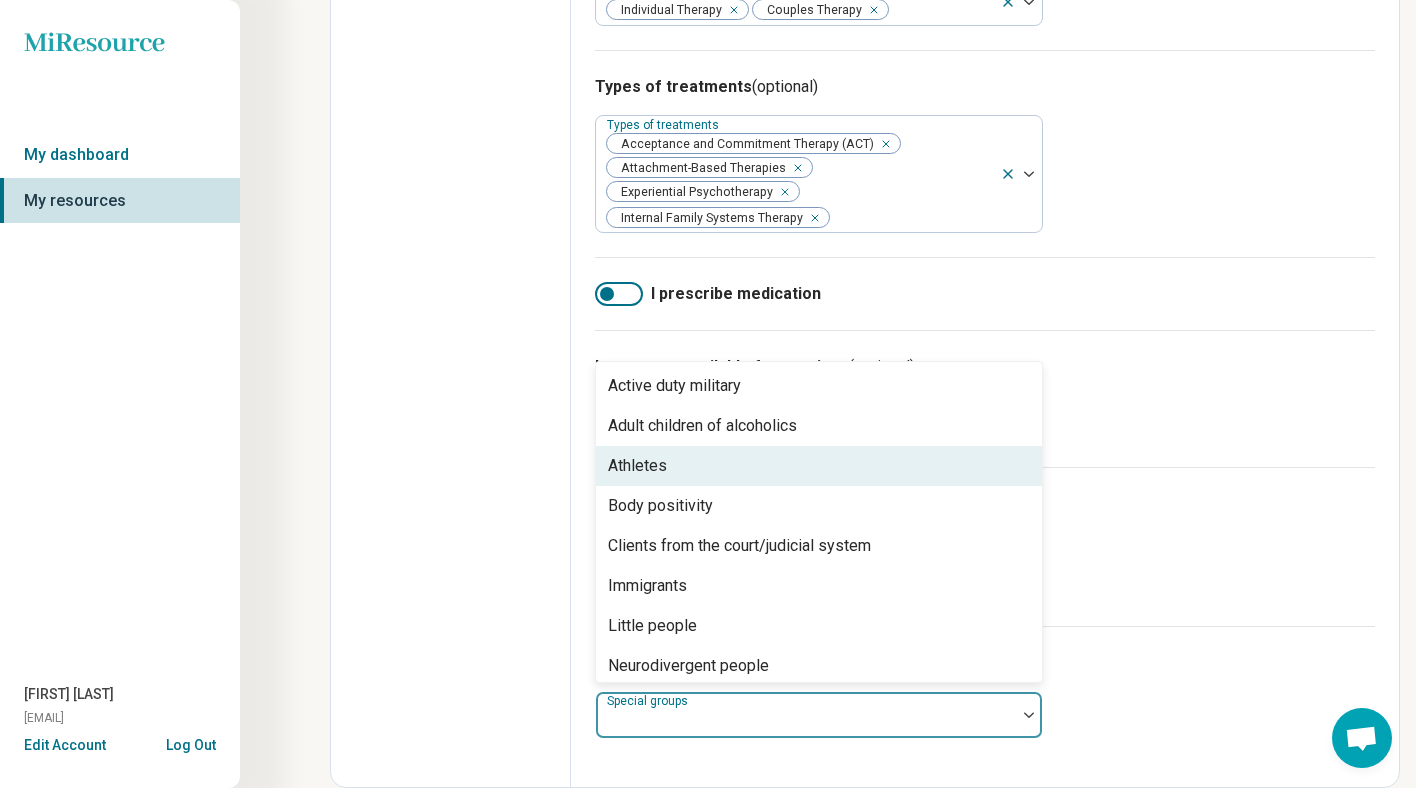 click on "Athletes" at bounding box center (819, 466) 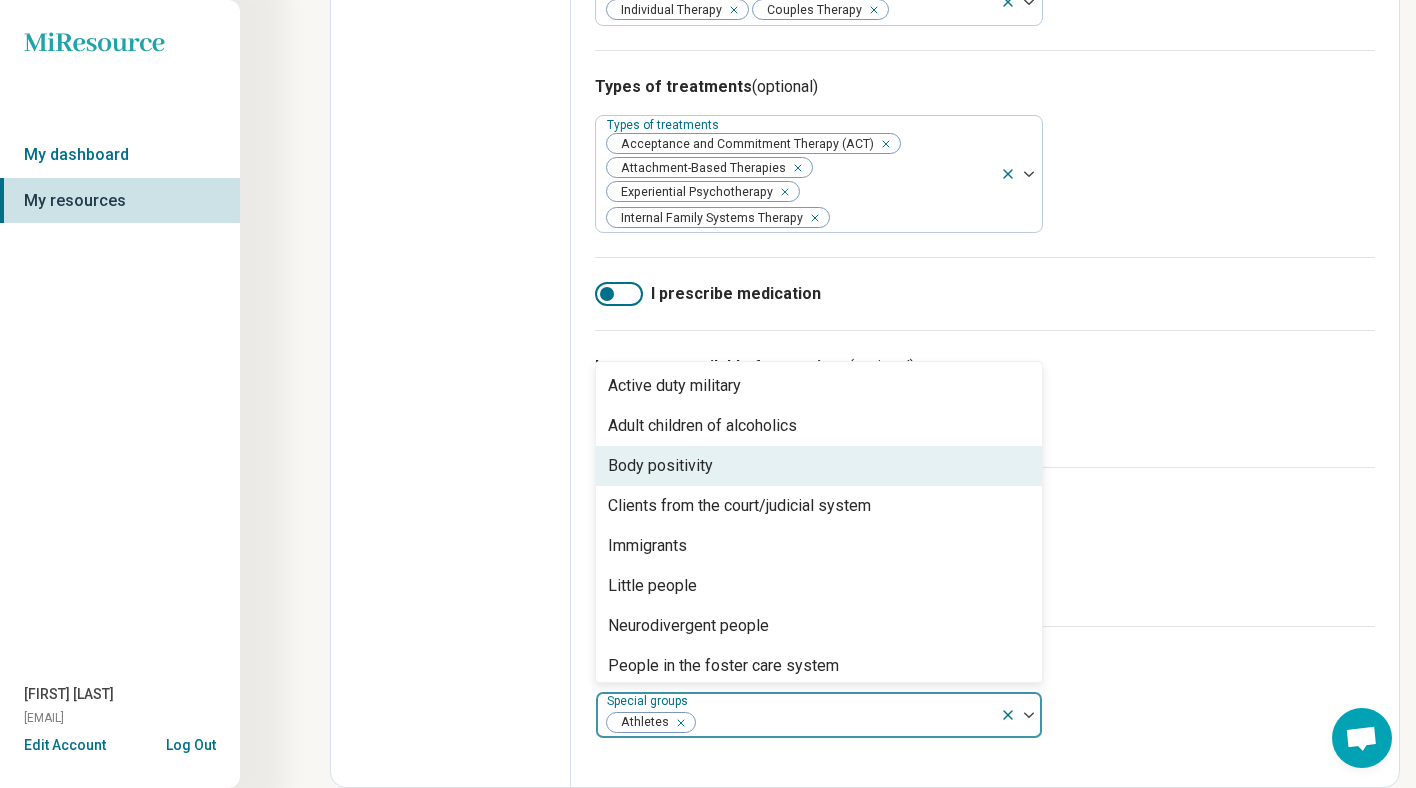 click on "Body positivity" at bounding box center (819, 466) 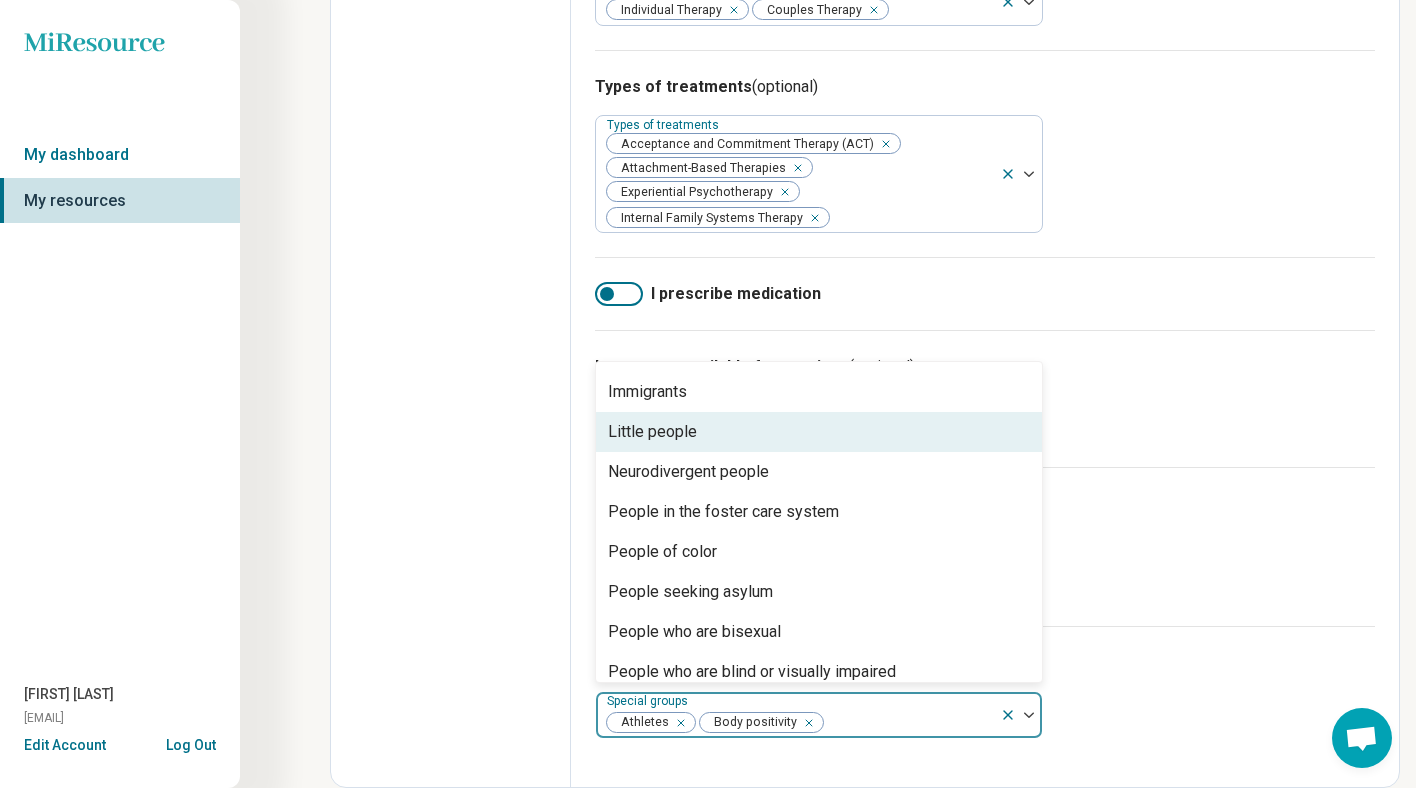 scroll, scrollTop: 116, scrollLeft: 0, axis: vertical 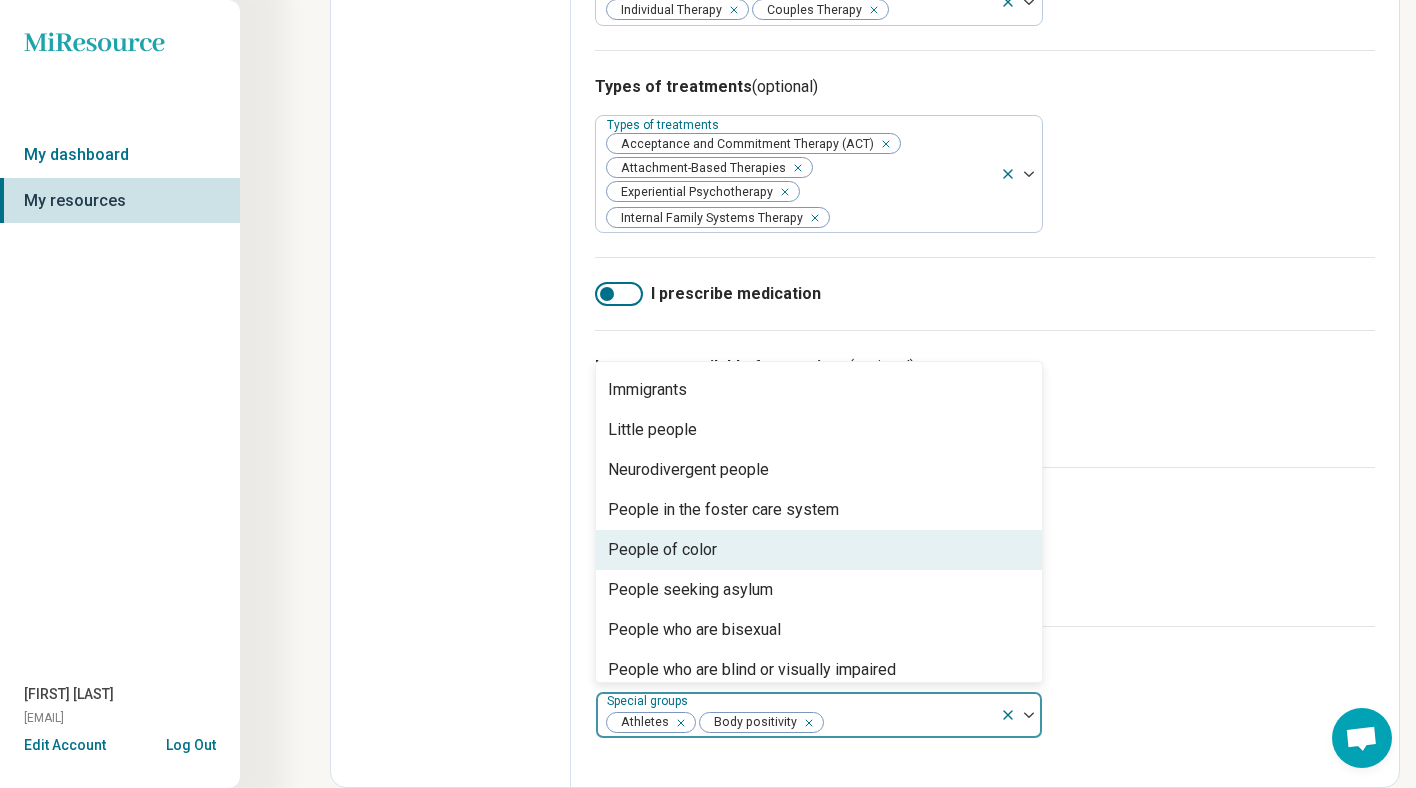 click on "People of color" at bounding box center [819, 550] 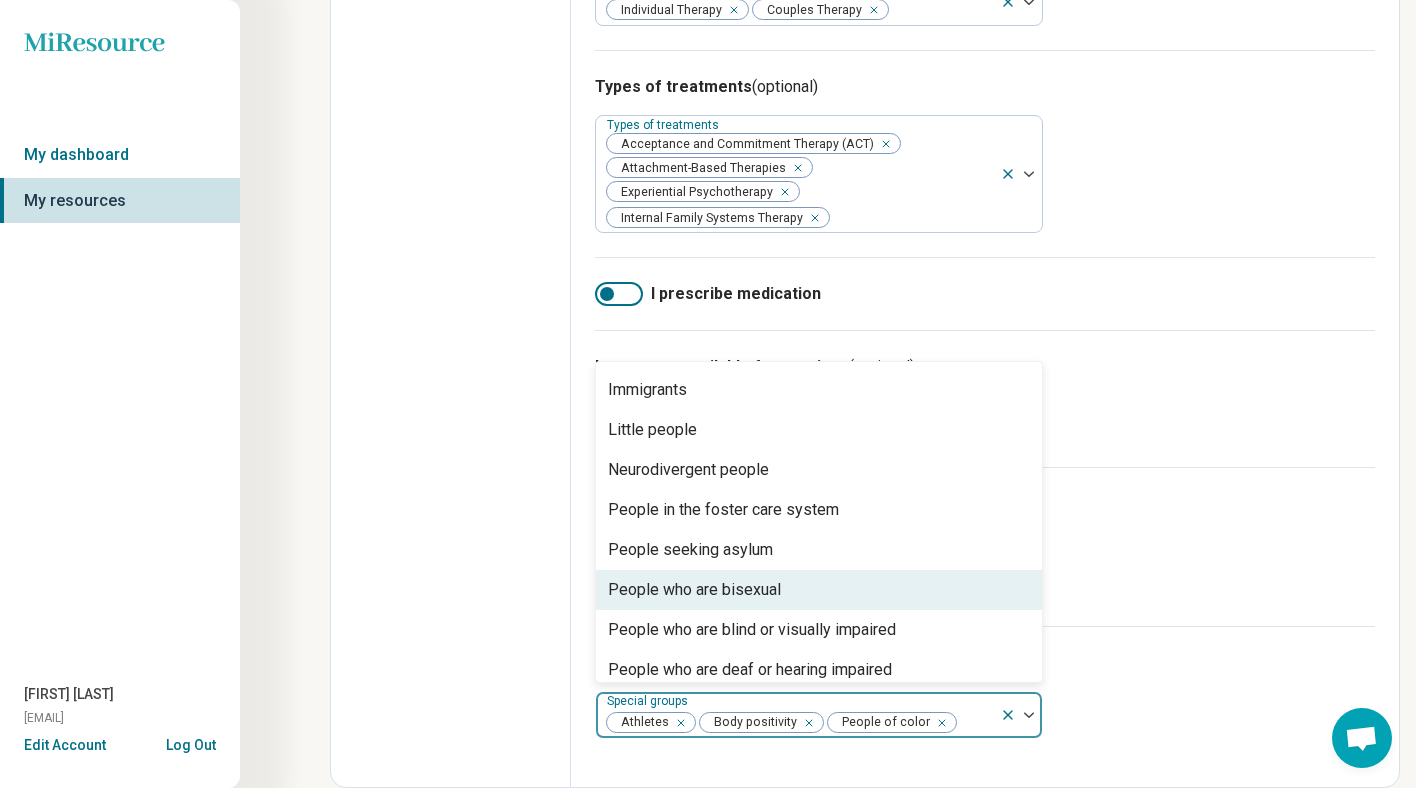 click on "People who are bisexual" at bounding box center (819, 590) 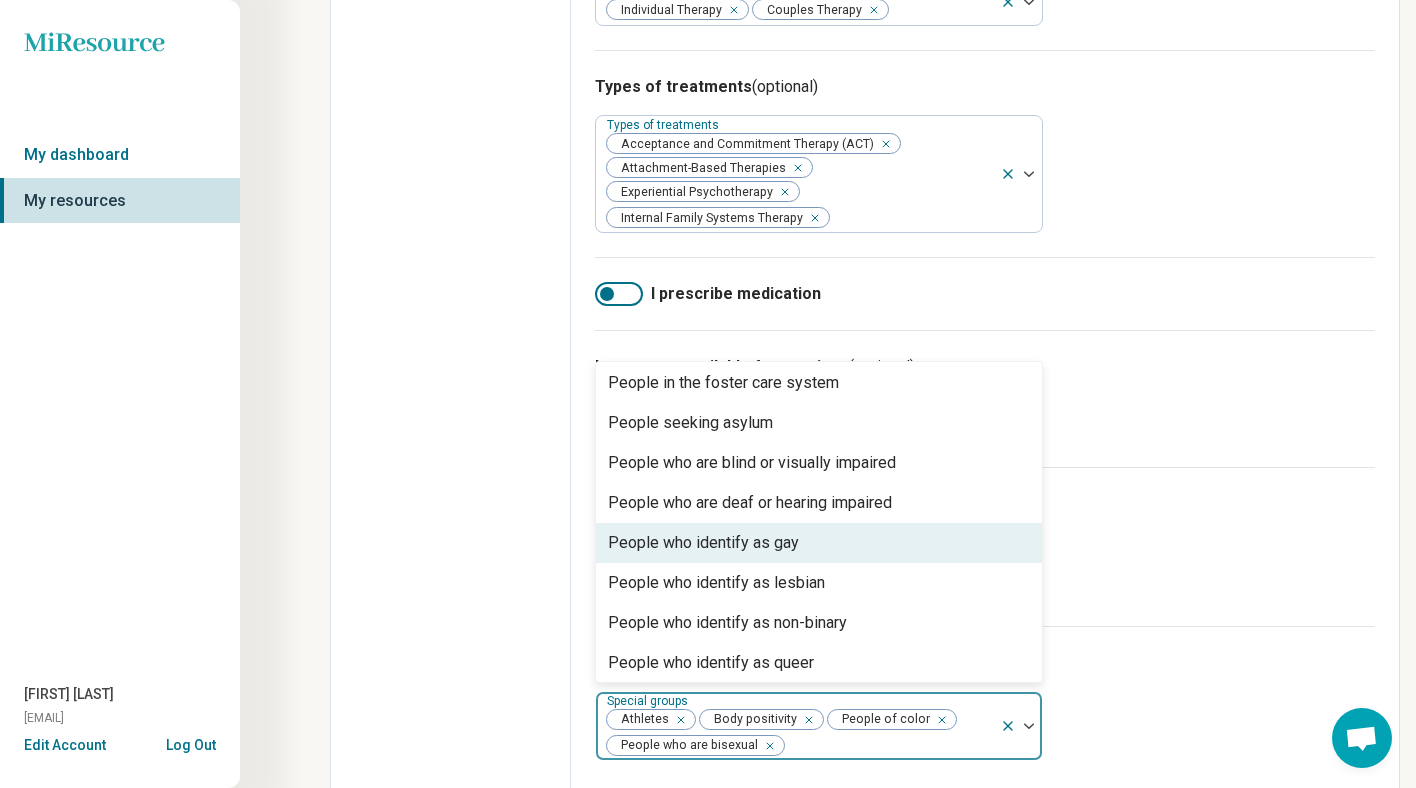scroll, scrollTop: 249, scrollLeft: 0, axis: vertical 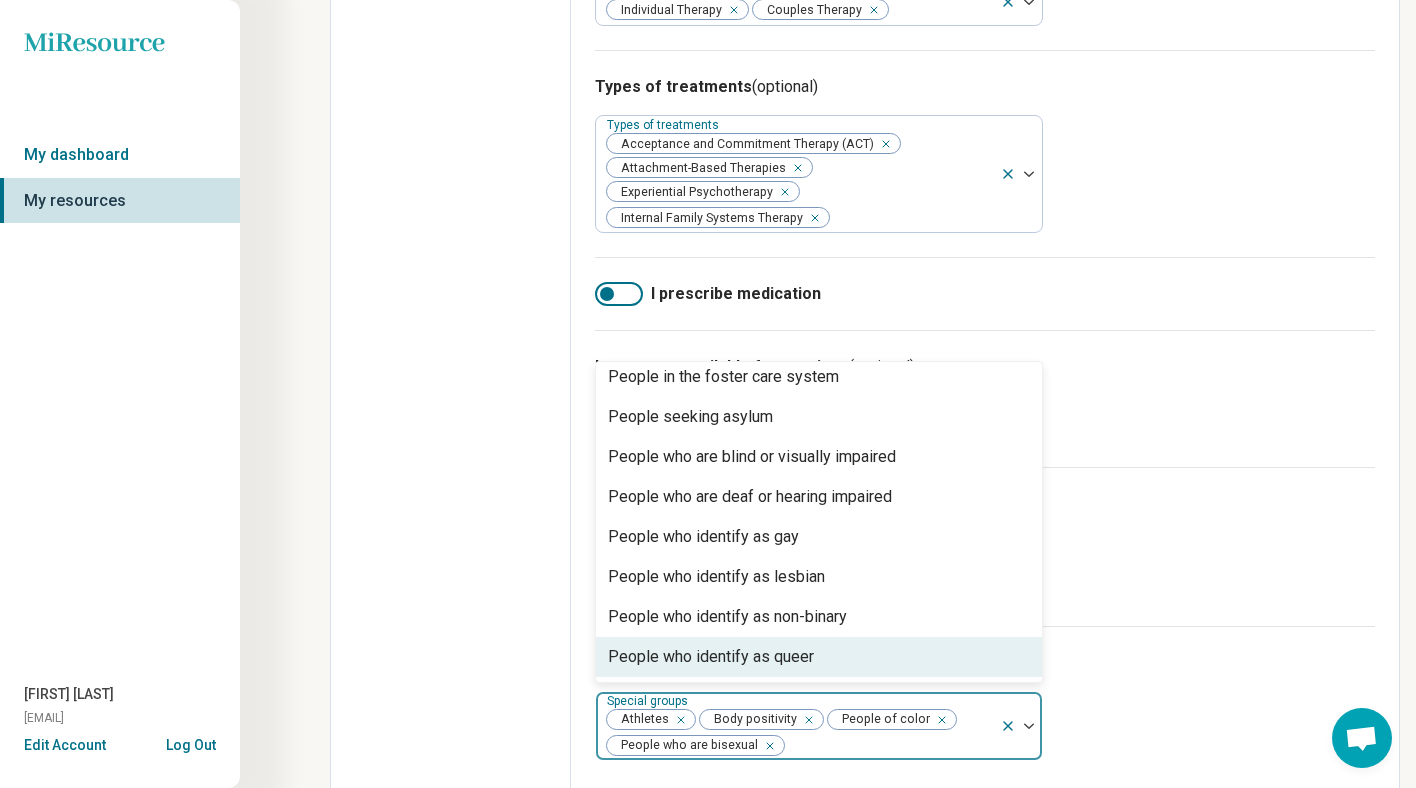 click on "People who identify as queer" at bounding box center (819, 657) 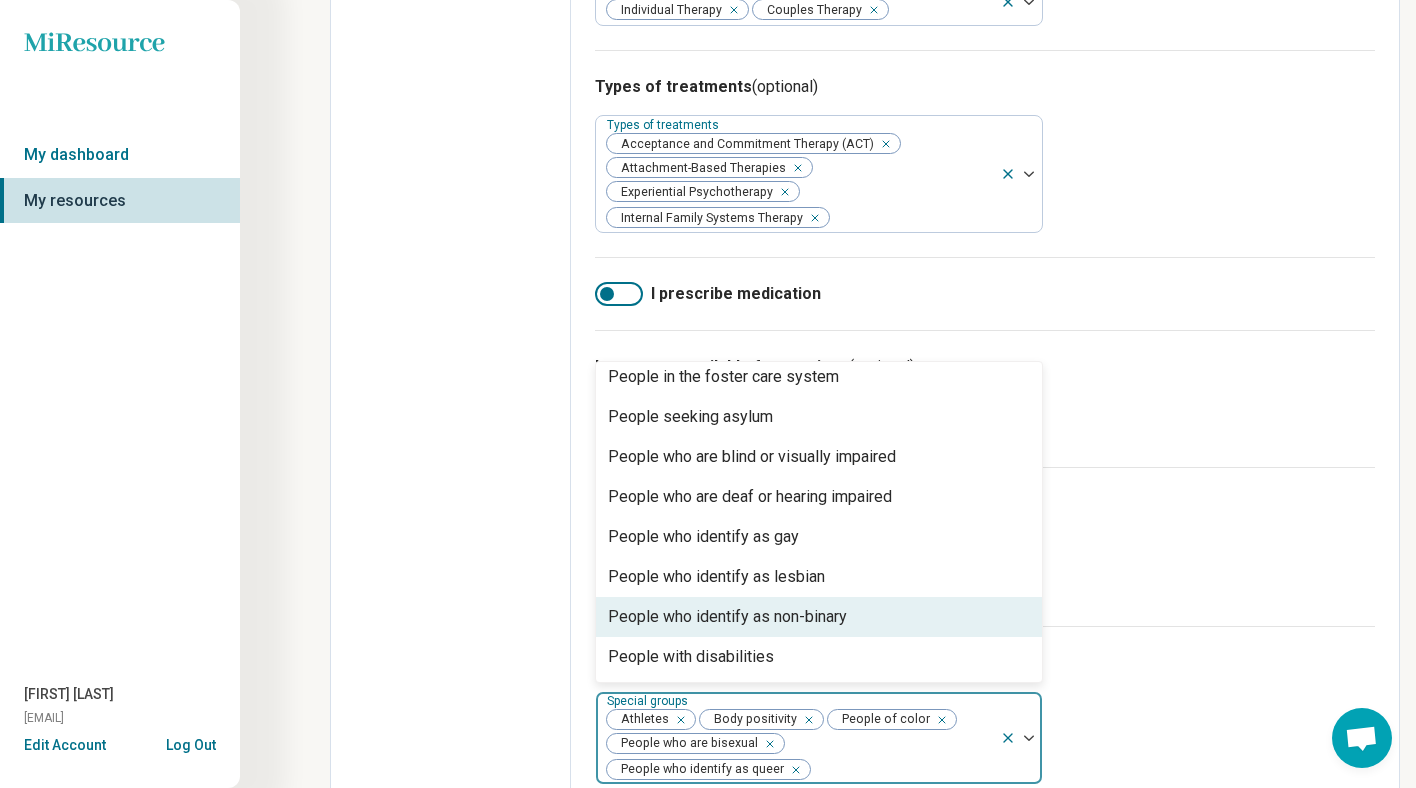 click on "People who identify as non-binary" at bounding box center (727, 617) 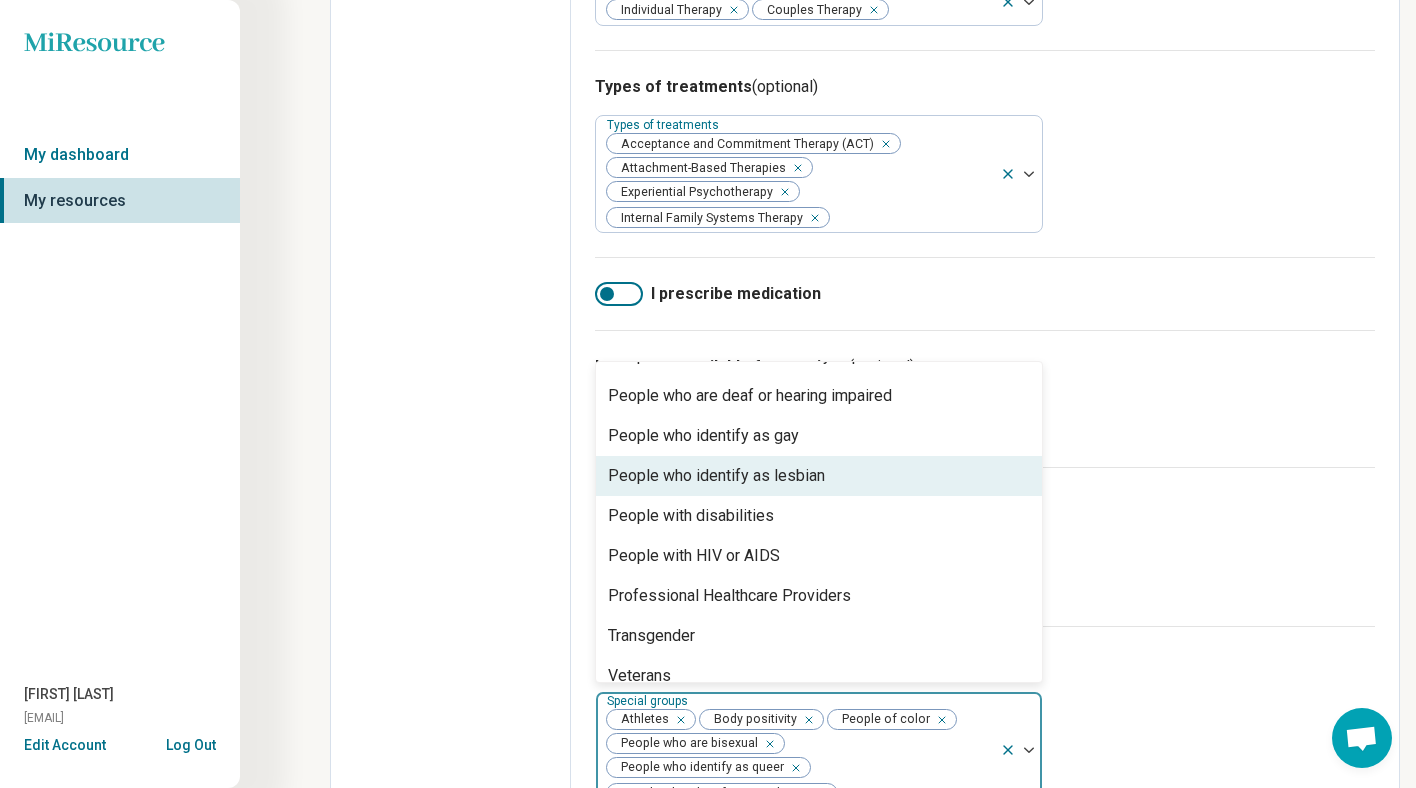 scroll, scrollTop: 368, scrollLeft: 0, axis: vertical 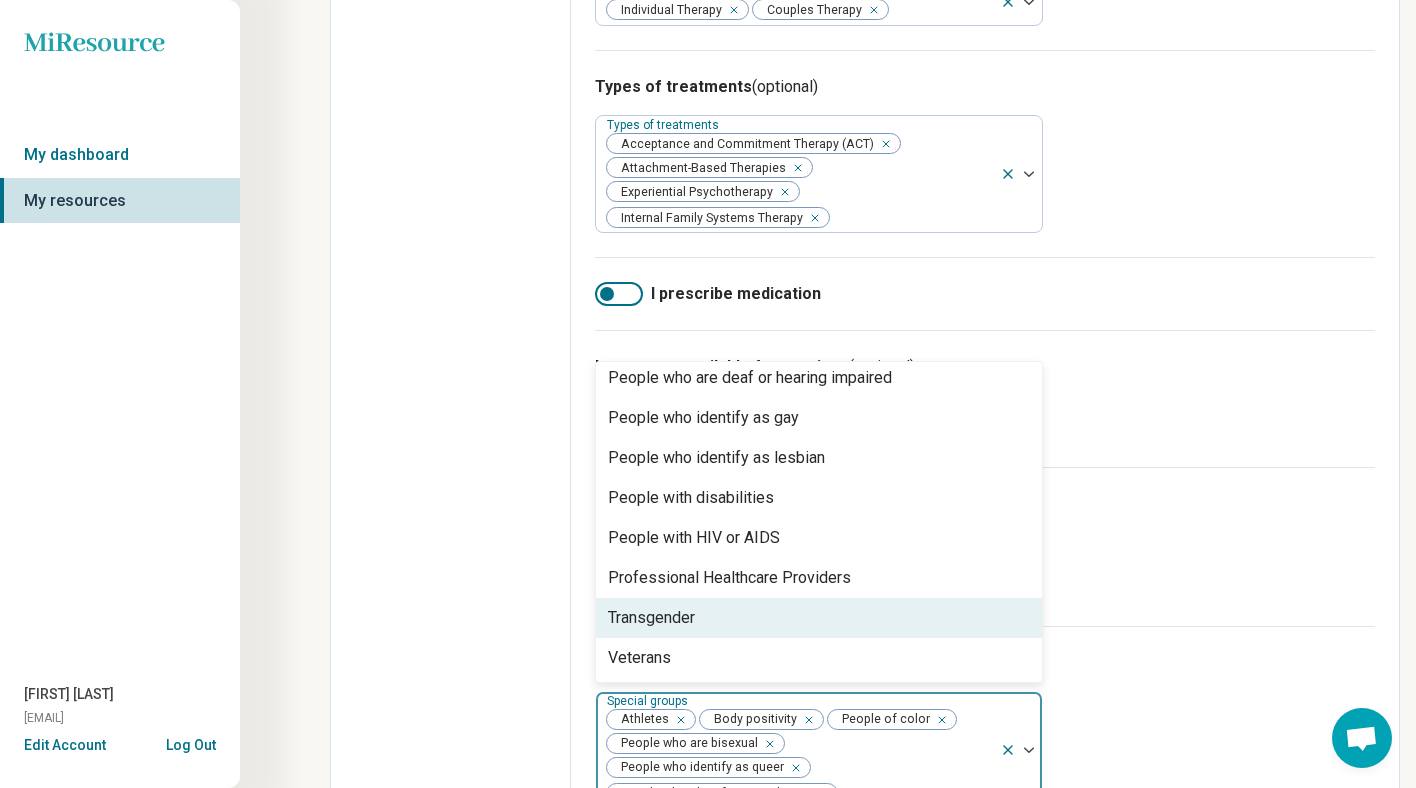 click on "Transgender" at bounding box center [819, 618] 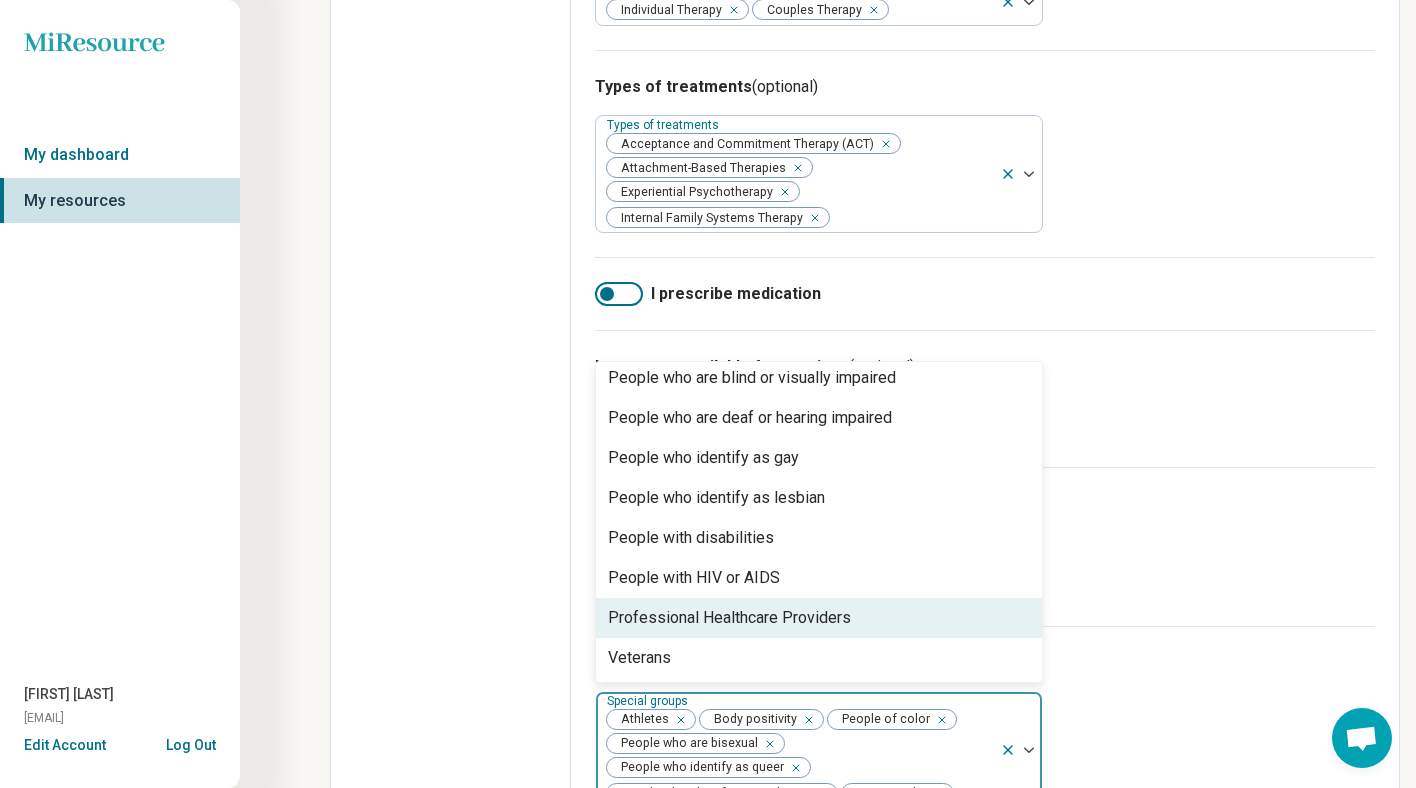 click on "Professional Healthcare Providers" at bounding box center [819, 618] 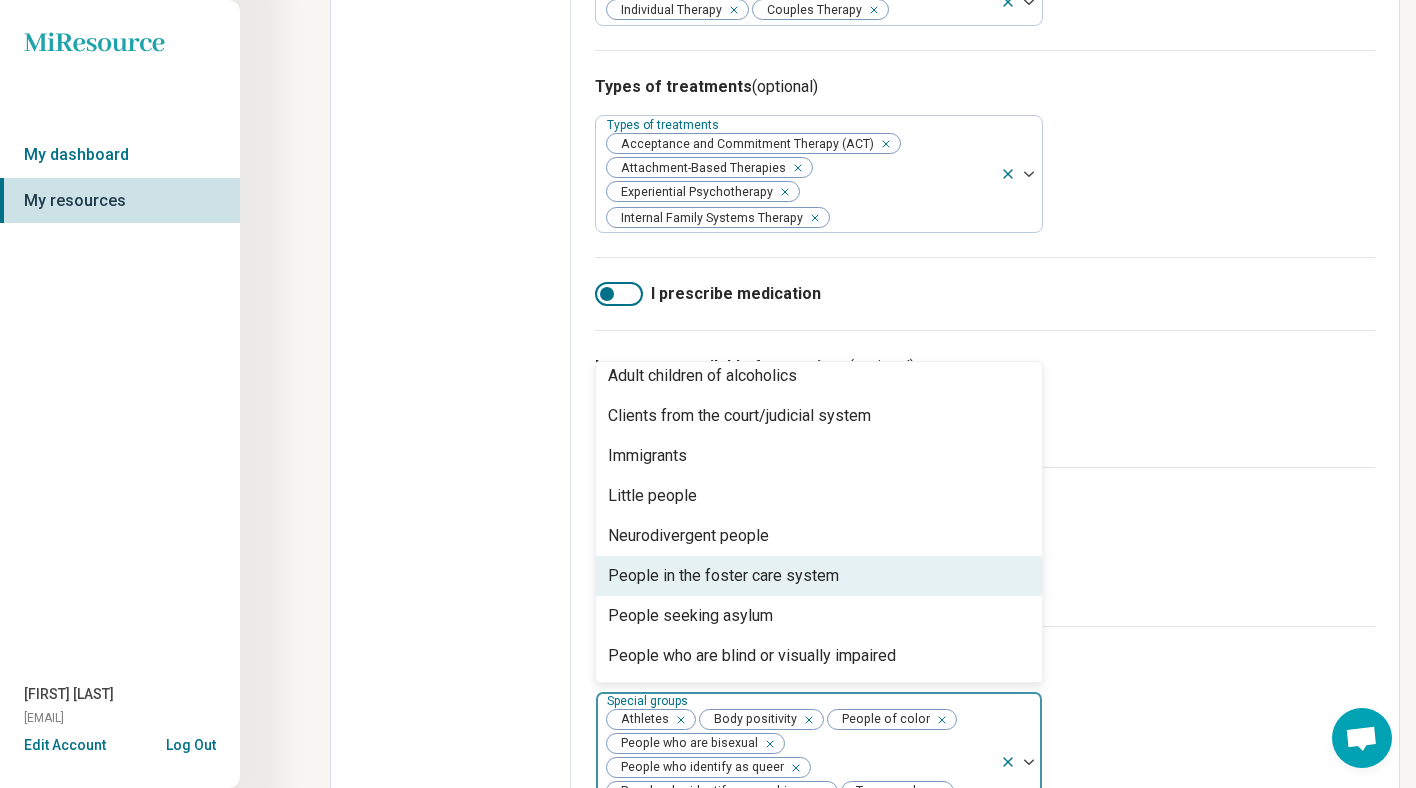 scroll, scrollTop: 0, scrollLeft: 0, axis: both 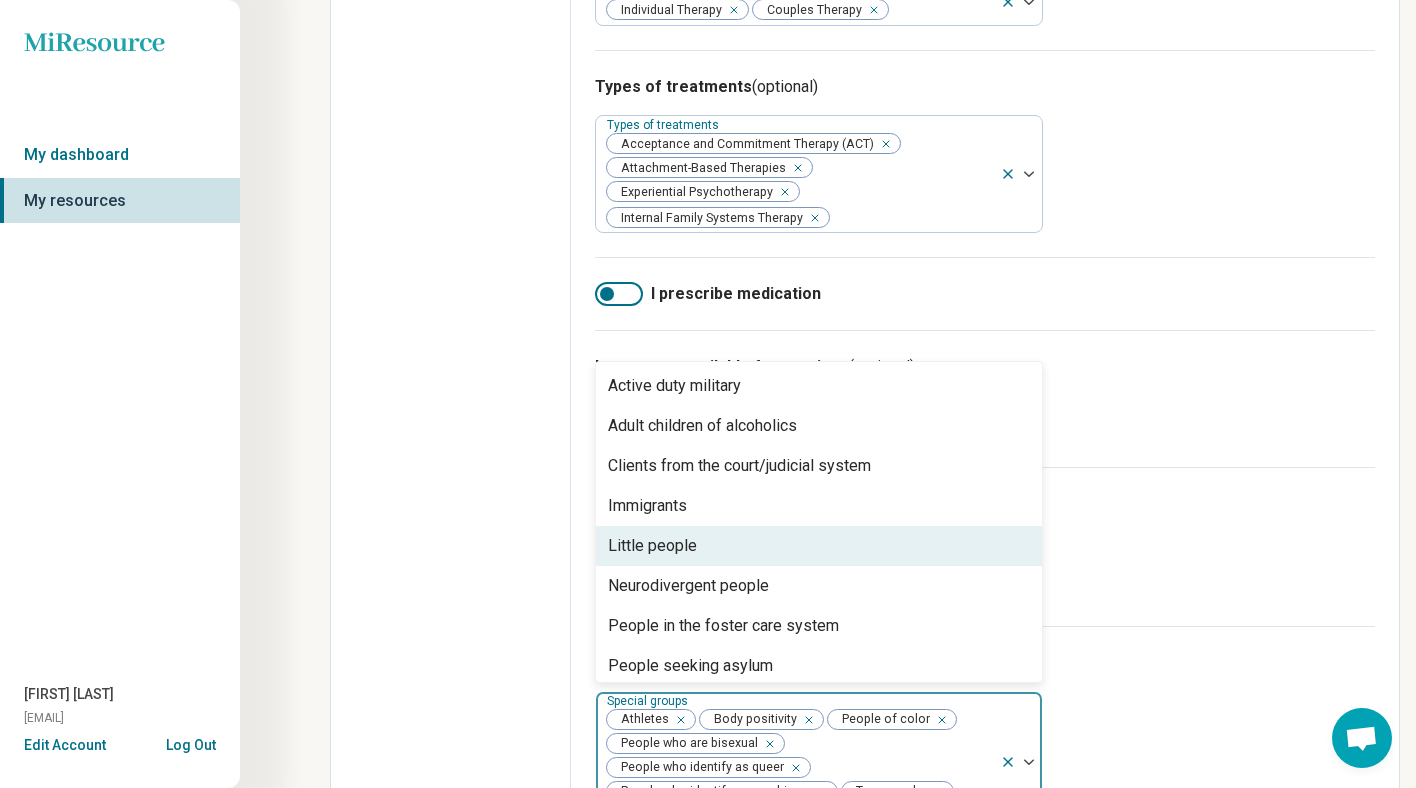 click on "Age groups Age groups Adults (31-64) Young adults (18-30) Seniors (65 or older)" at bounding box center (985, 546) 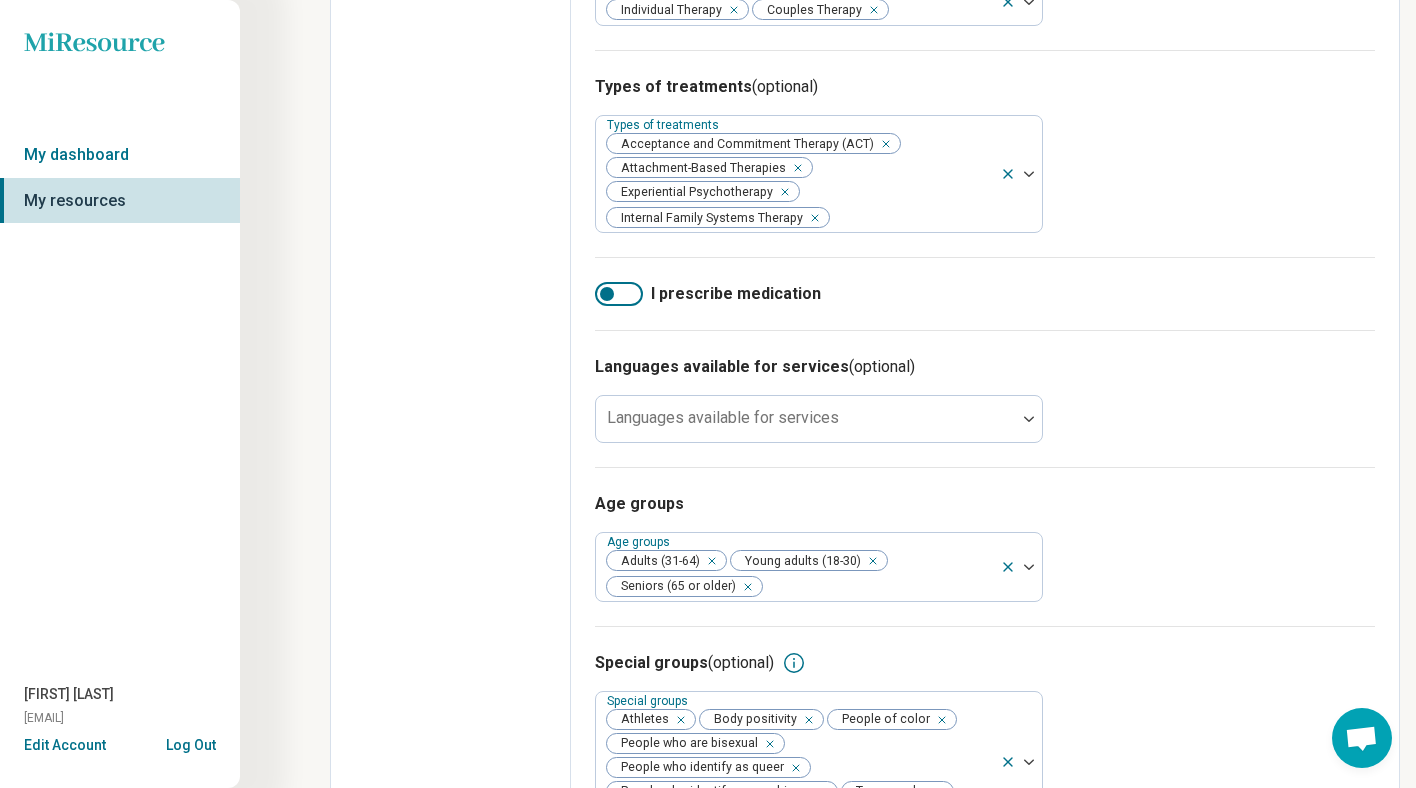 scroll, scrollTop: 860, scrollLeft: 0, axis: vertical 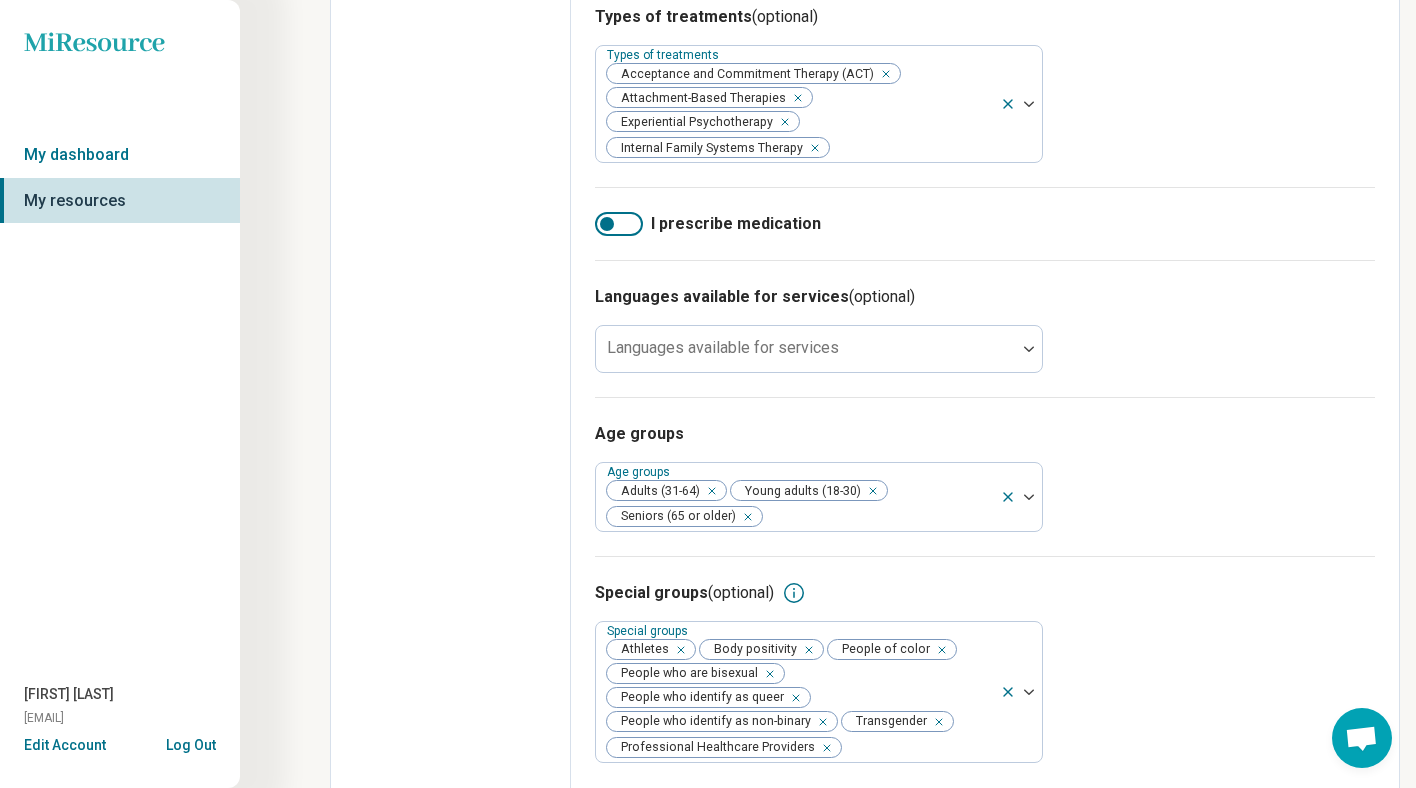 click 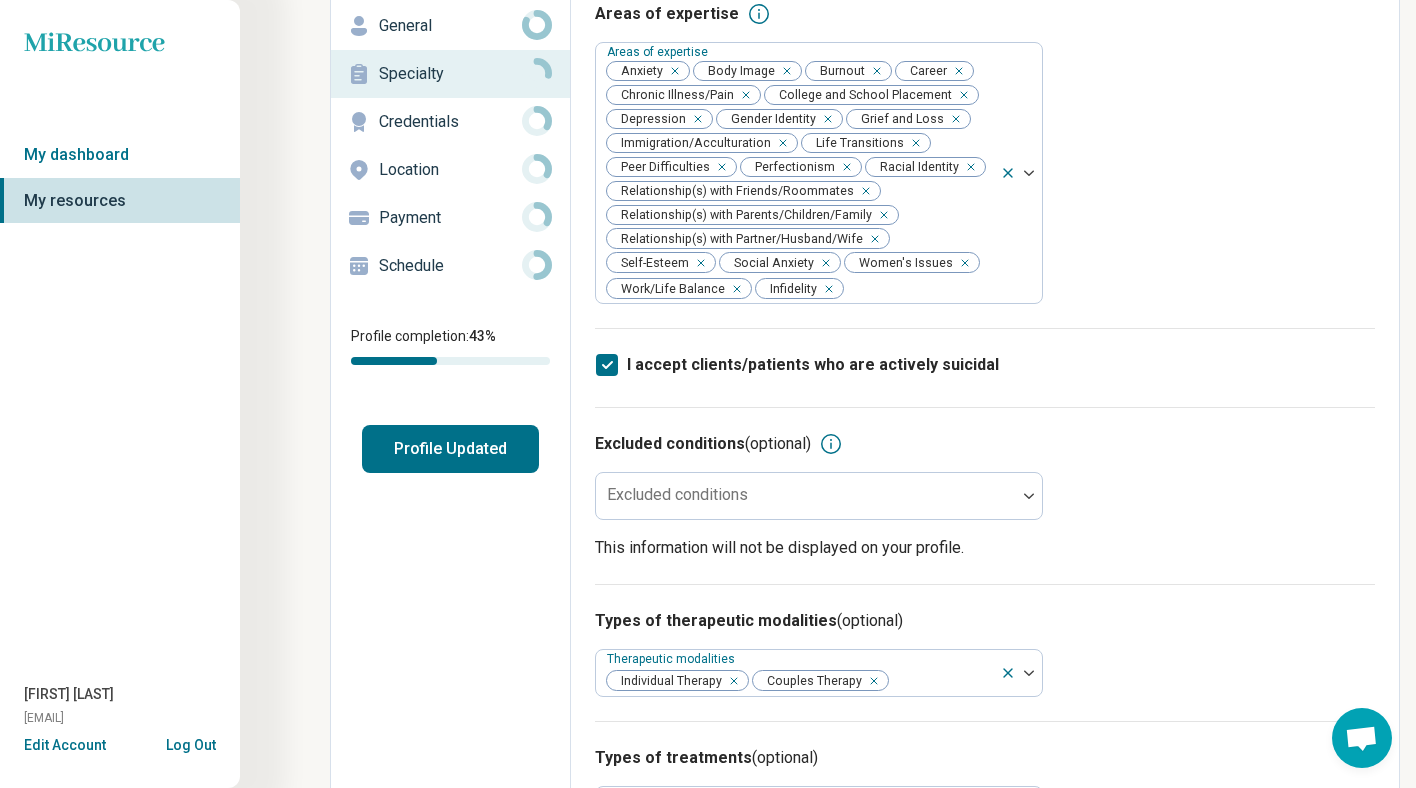 scroll, scrollTop: 0, scrollLeft: 0, axis: both 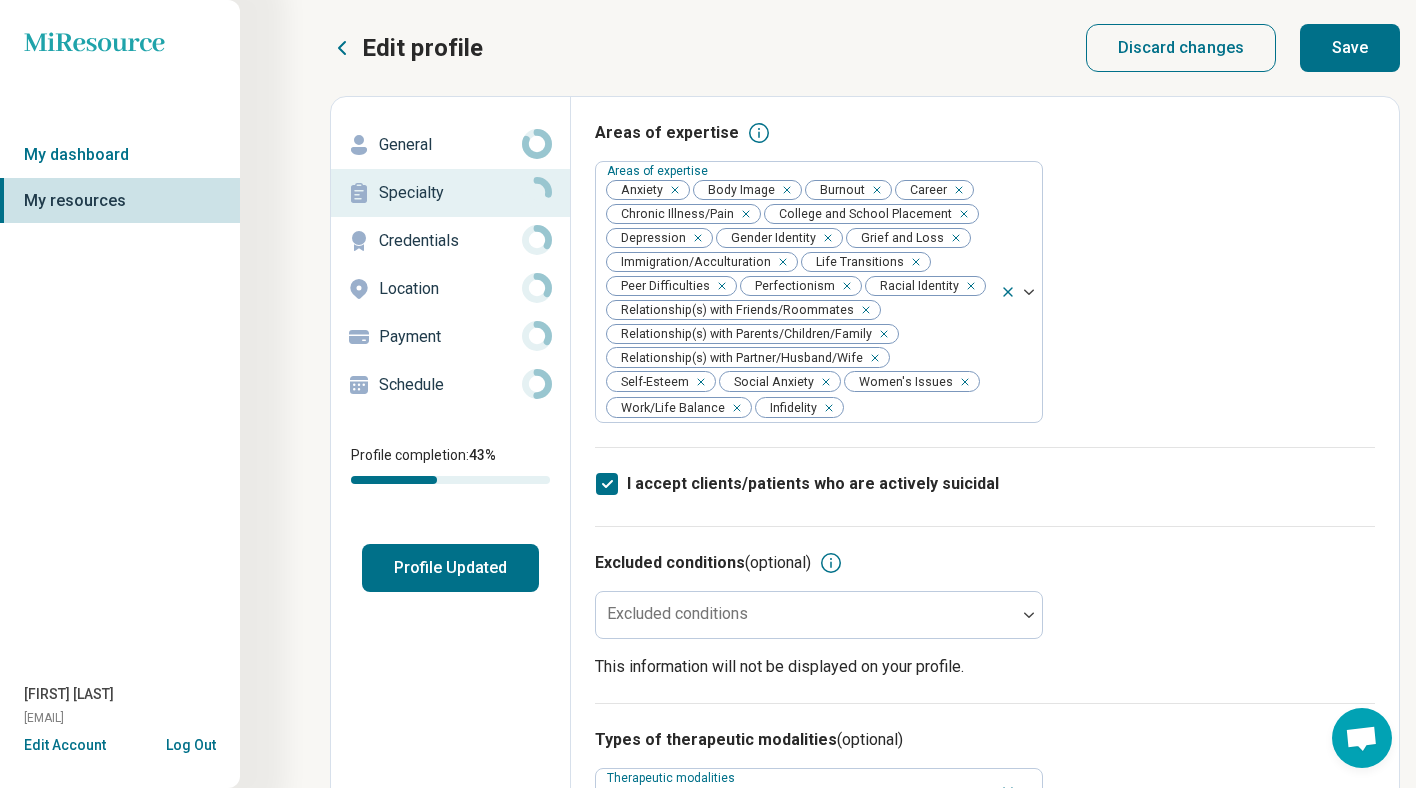 click on "Save" at bounding box center (1350, 48) 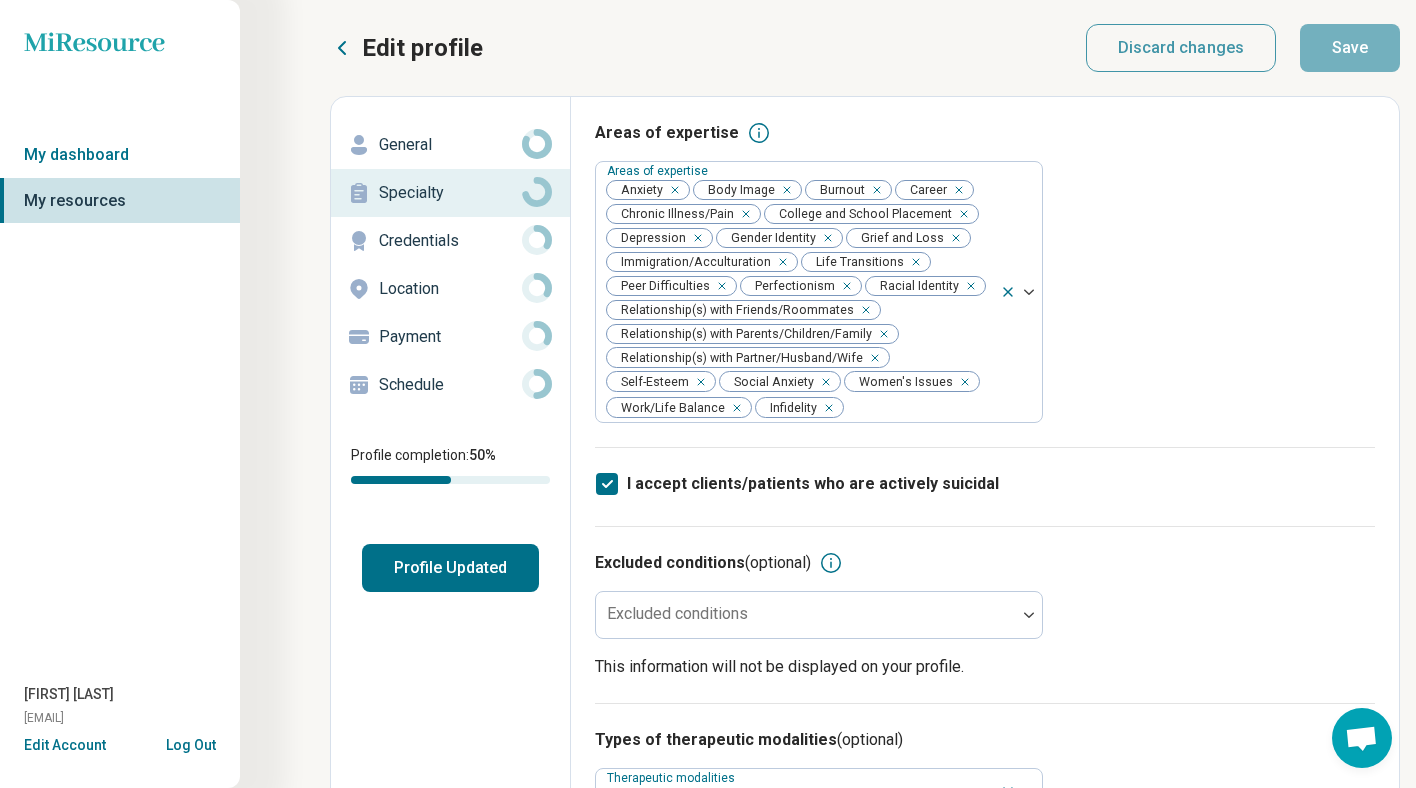 click on "Credentials" at bounding box center (450, 241) 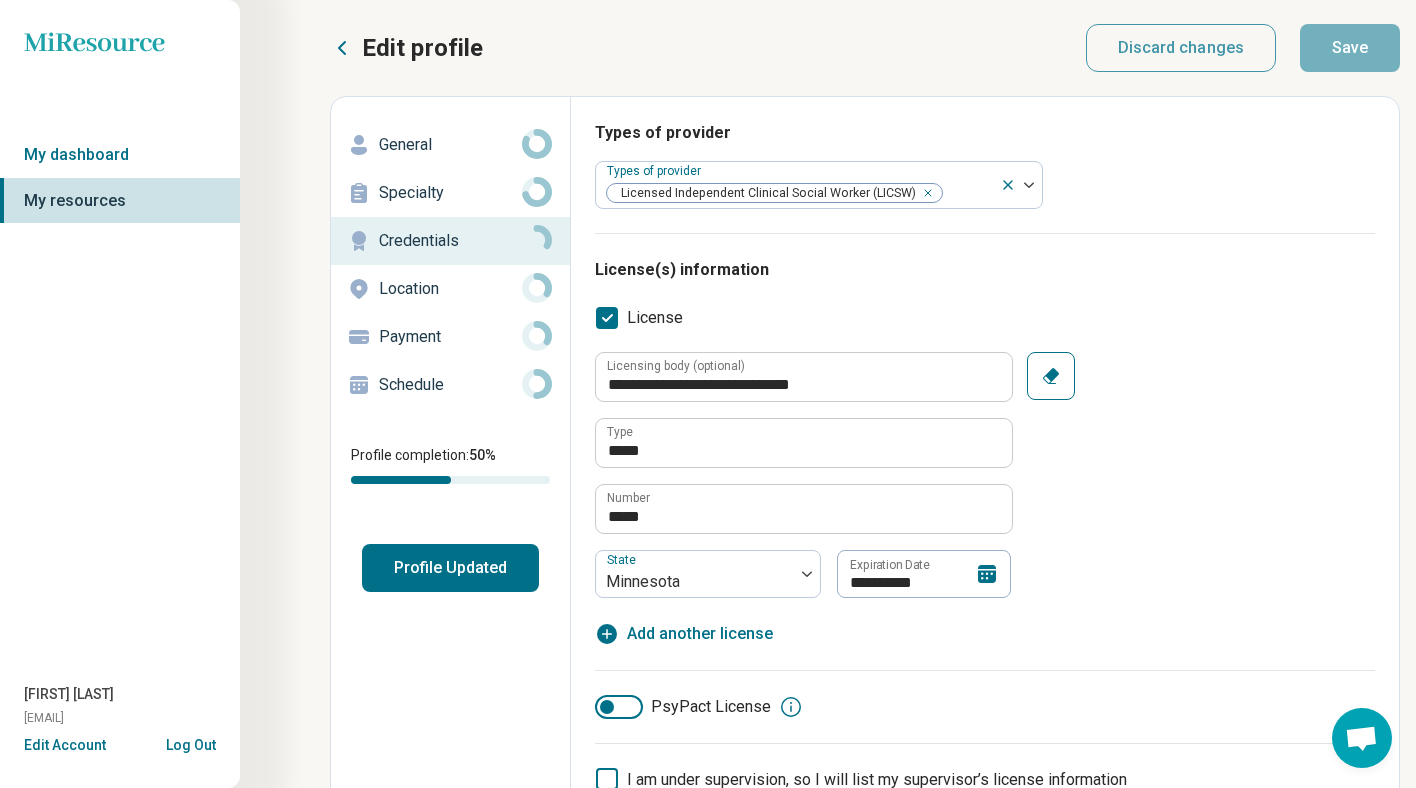 click 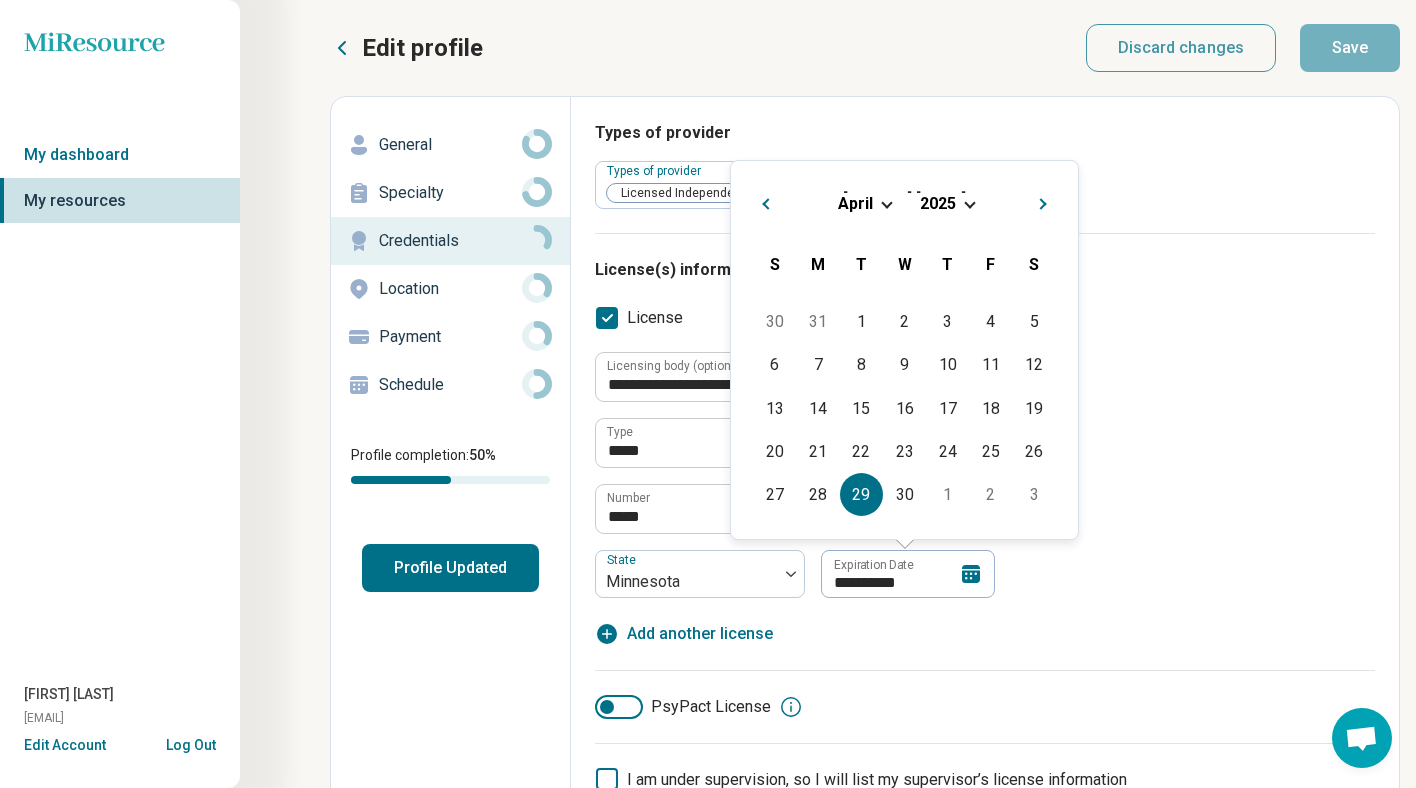 click on "[MONTH] [YEAR]" at bounding box center [904, 203] 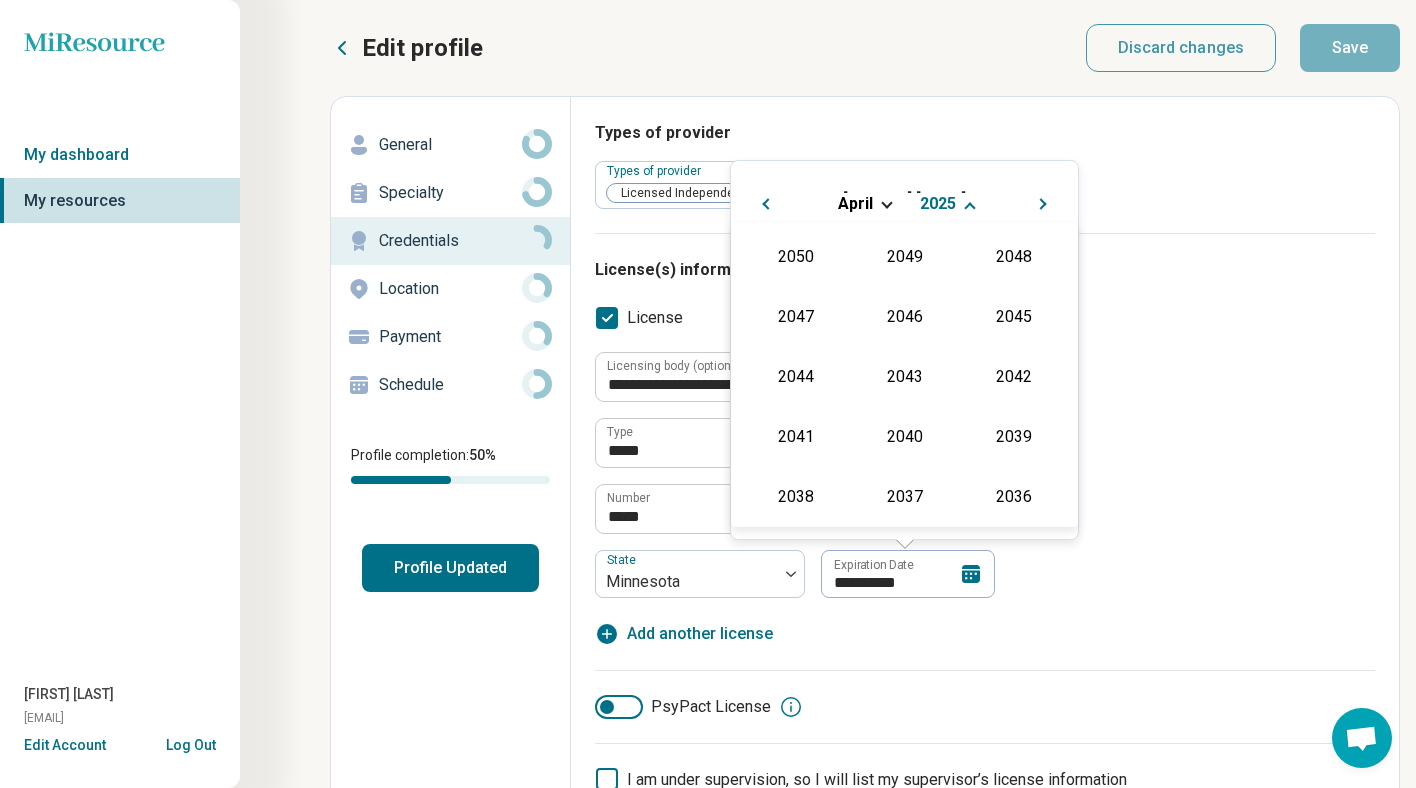 scroll, scrollTop: 362, scrollLeft: 0, axis: vertical 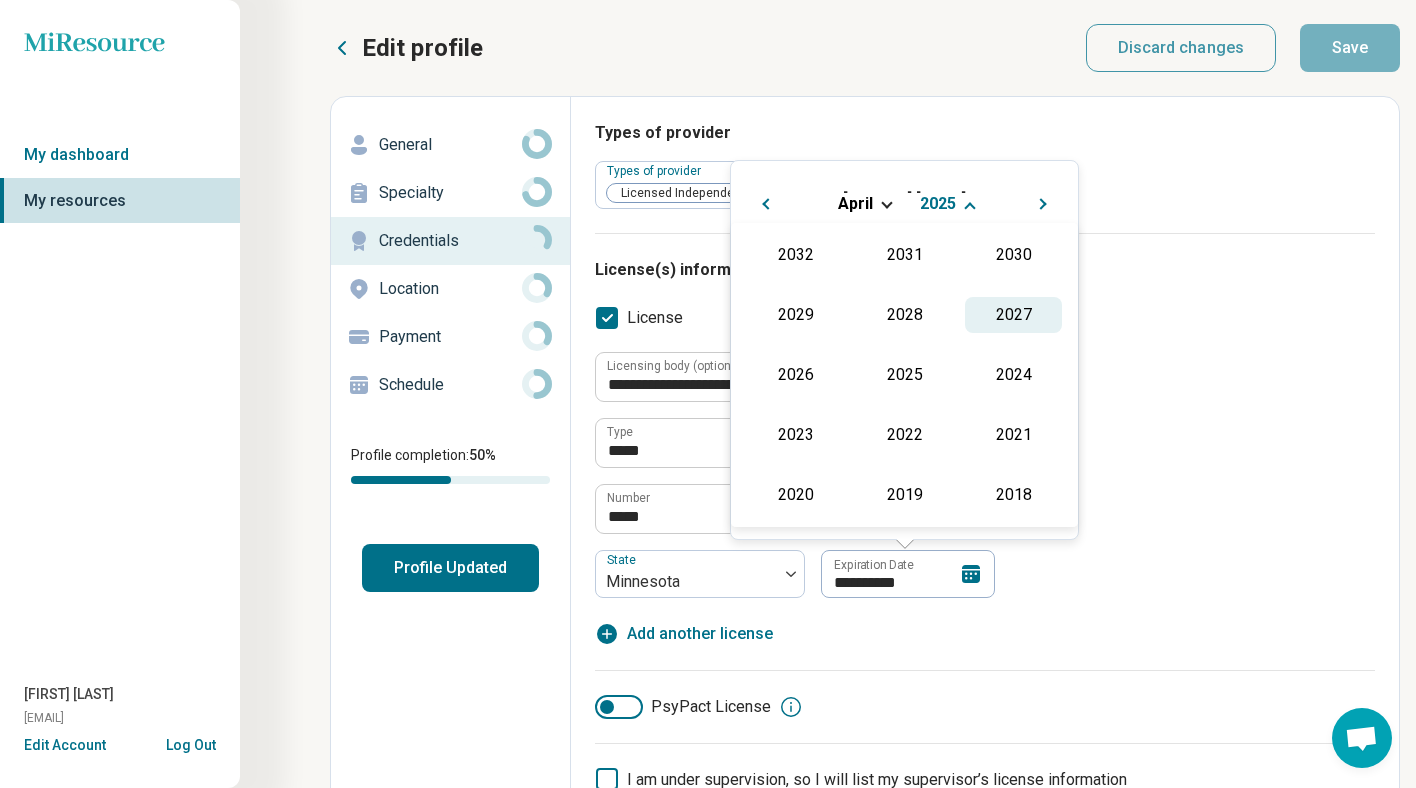 click on "2027" at bounding box center [1013, 315] 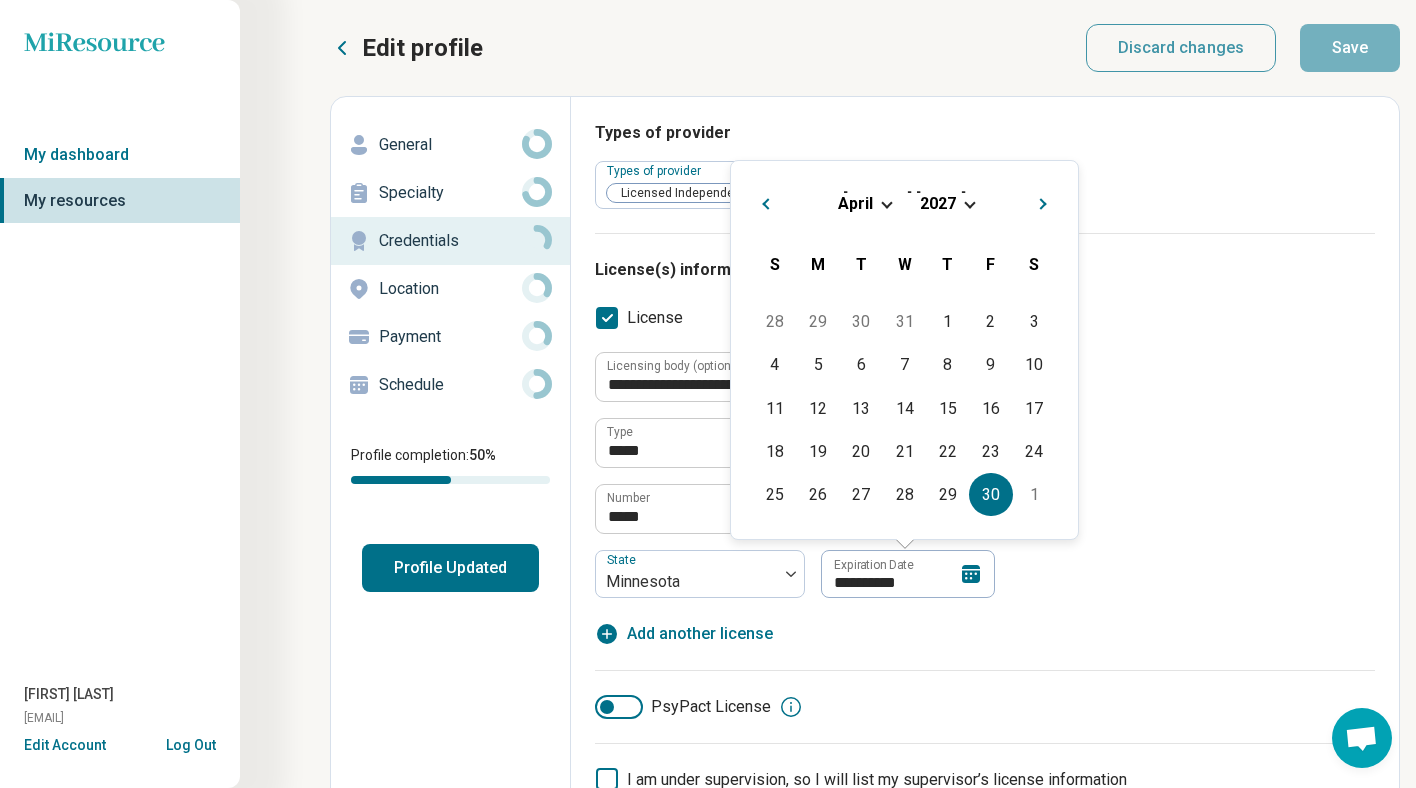 click on "30" at bounding box center (990, 494) 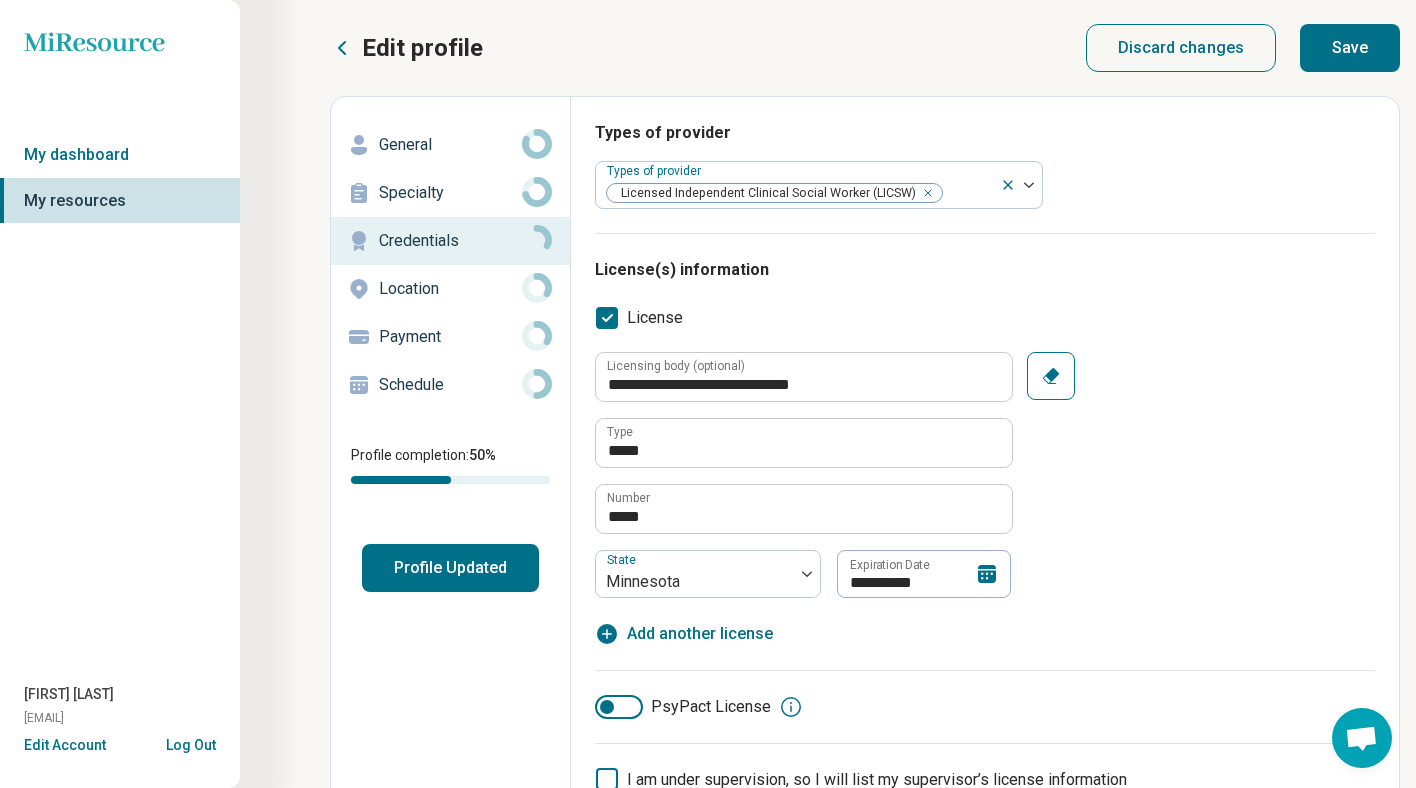 click on "**********" at bounding box center (985, 475) 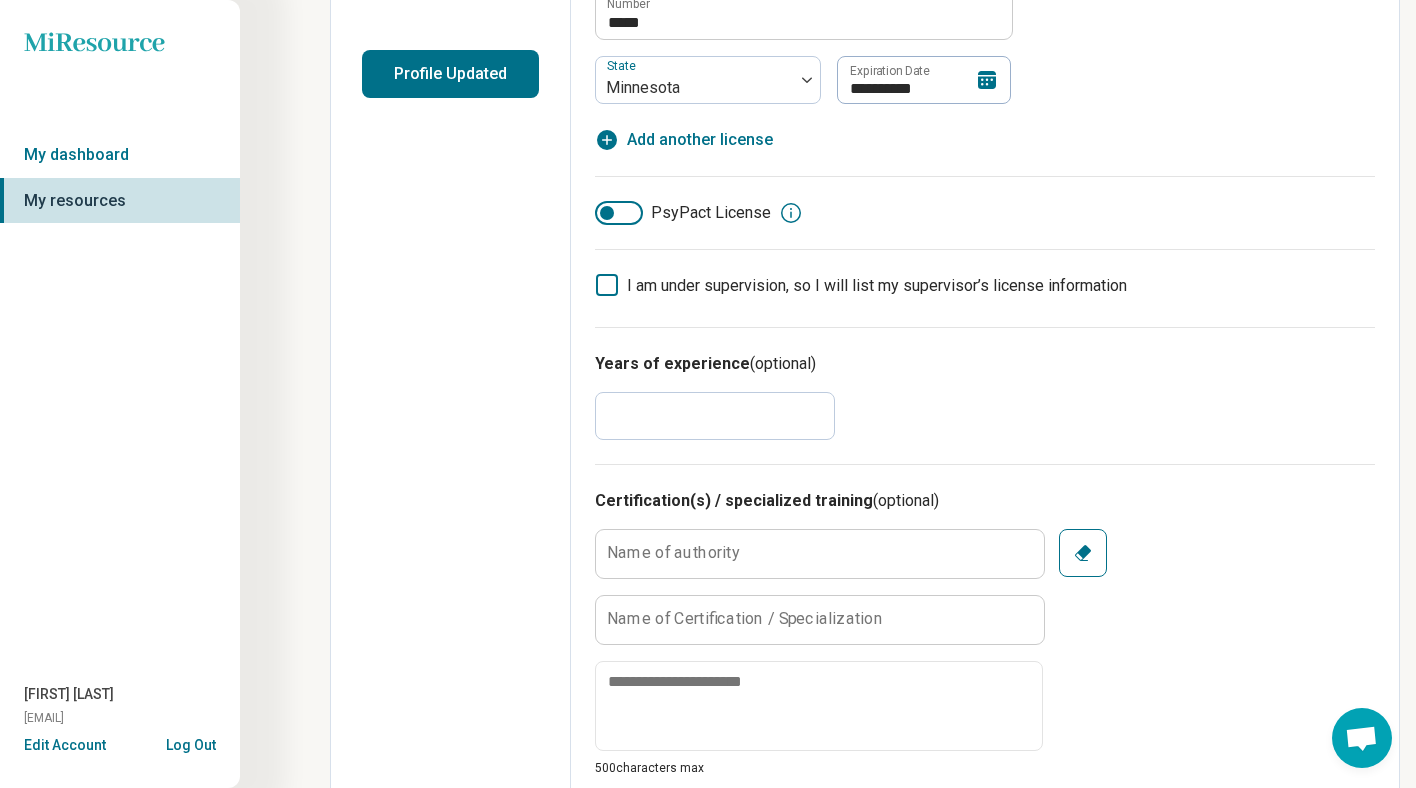 scroll, scrollTop: 497, scrollLeft: 0, axis: vertical 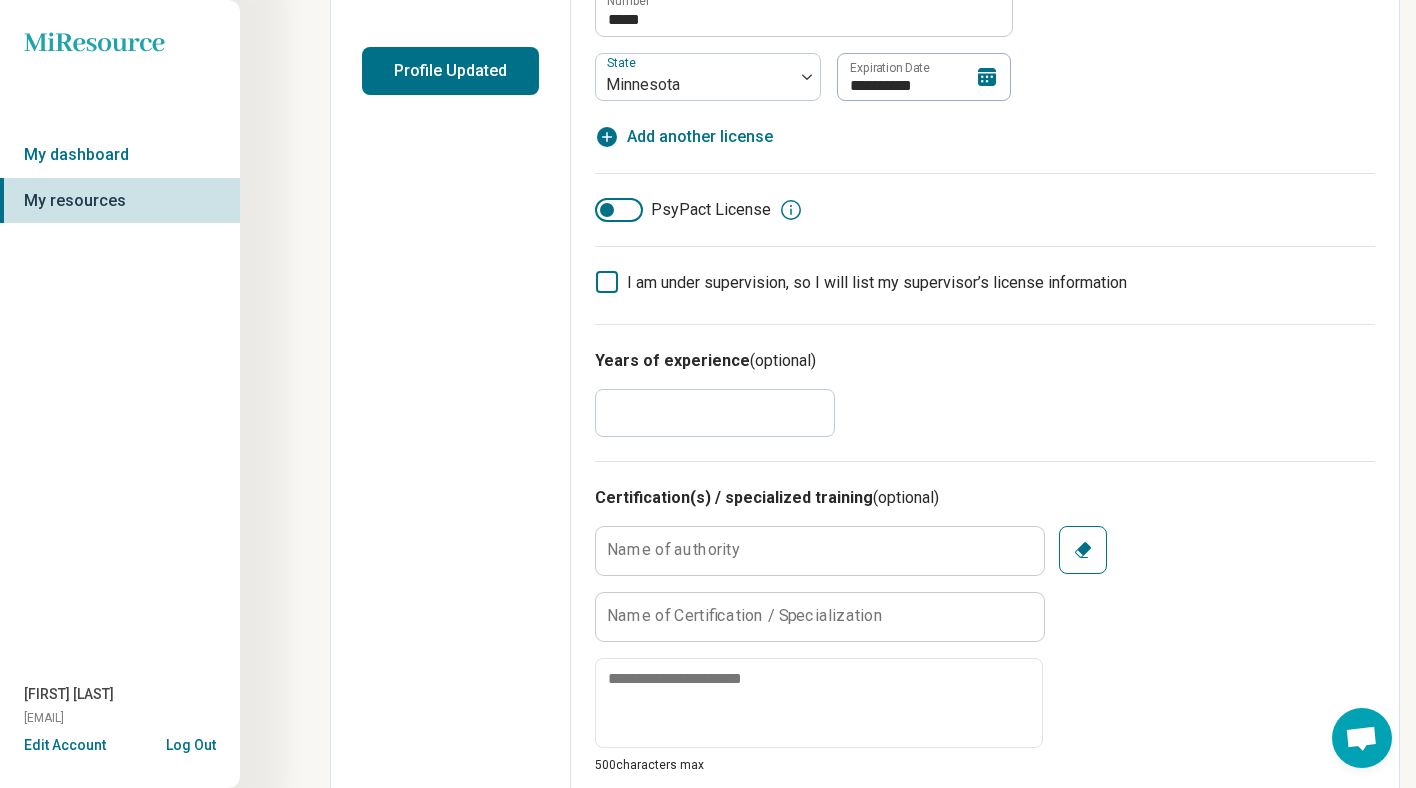 click on "*" at bounding box center (715, 413) 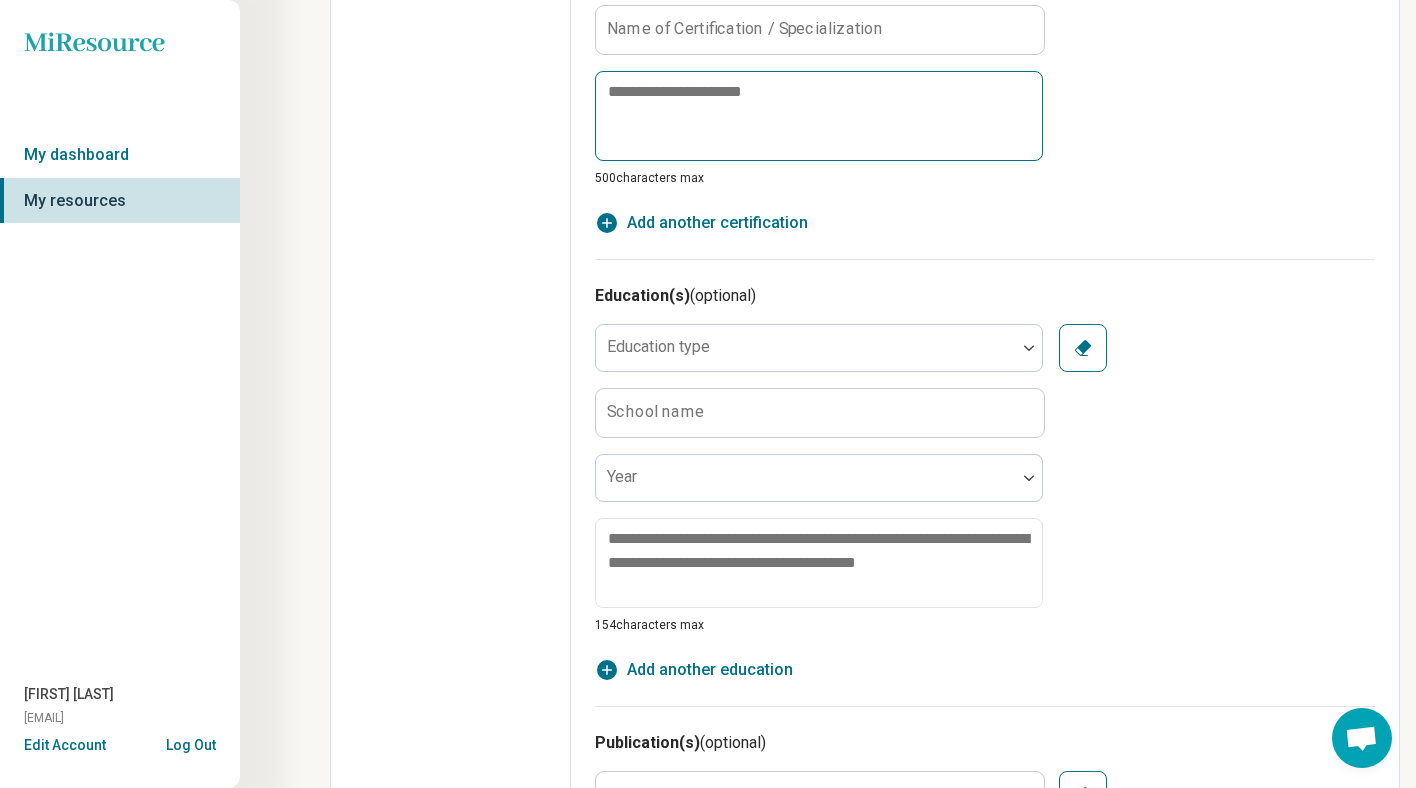 scroll, scrollTop: 1206, scrollLeft: 0, axis: vertical 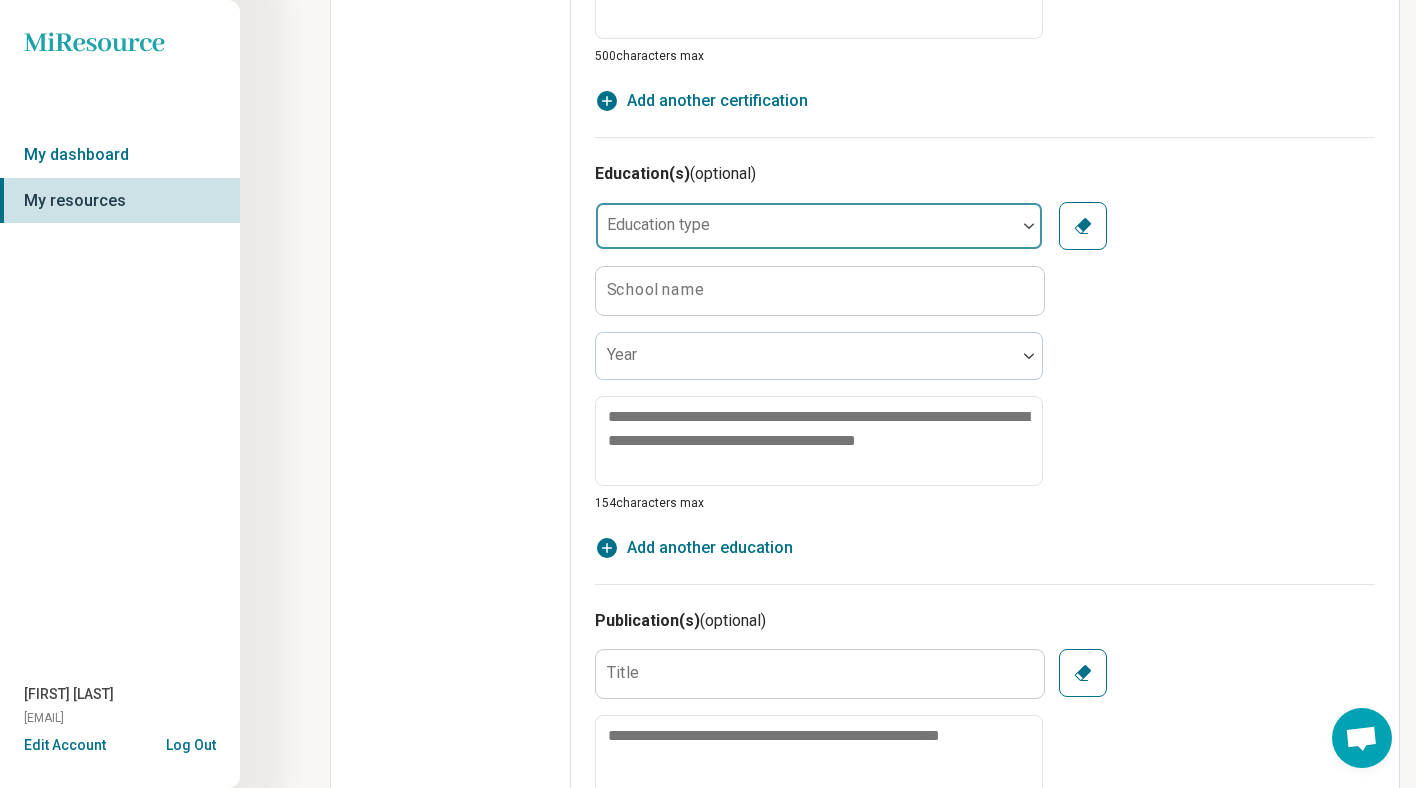 click at bounding box center [806, 226] 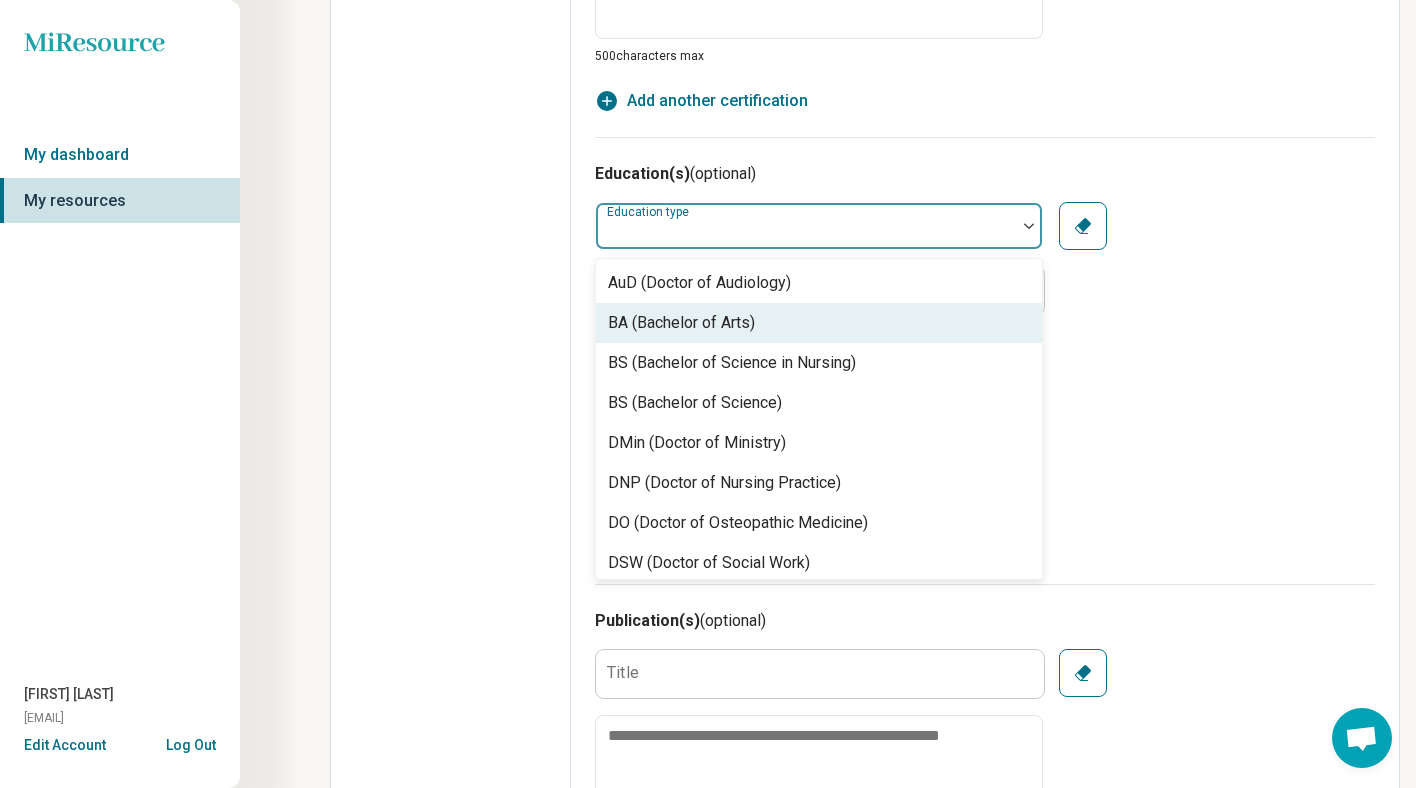 click on "BA (Bachelor of Arts)" at bounding box center [819, 323] 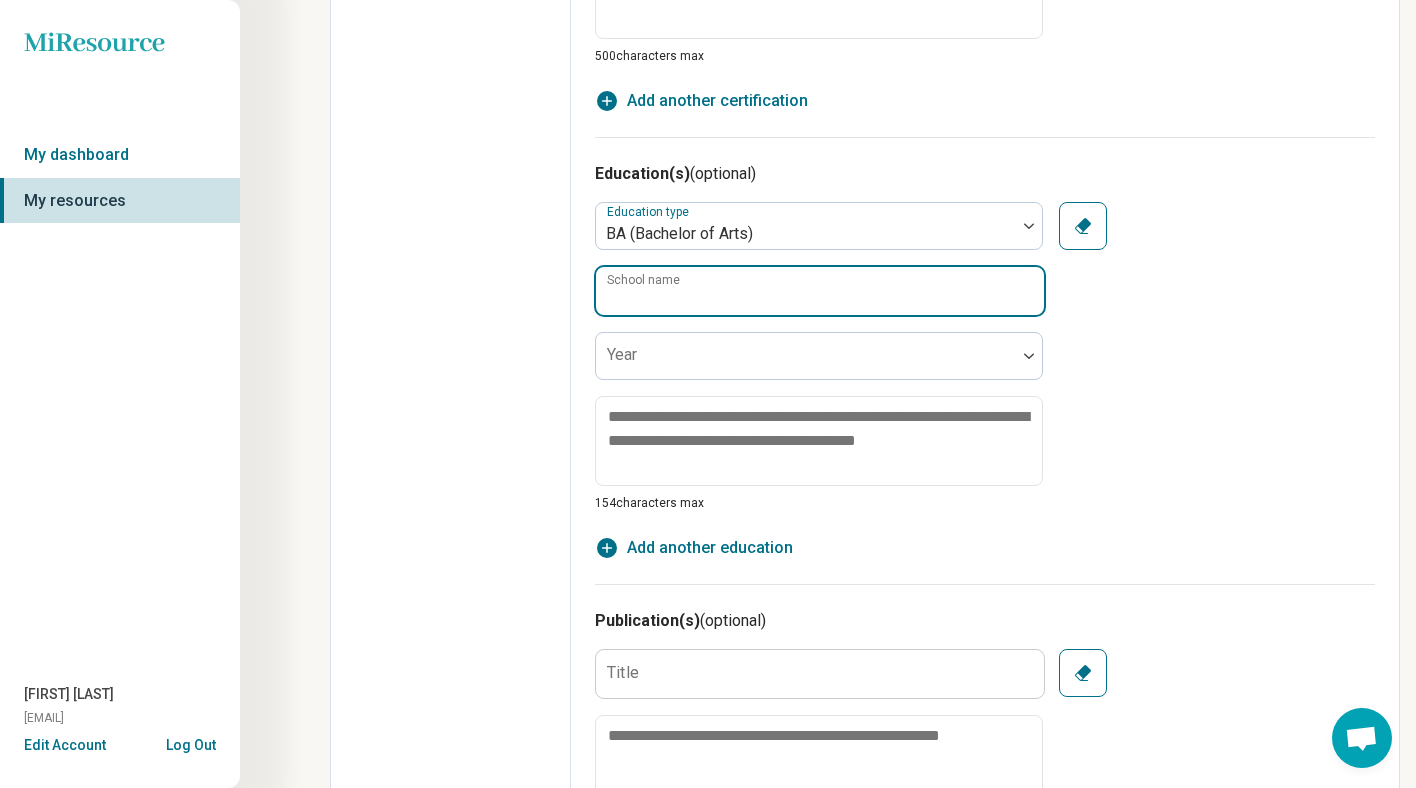 click on "School name" at bounding box center (820, 291) 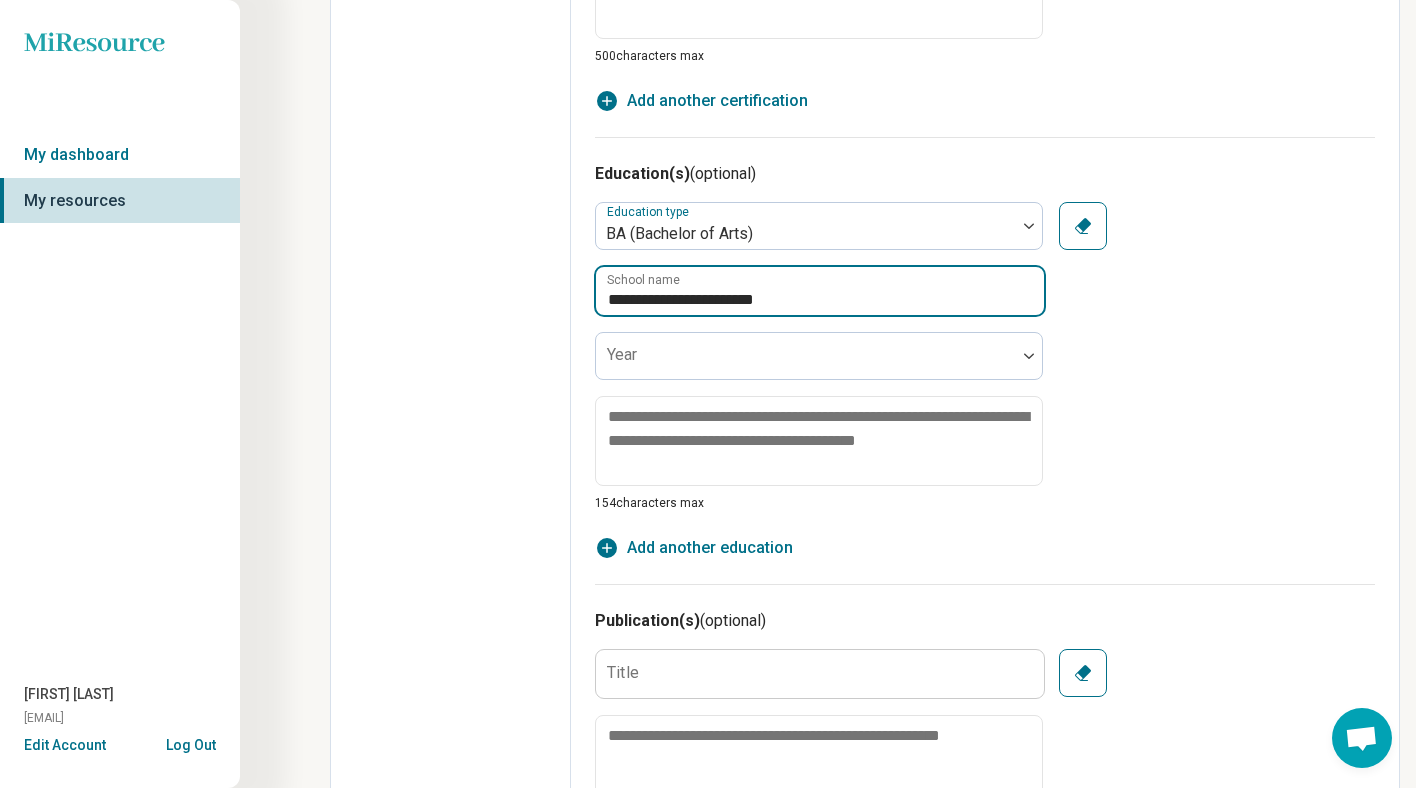 type on "**********" 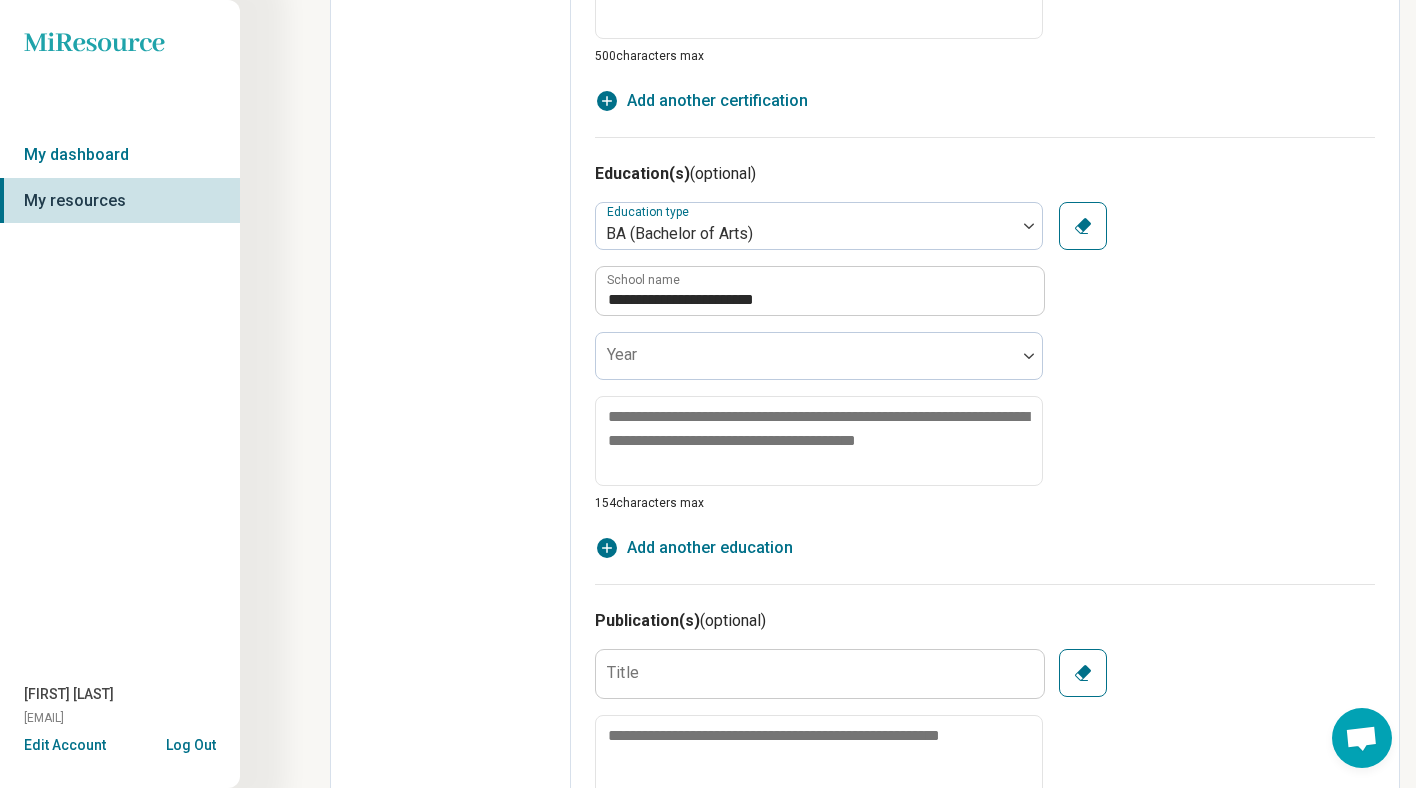 click on "**********" at bounding box center [985, 357] 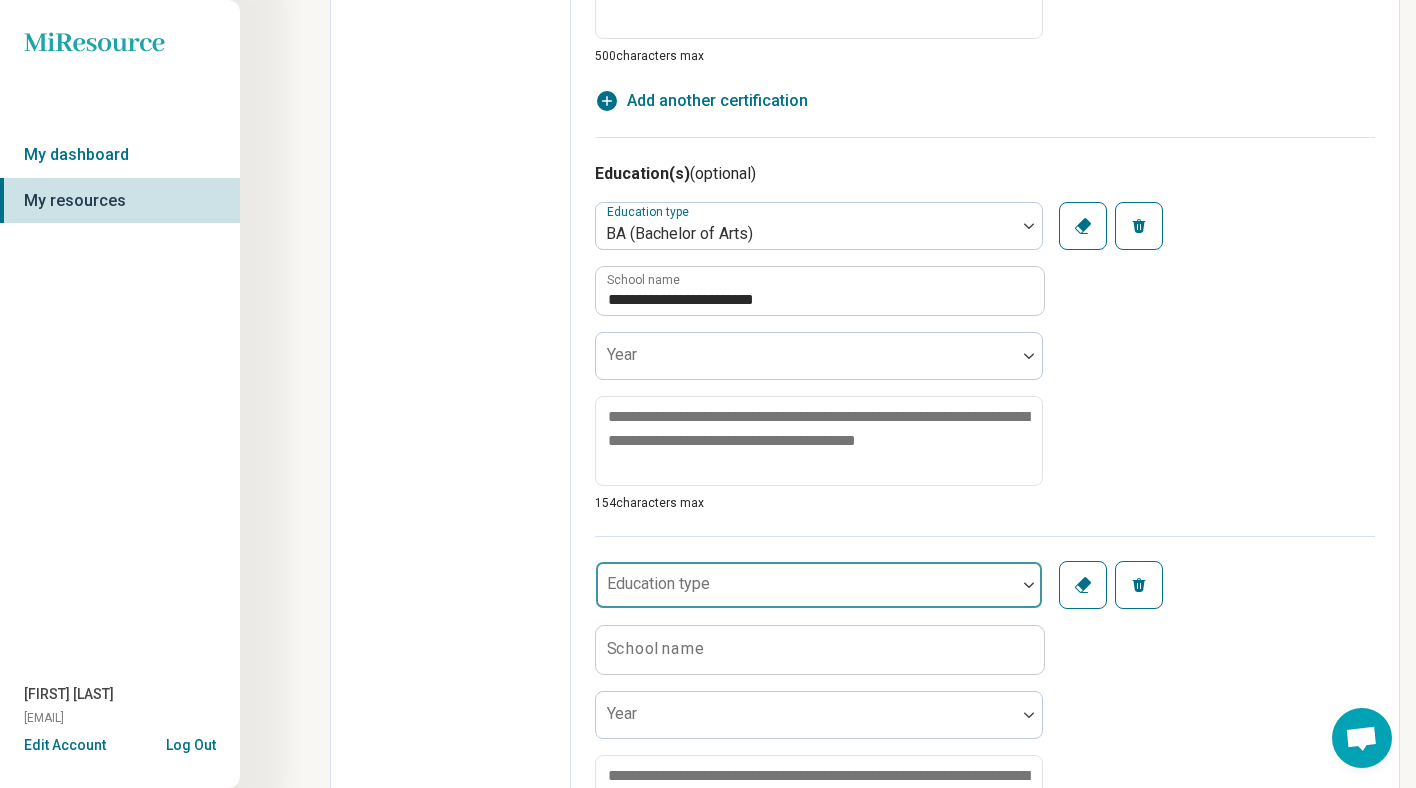 click at bounding box center (806, 593) 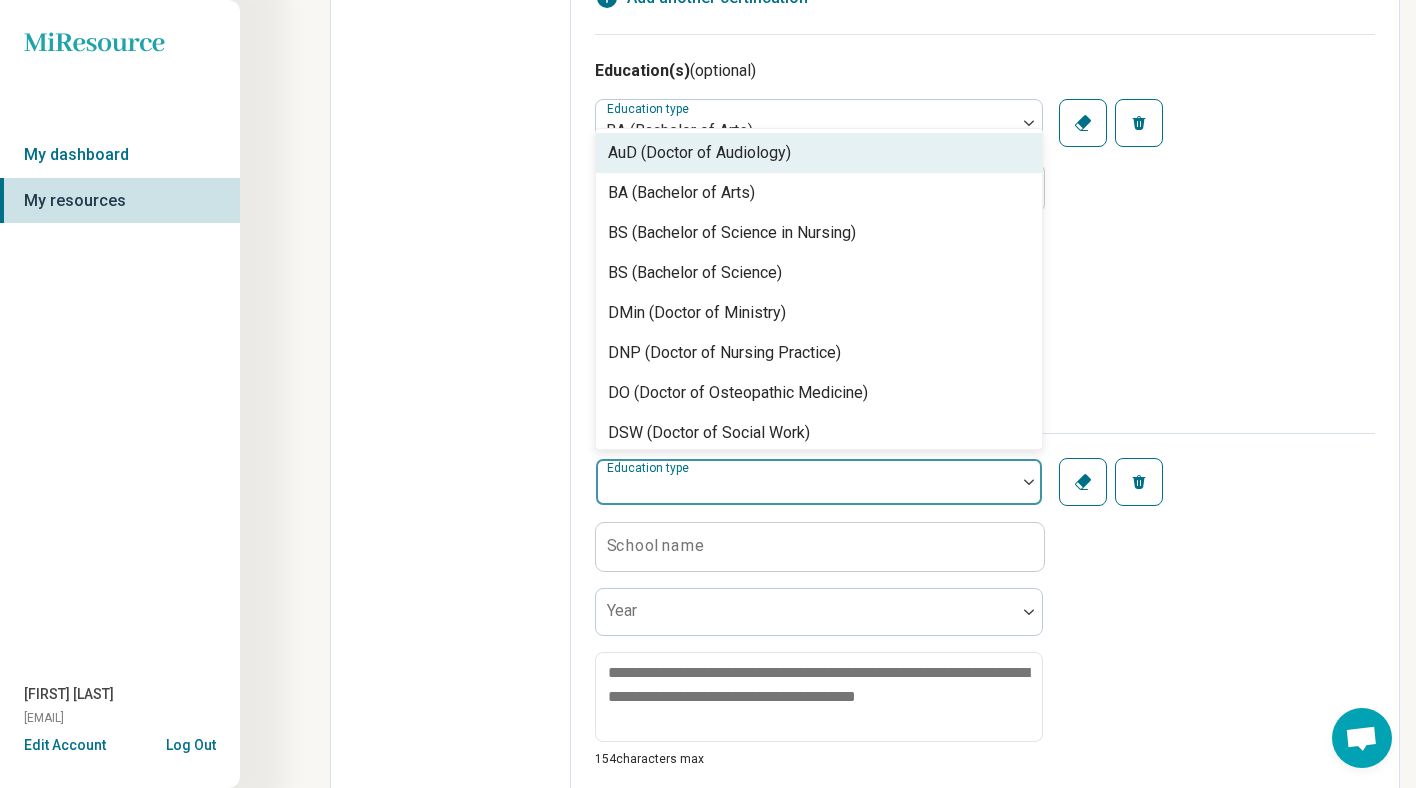 scroll, scrollTop: 1365, scrollLeft: 0, axis: vertical 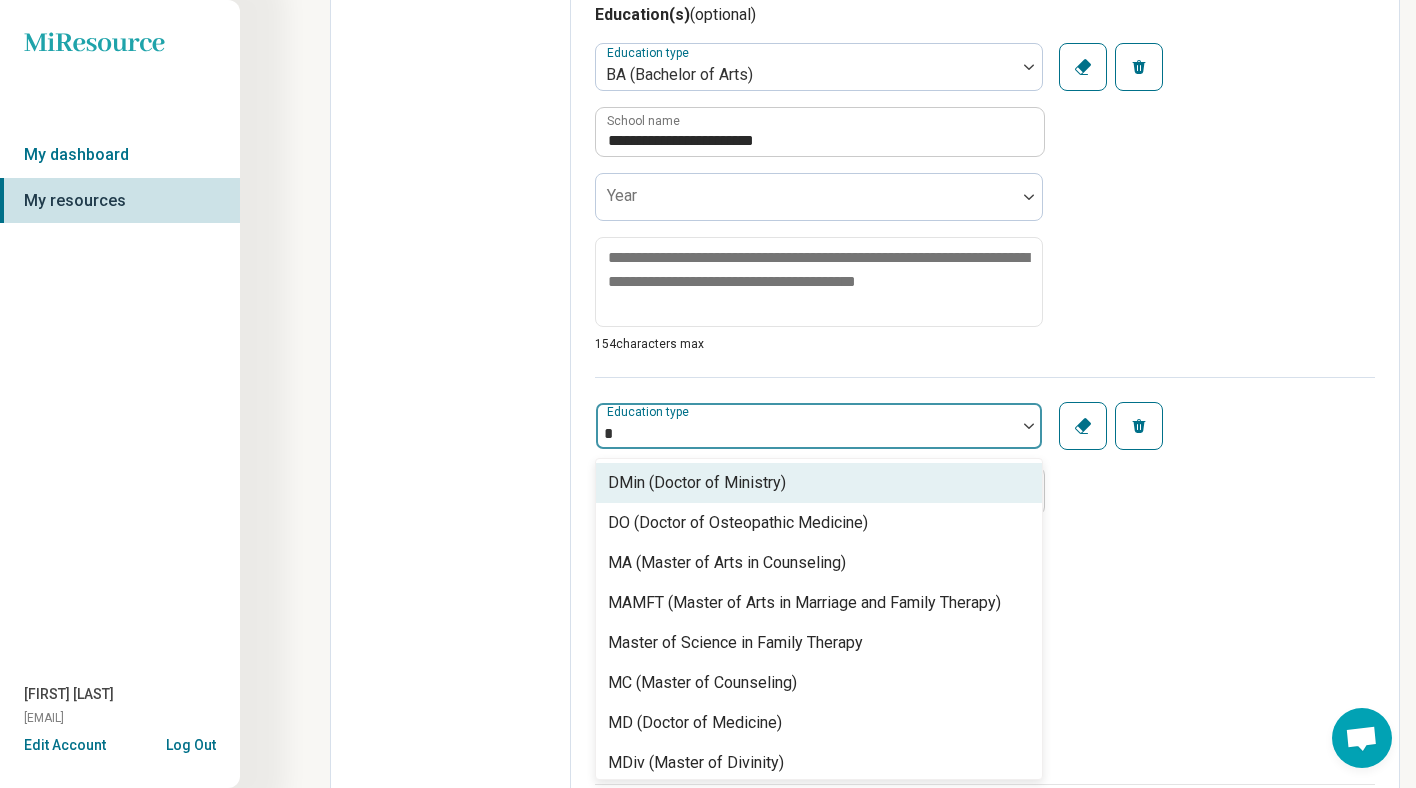 type on "**" 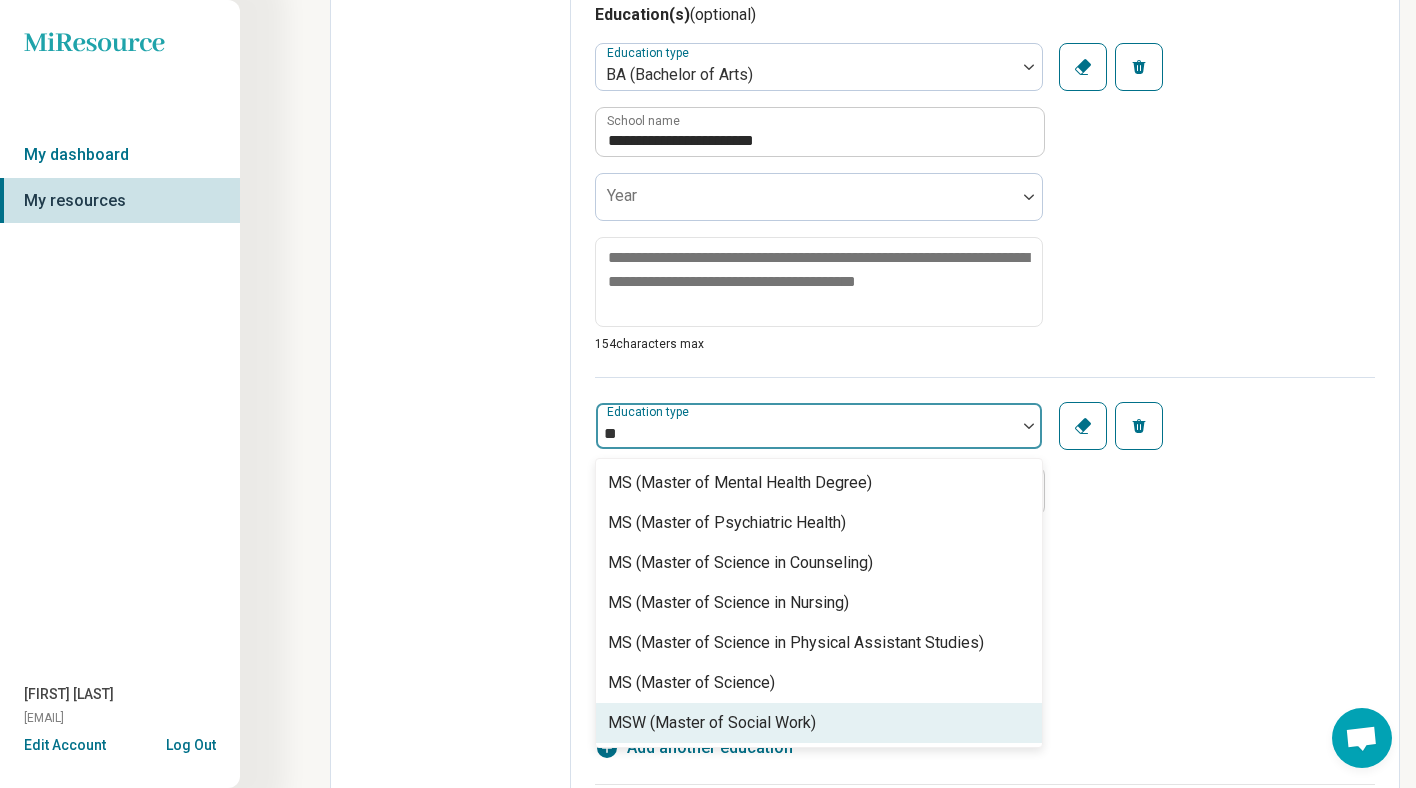 click on "MSW (Master of Social Work)" at bounding box center [712, 723] 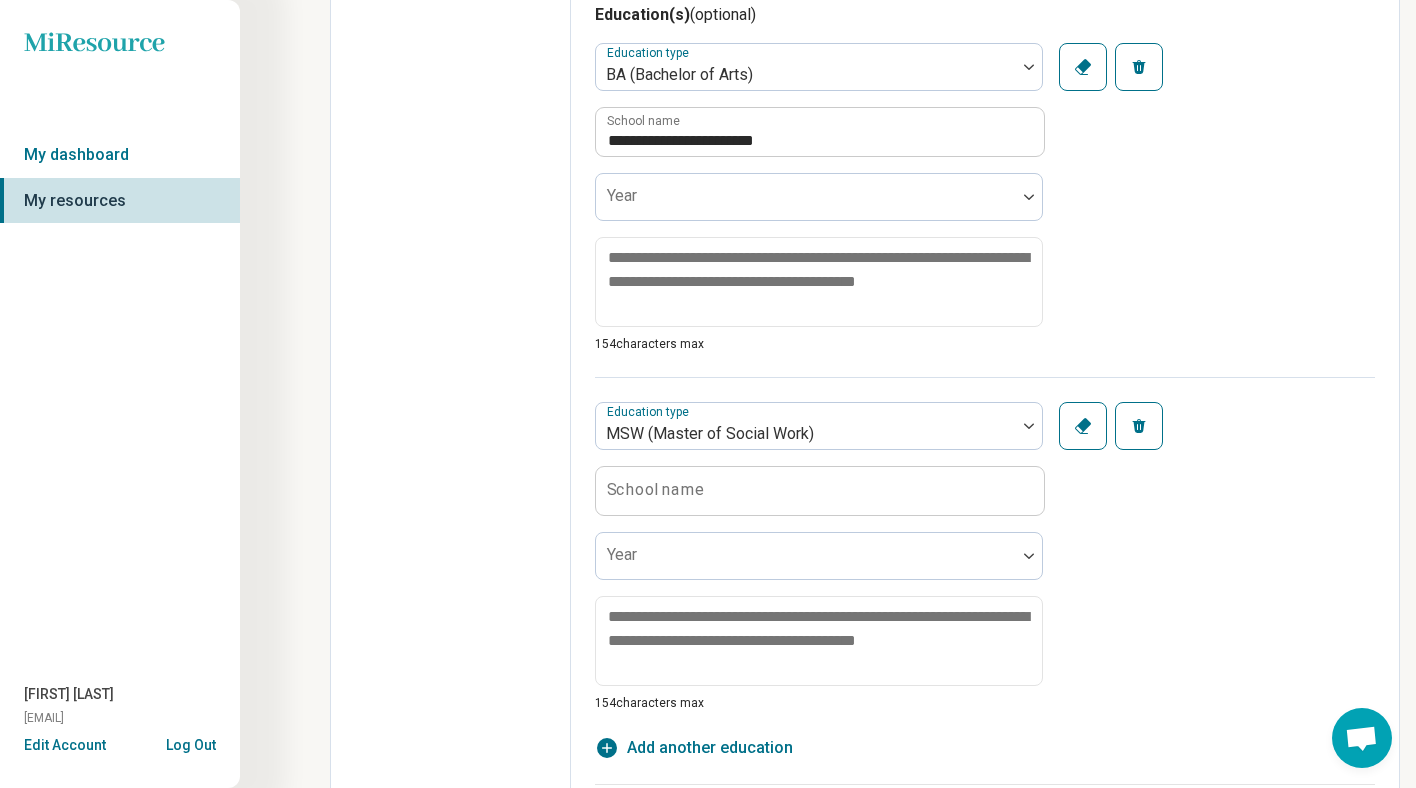 click on "School name" at bounding box center [656, 490] 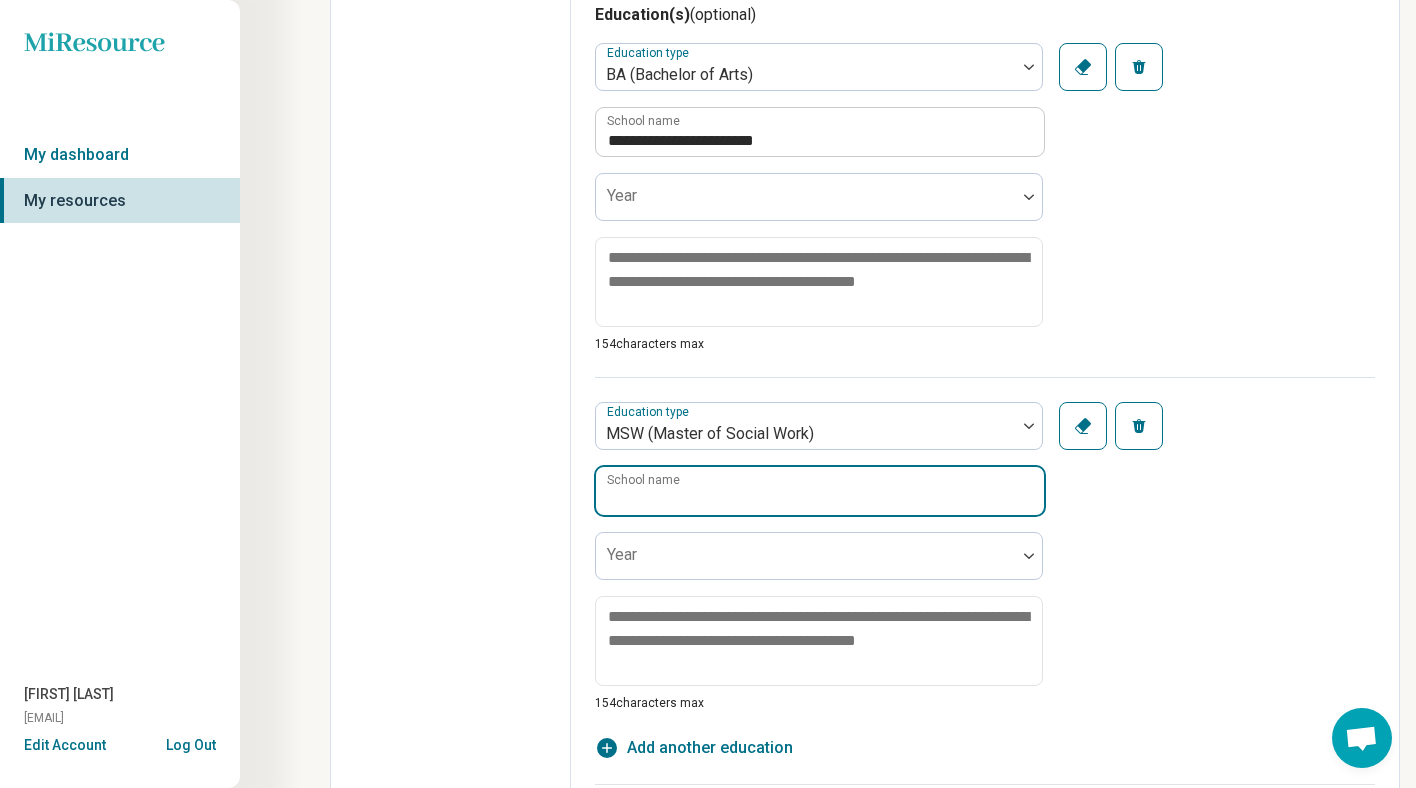 click on "School name" at bounding box center [820, 491] 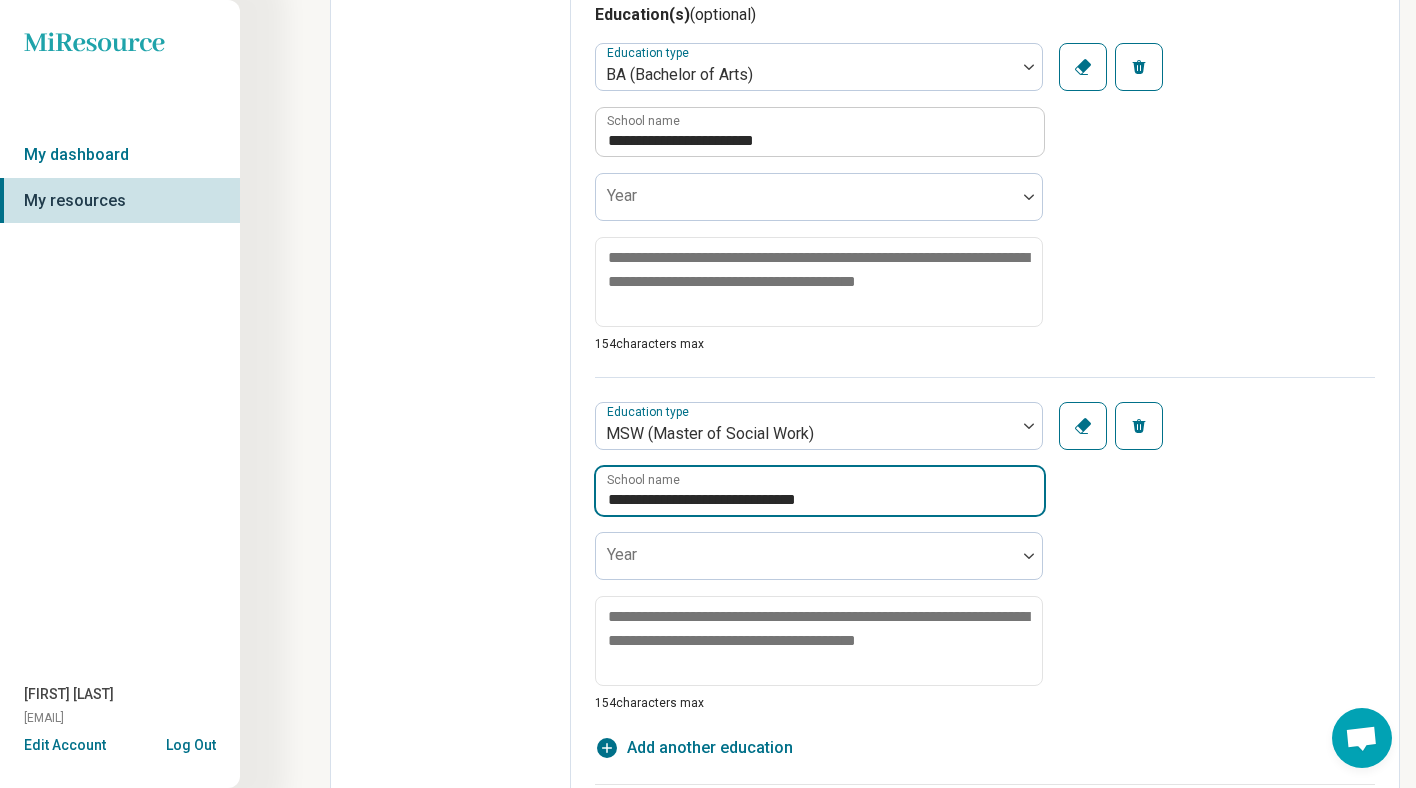 type on "**********" 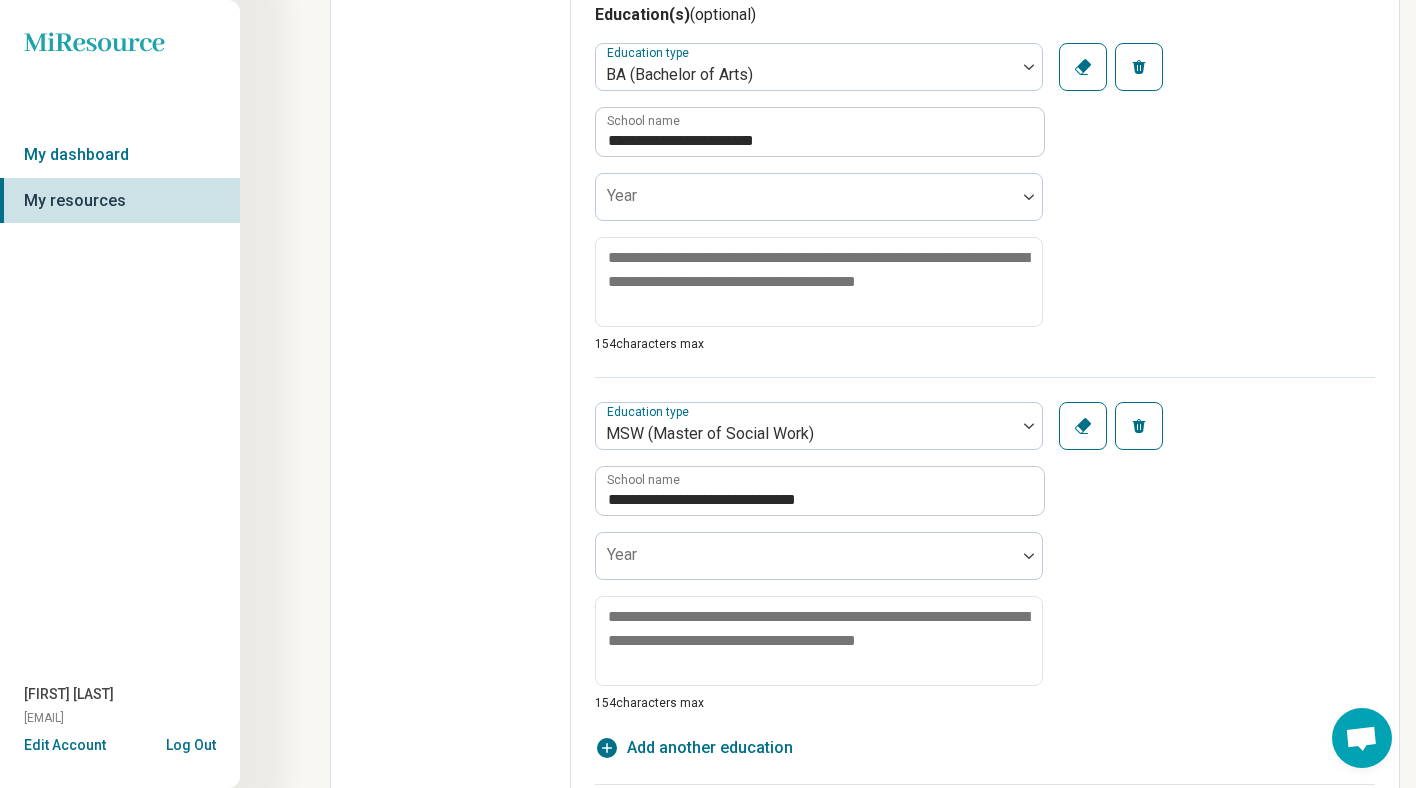 click on "Edit profile General Specialty Credentials Location Payment Schedule Profile completion:  50 % Profile Updated" at bounding box center [451, 60] 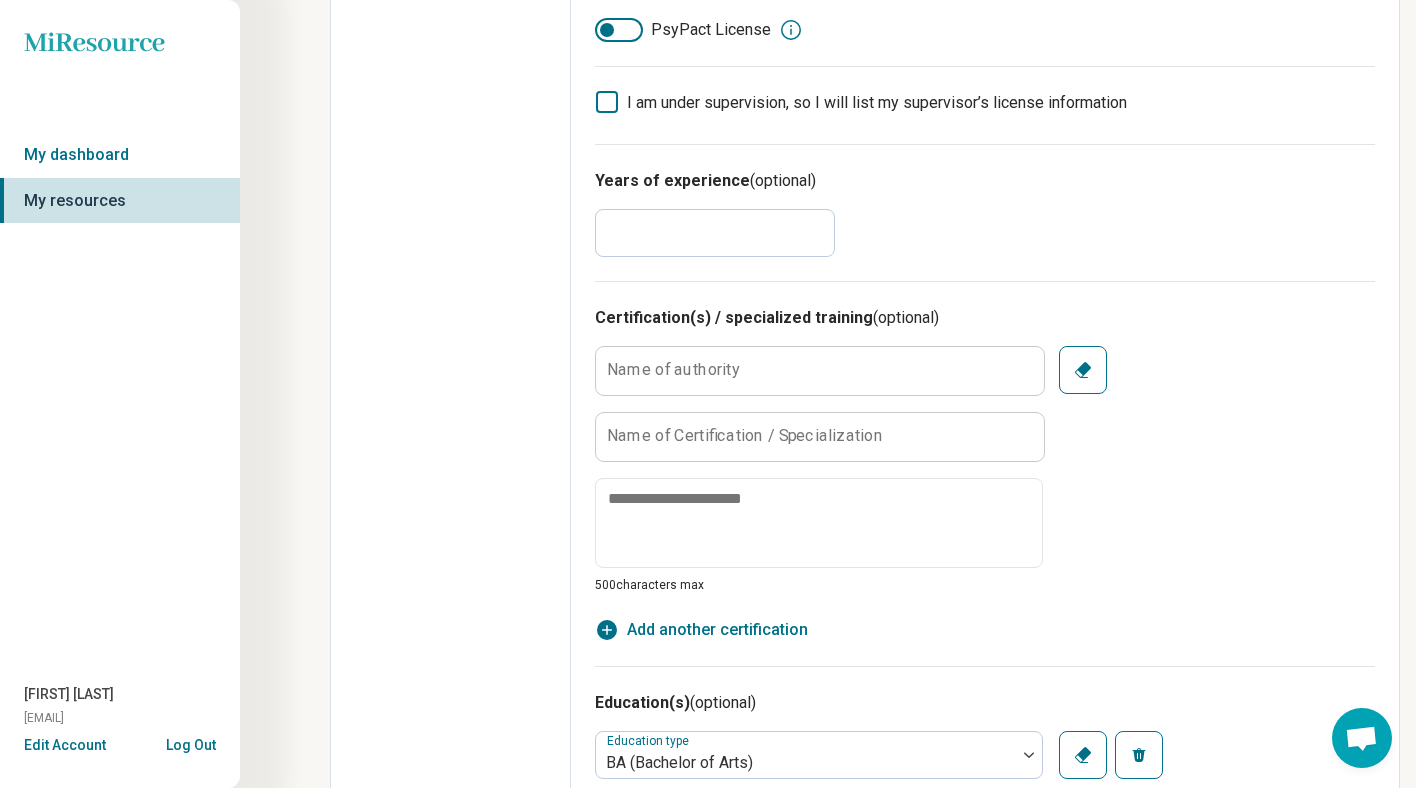 scroll, scrollTop: 0, scrollLeft: 0, axis: both 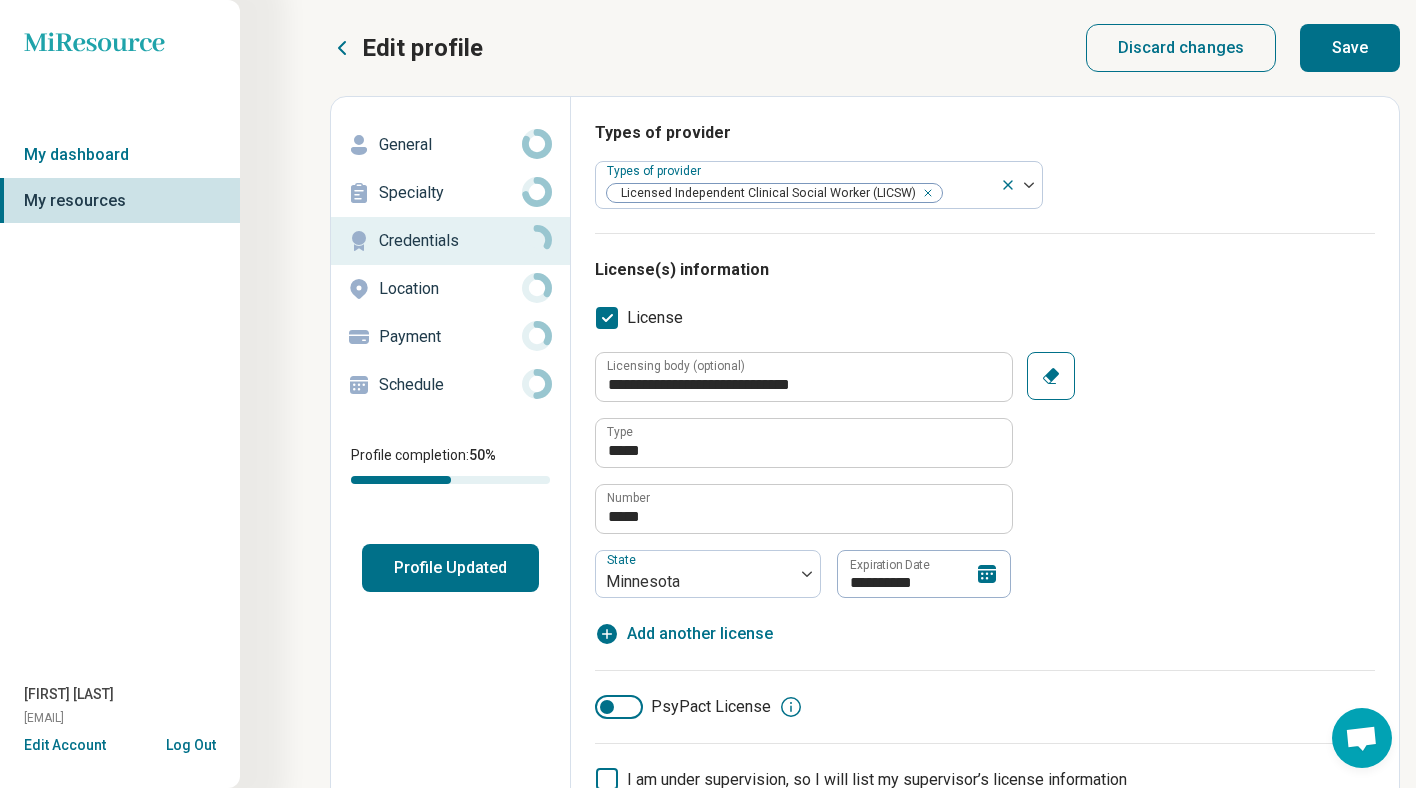 click on "Save" at bounding box center [1350, 48] 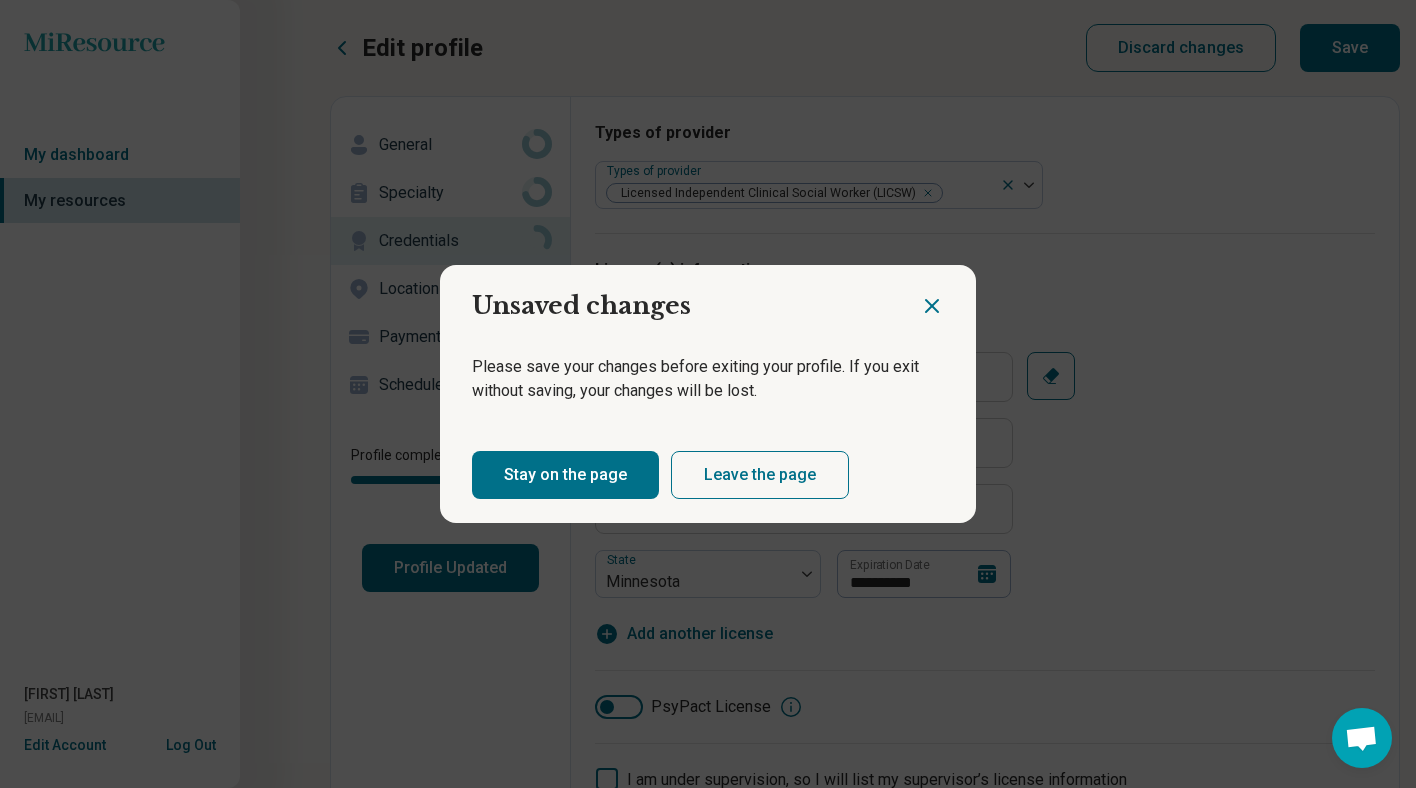 click on "Stay on the page" at bounding box center (565, 475) 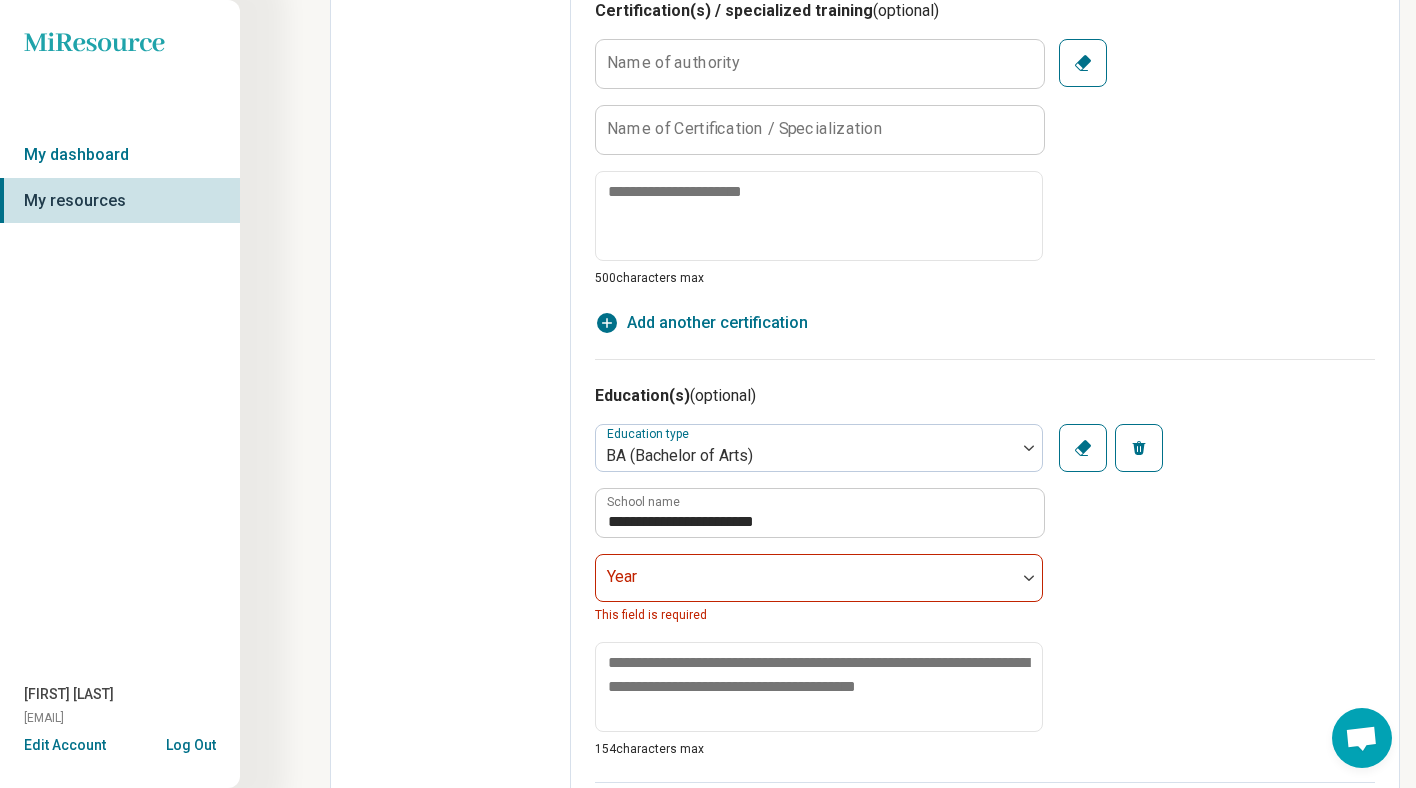 scroll, scrollTop: 1009, scrollLeft: 0, axis: vertical 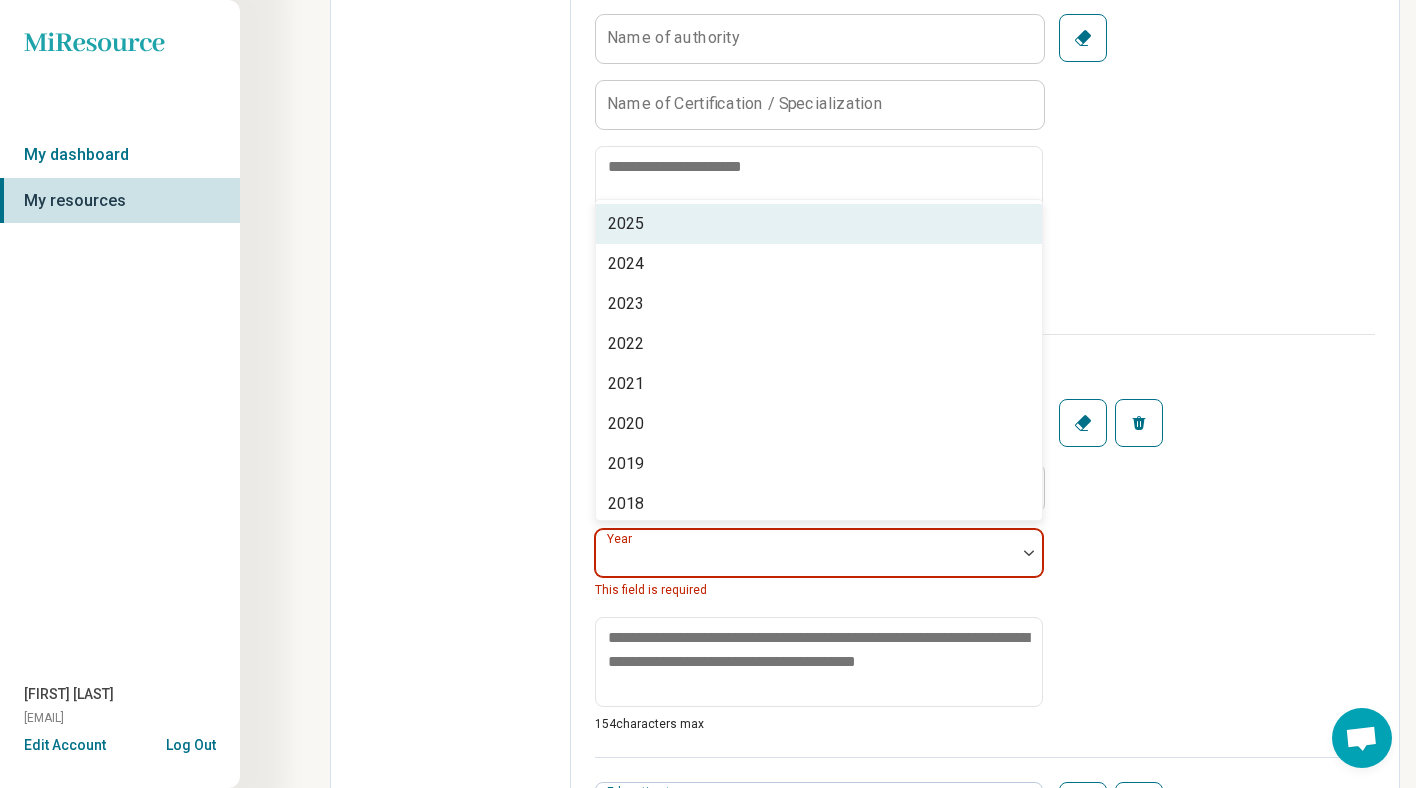 click at bounding box center [806, 561] 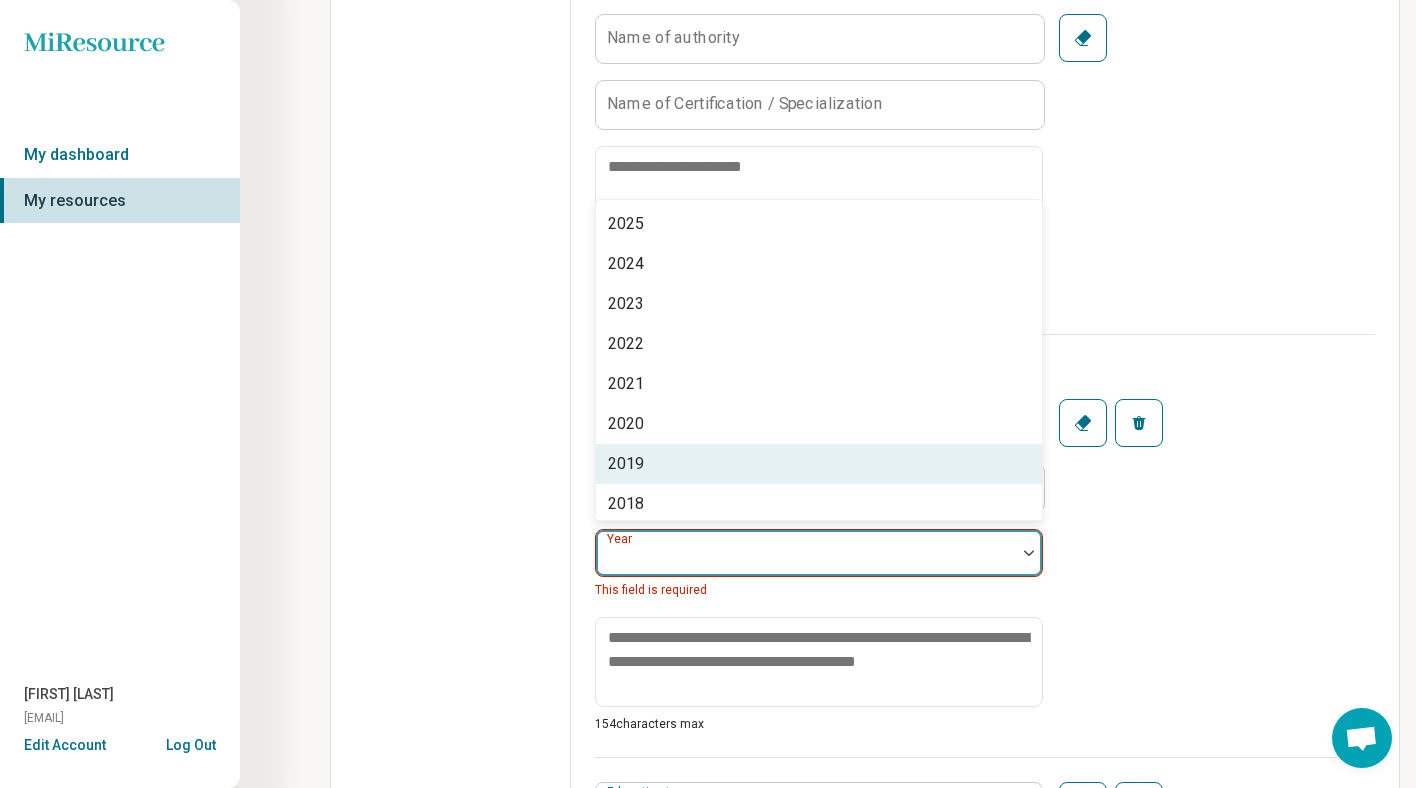 scroll, scrollTop: 35, scrollLeft: 0, axis: vertical 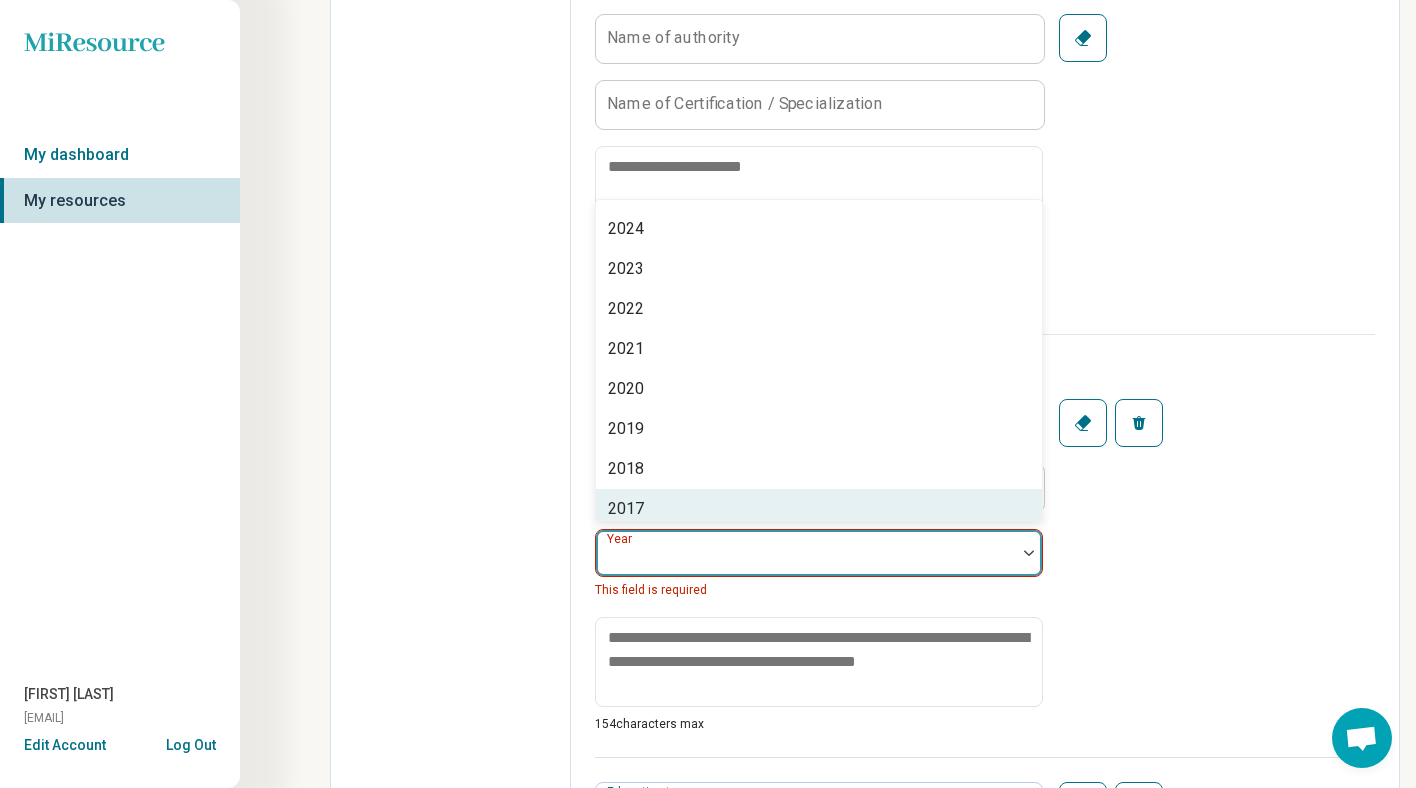 click on "2017" at bounding box center (819, 509) 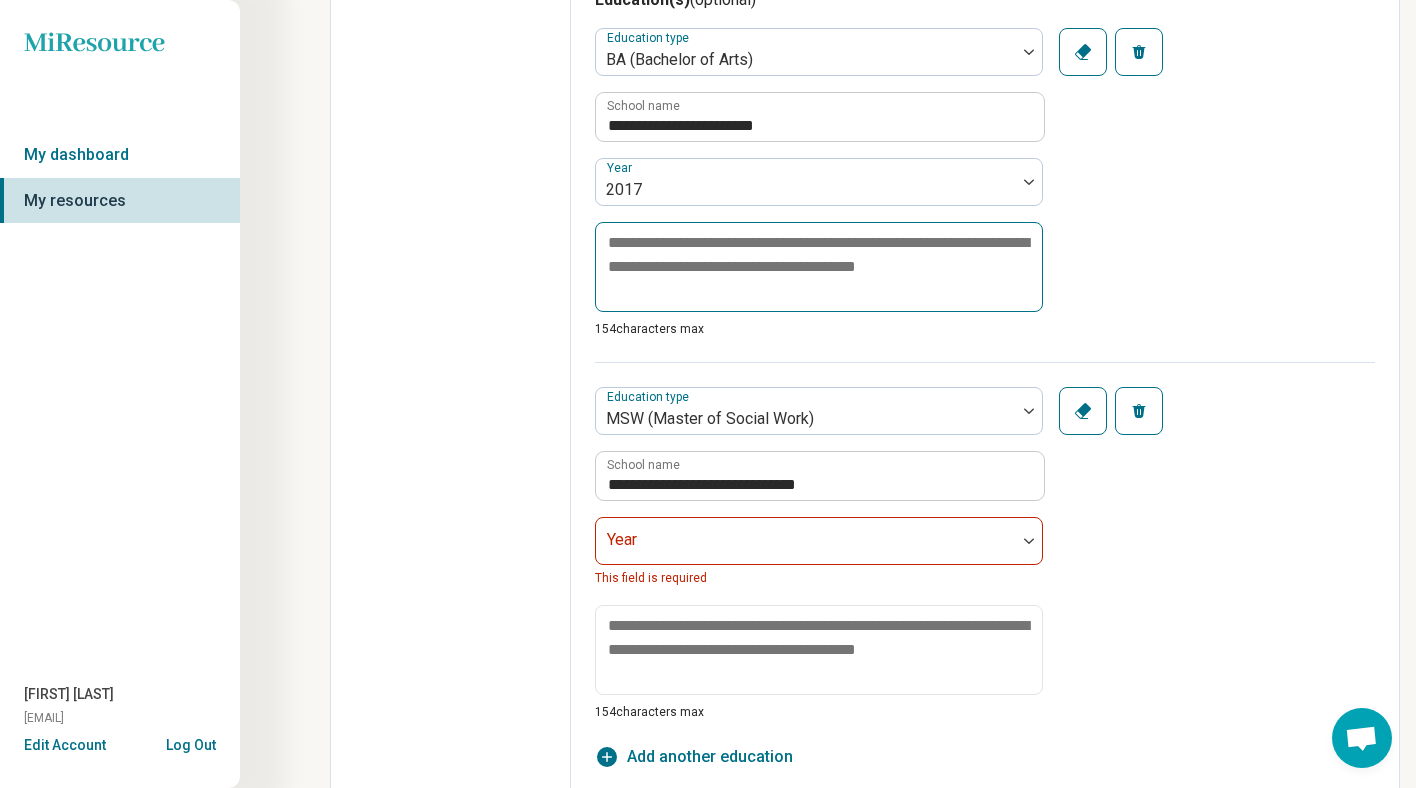 scroll, scrollTop: 1452, scrollLeft: 0, axis: vertical 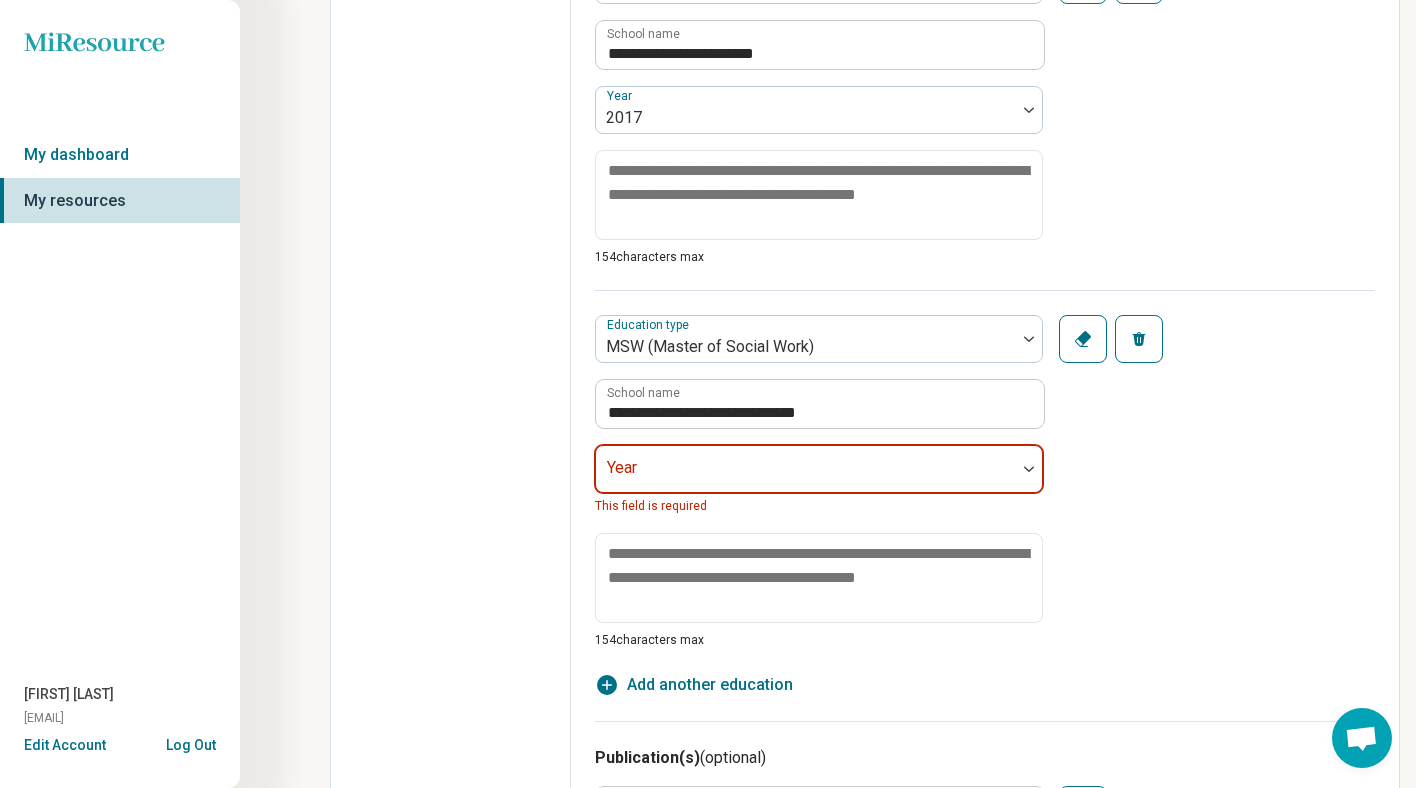 click at bounding box center (806, 477) 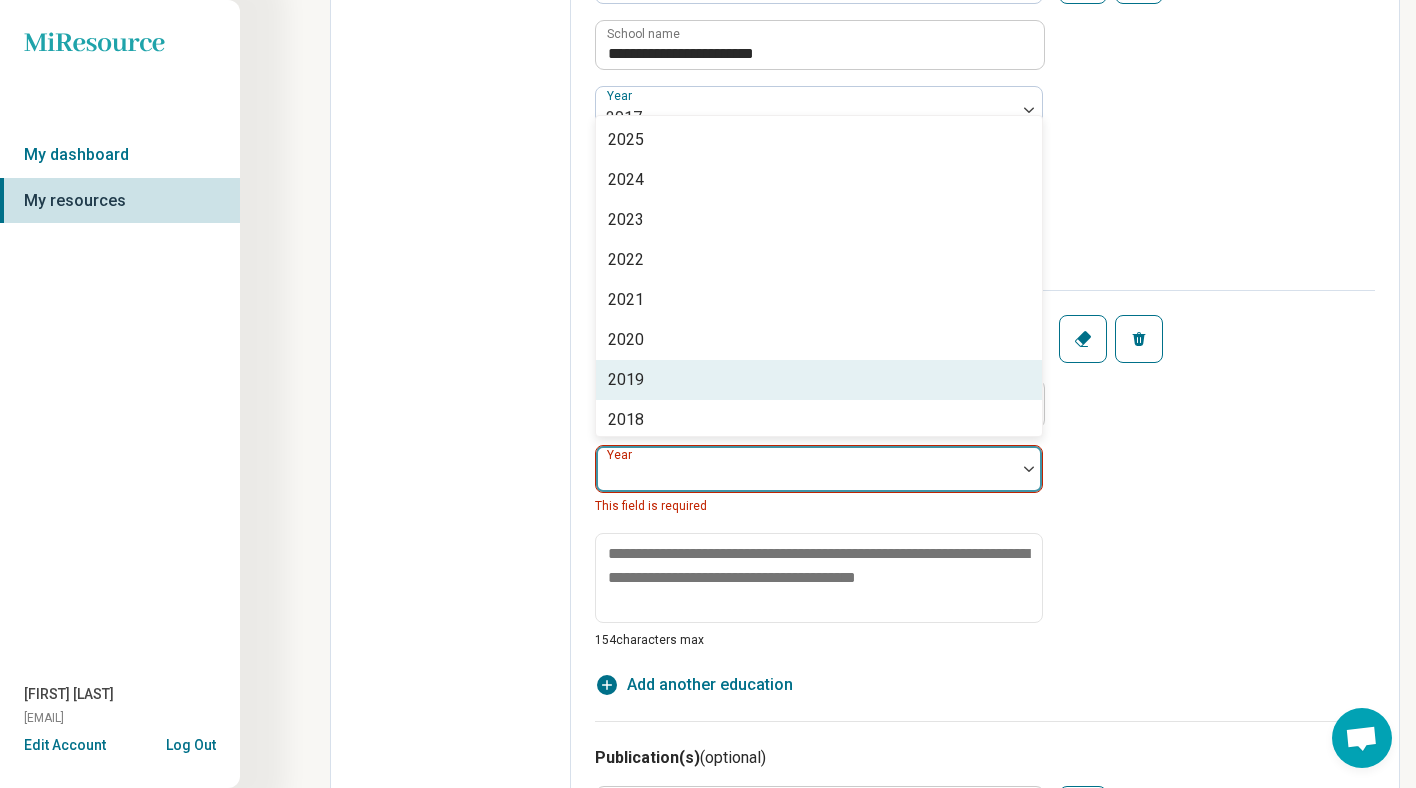 click on "2019" at bounding box center [819, 380] 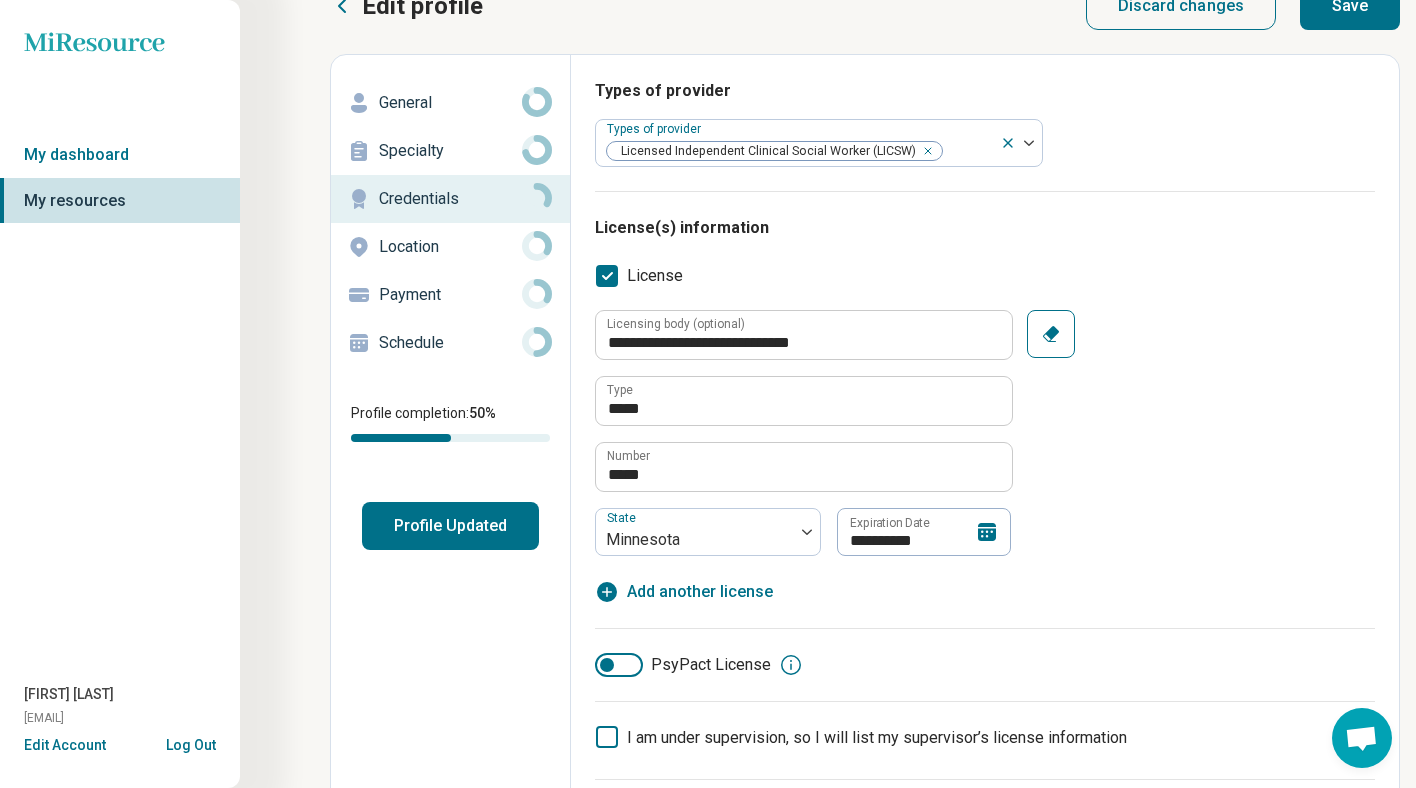 scroll, scrollTop: 0, scrollLeft: 0, axis: both 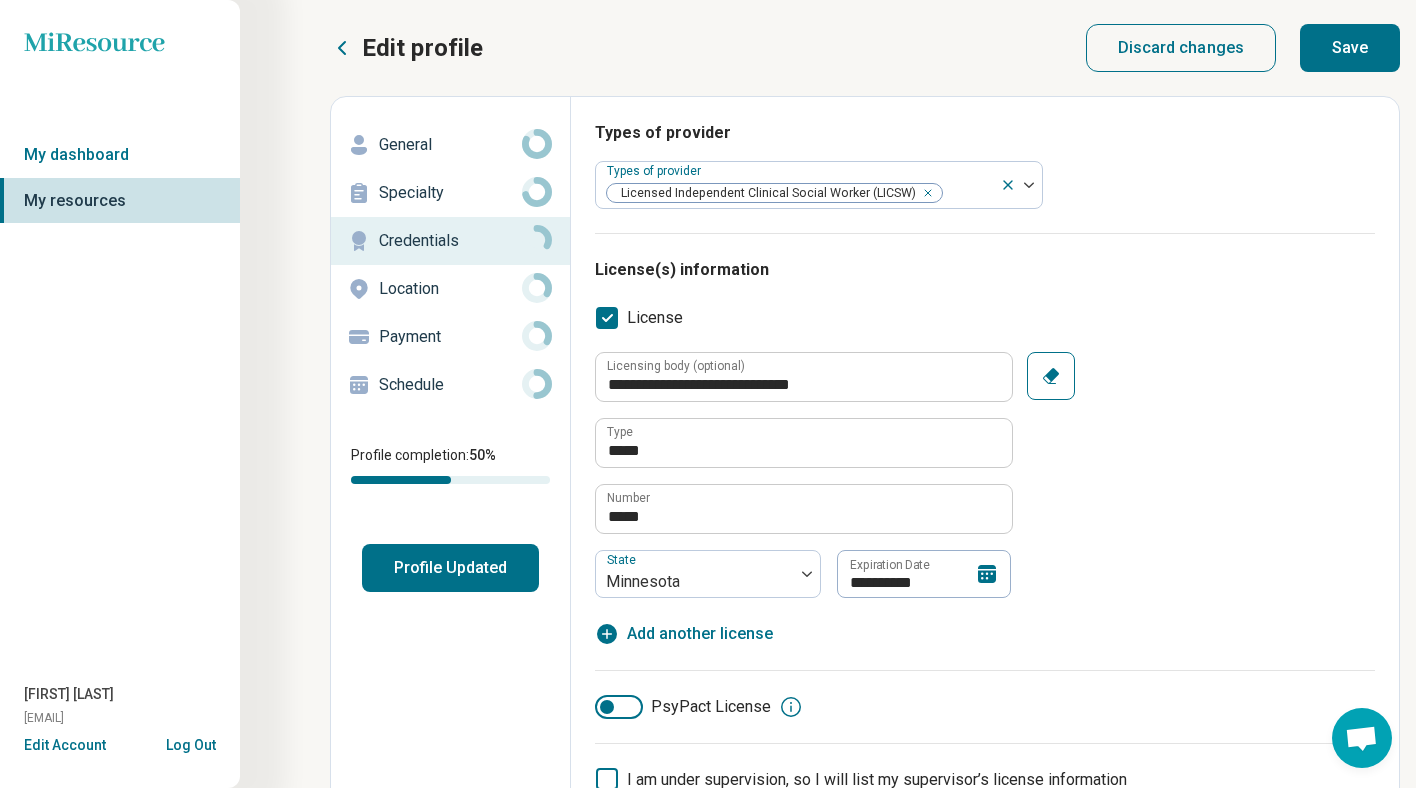 click on "Save" at bounding box center (1350, 48) 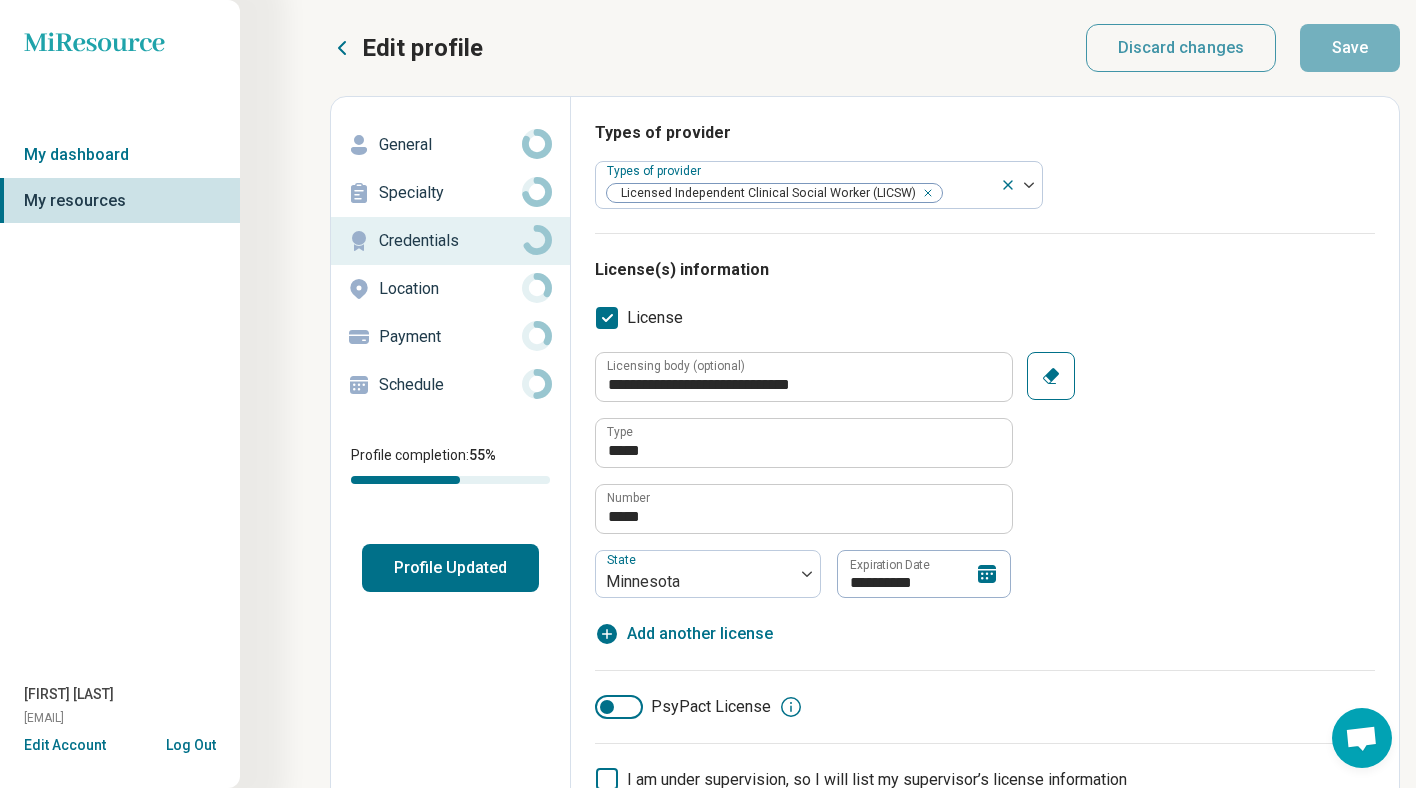 click on "Location" at bounding box center (450, 289) 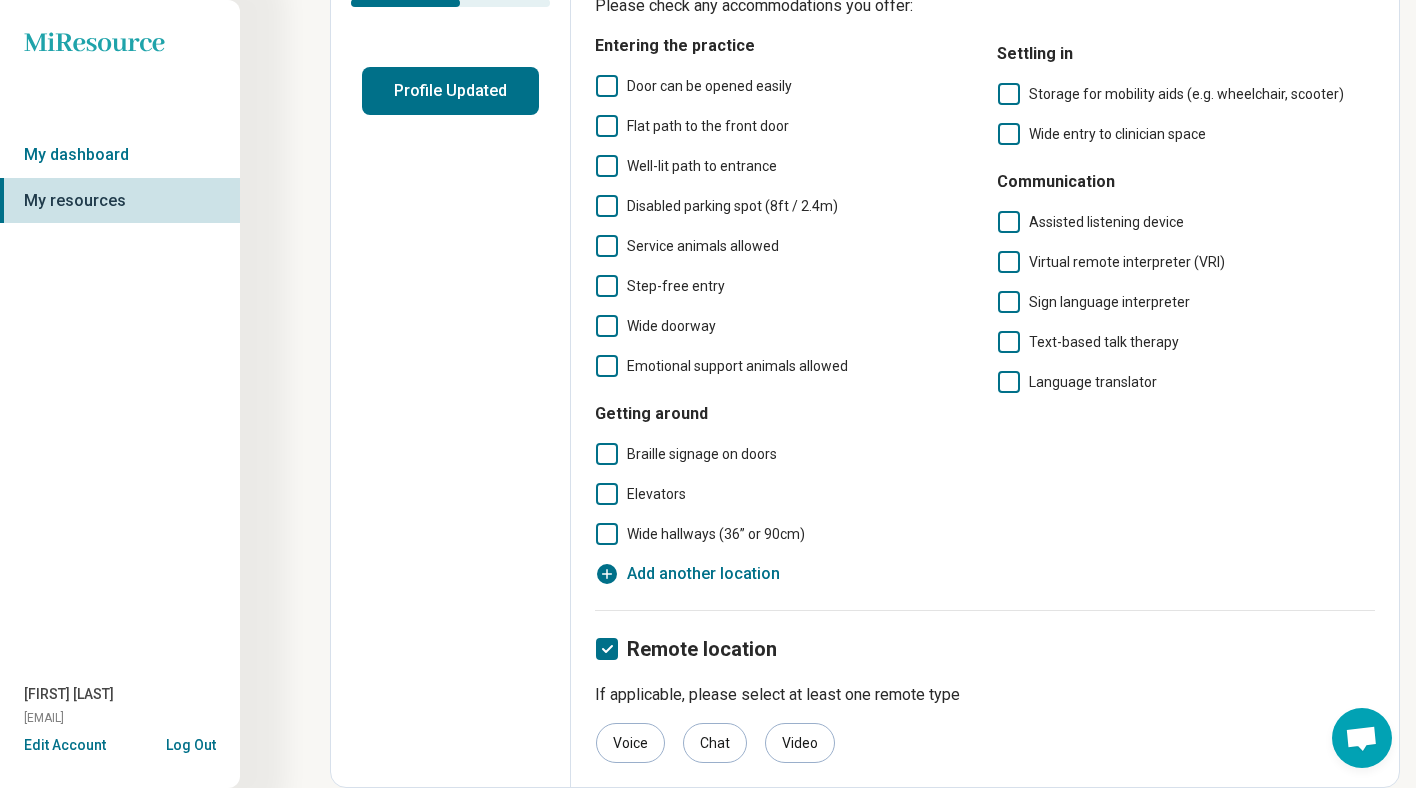 scroll, scrollTop: 0, scrollLeft: 0, axis: both 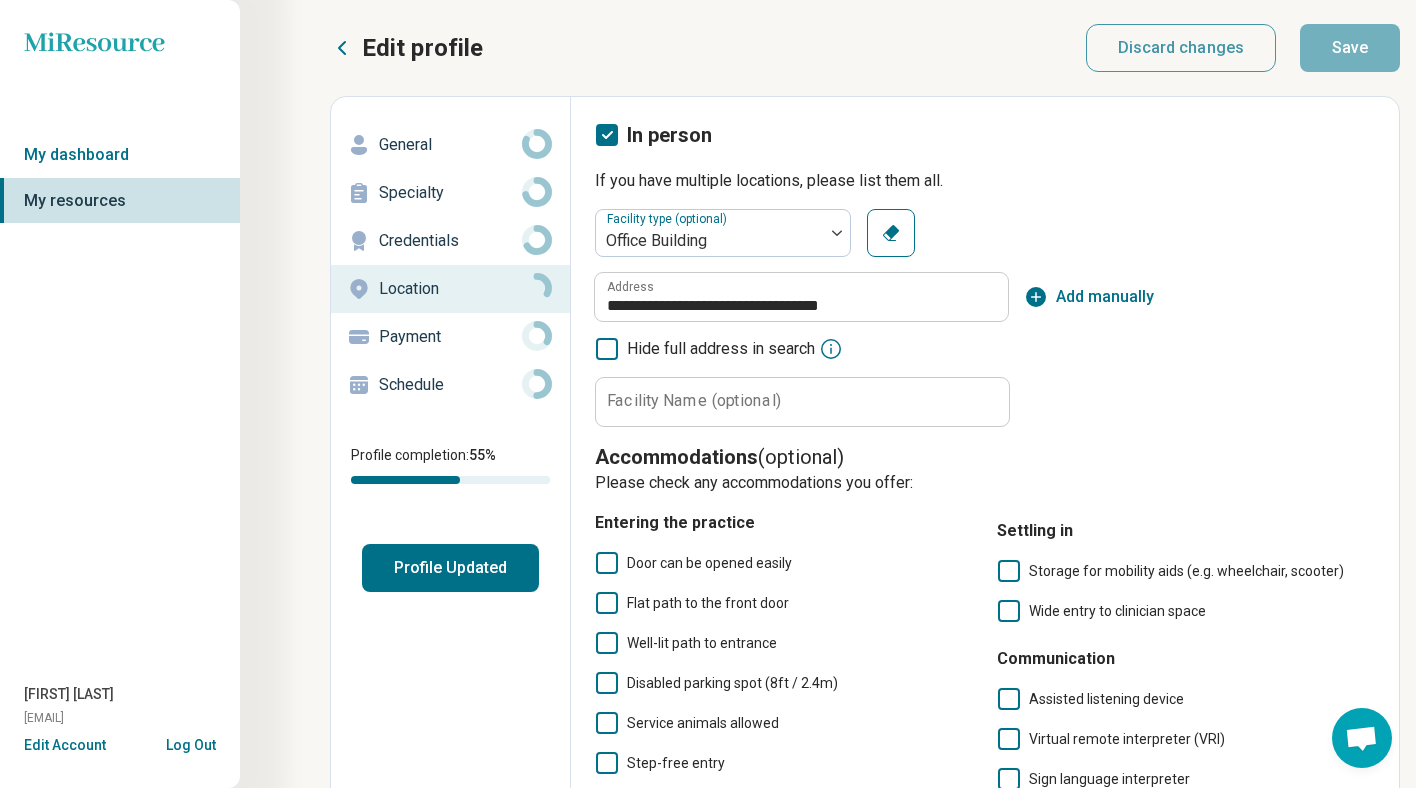click on "Payment" at bounding box center (450, 337) 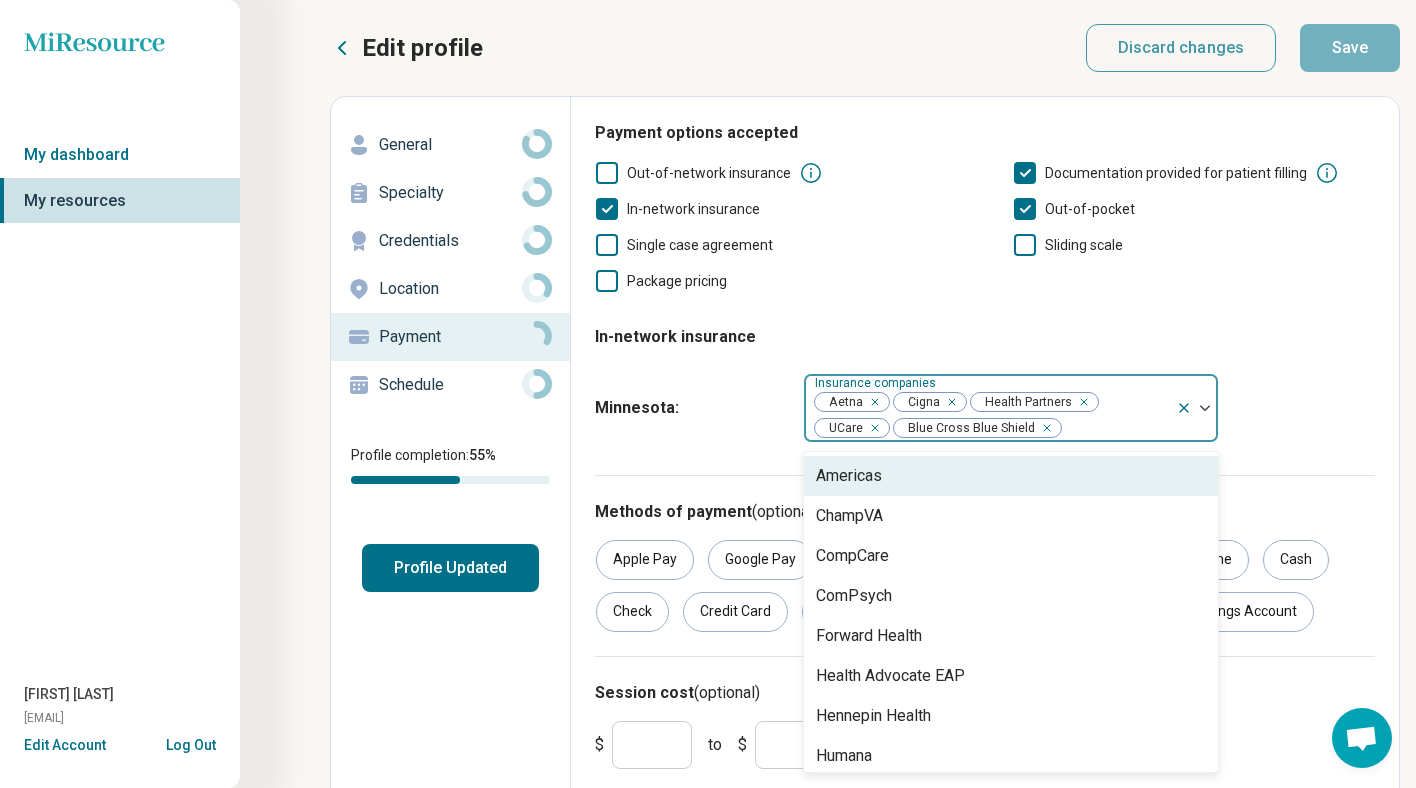 click at bounding box center (1197, 408) 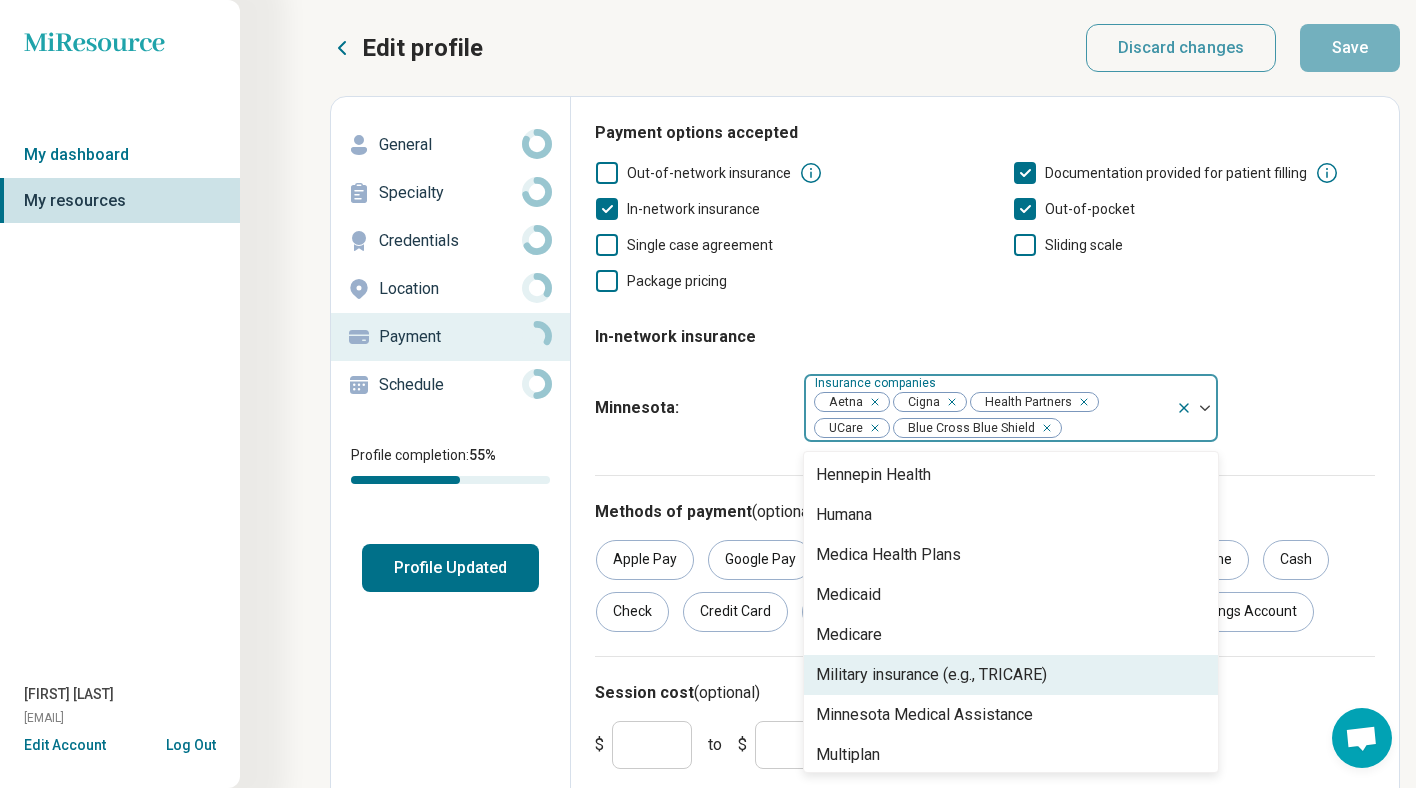 scroll, scrollTop: 242, scrollLeft: 0, axis: vertical 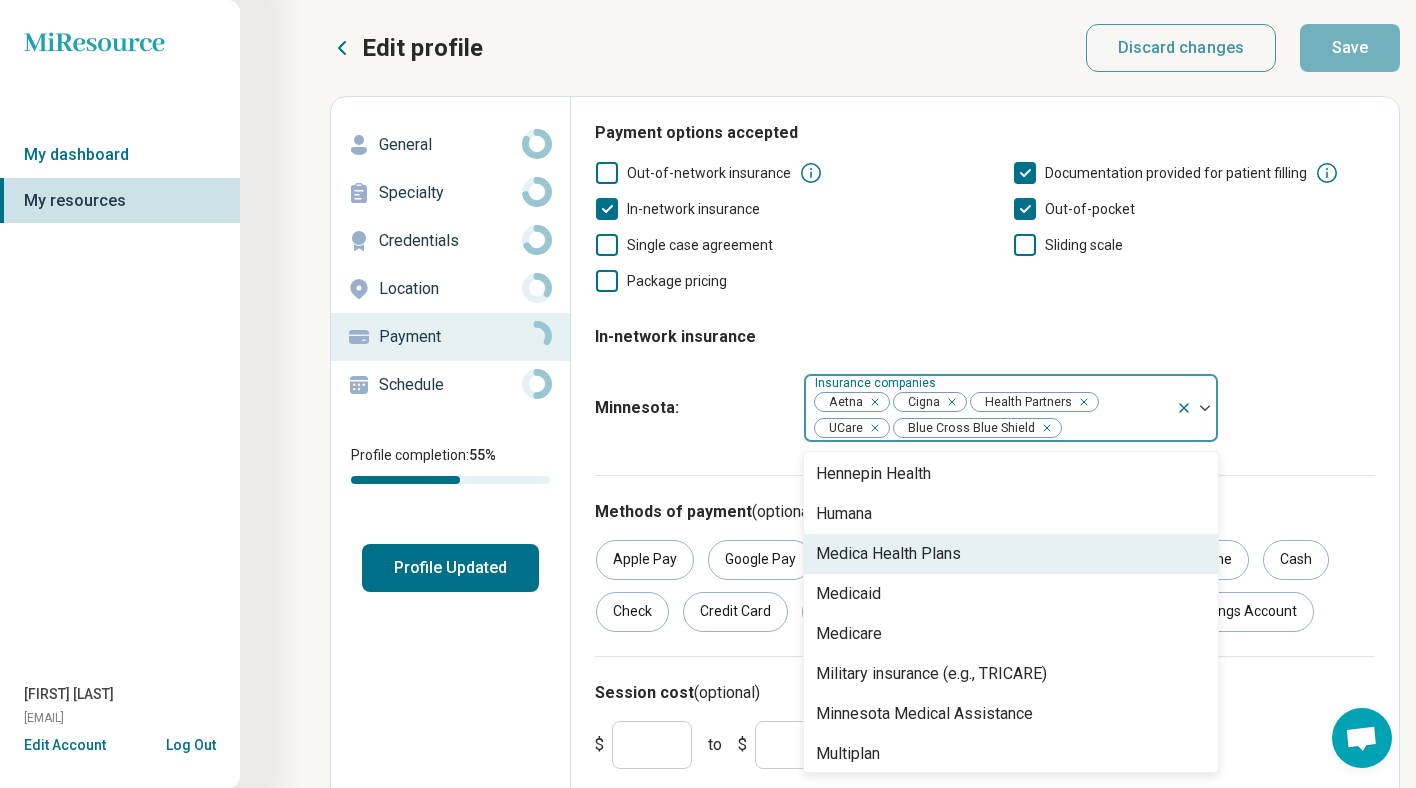 click on "Medica Health Plans" at bounding box center [1011, 554] 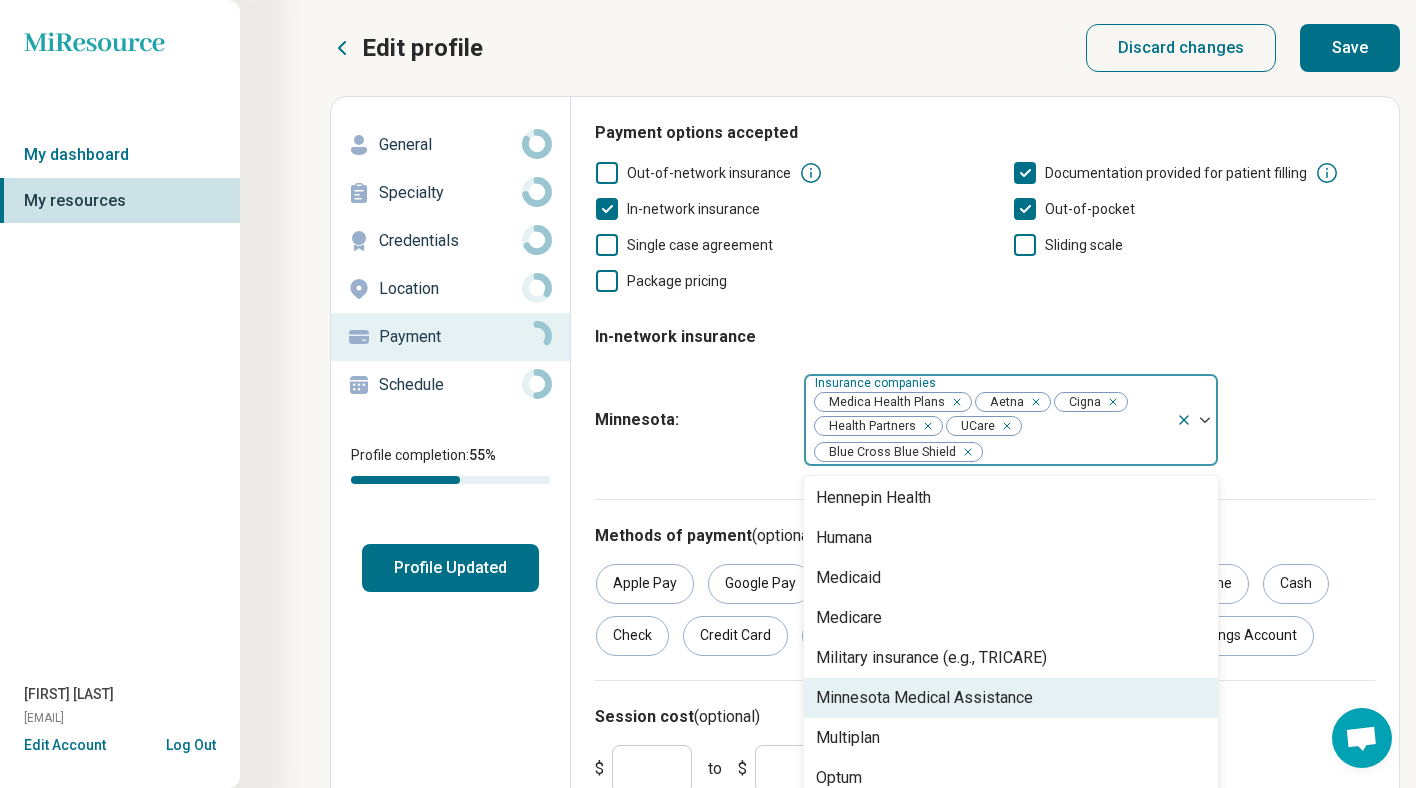 click on "Minnesota Medical Assistance" at bounding box center [1011, 698] 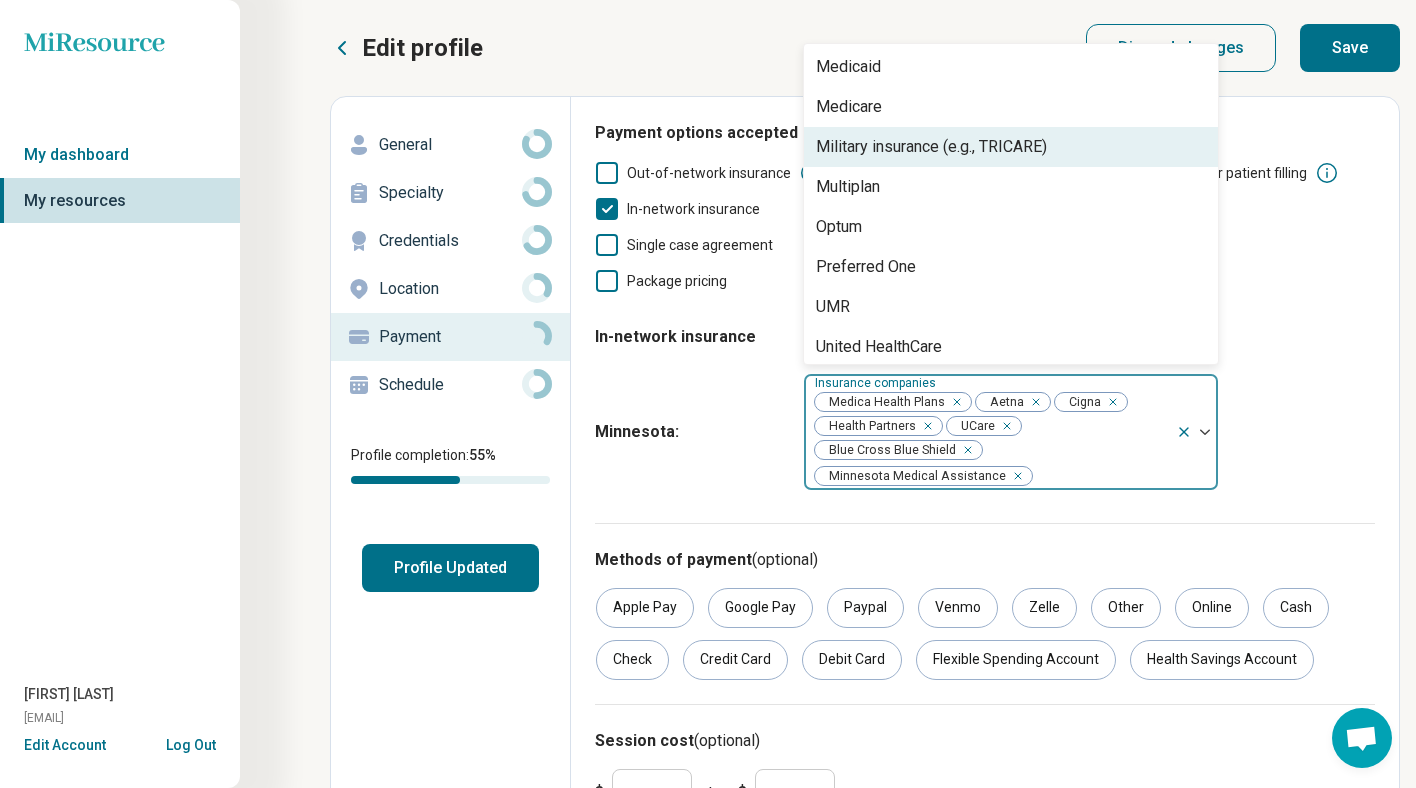 scroll, scrollTop: 326, scrollLeft: 0, axis: vertical 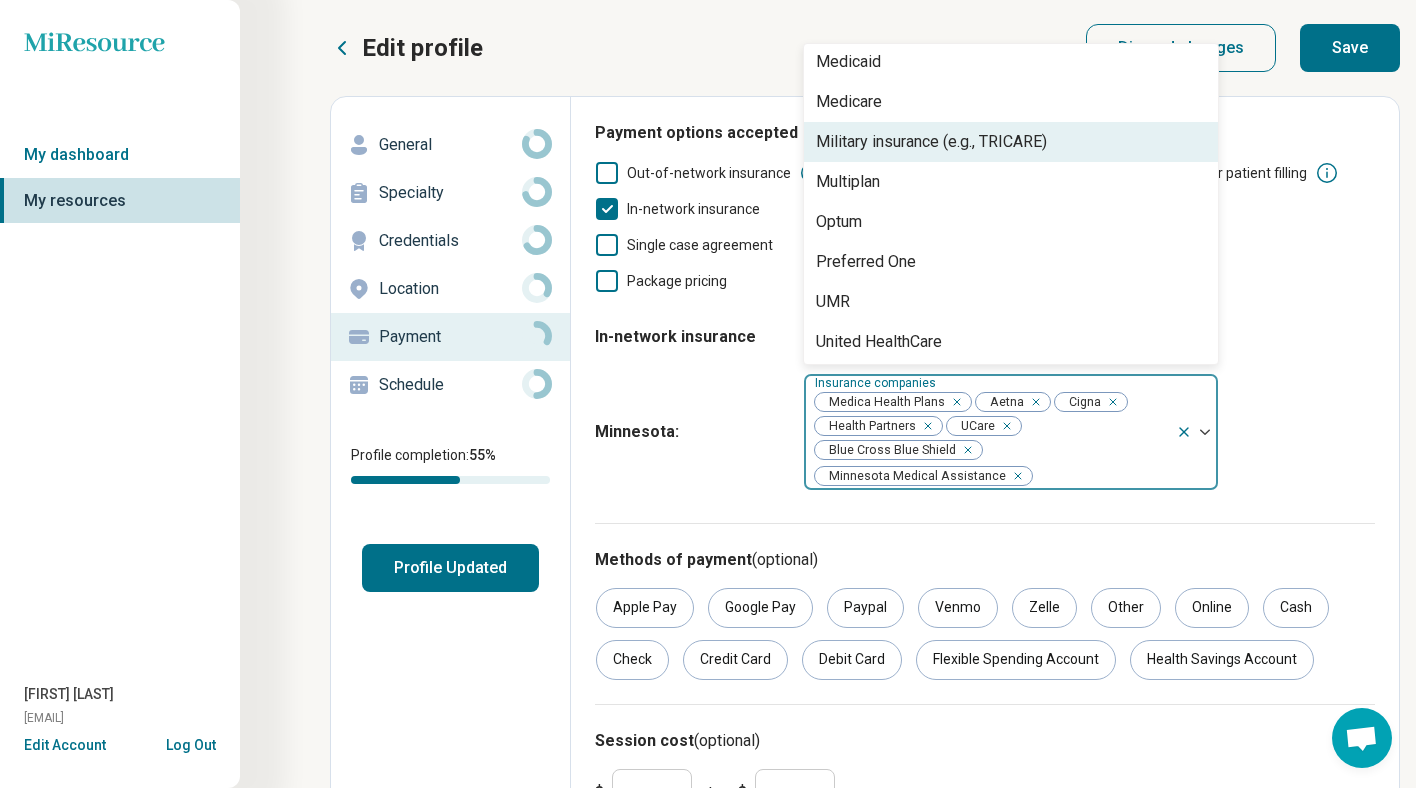 click at bounding box center (1205, 432) 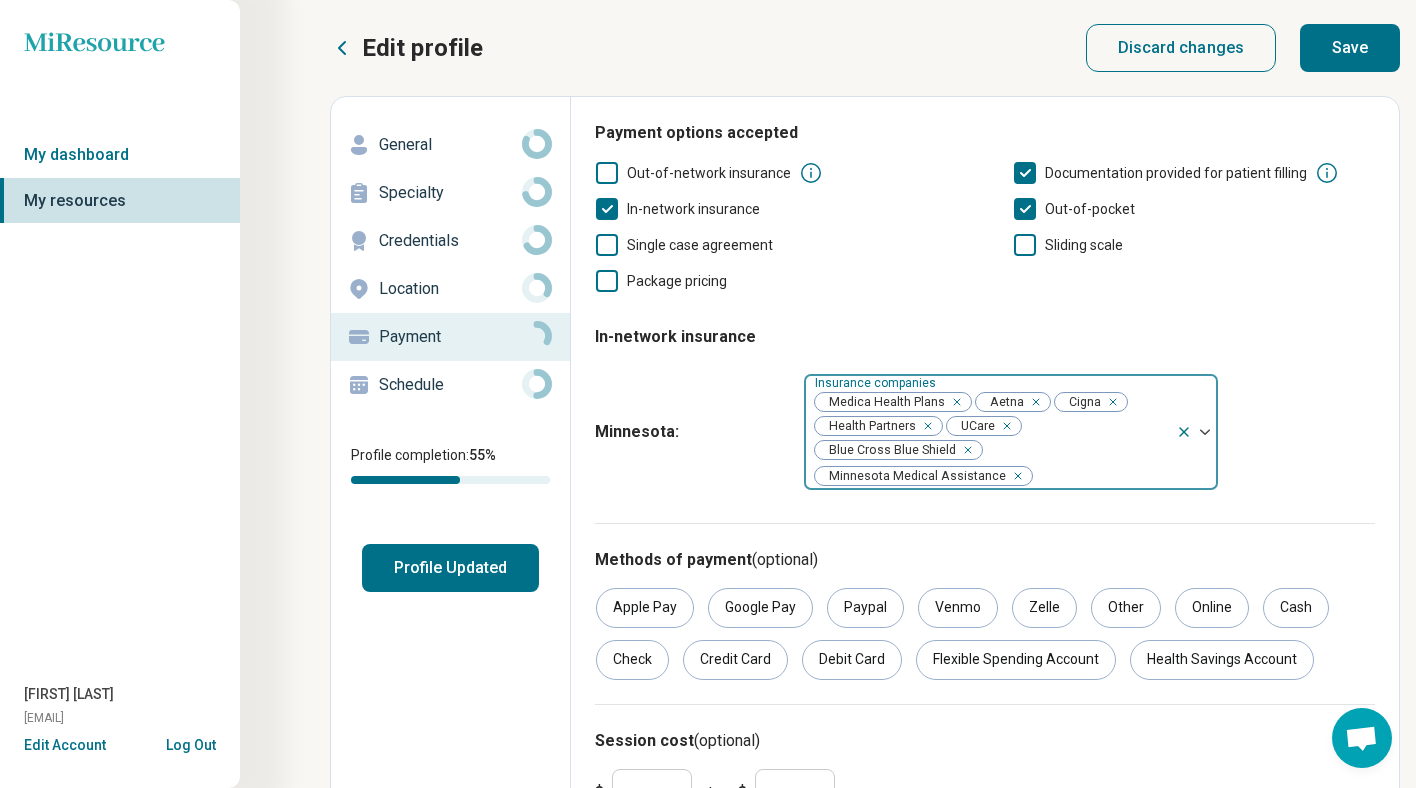 click at bounding box center (1205, 432) 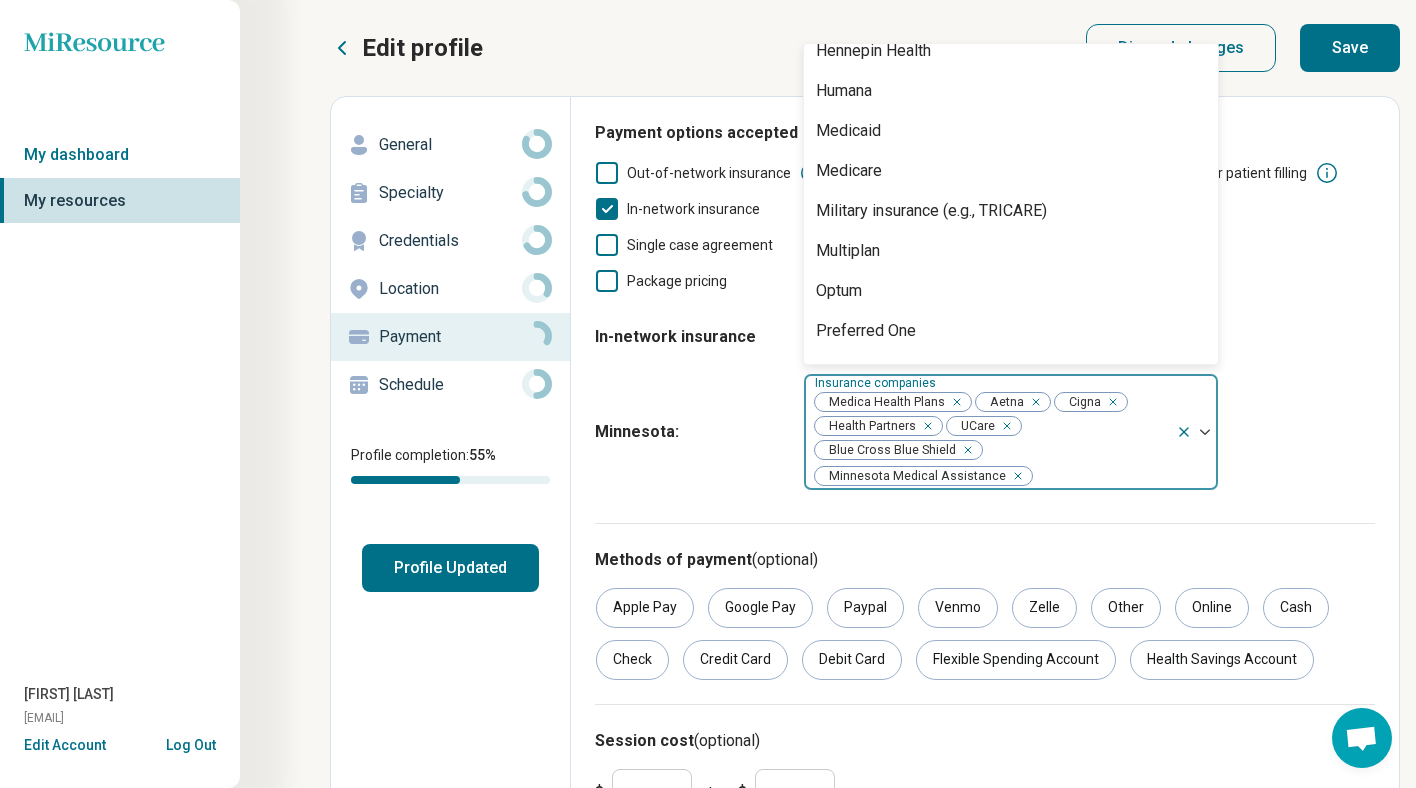 scroll, scrollTop: 368, scrollLeft: 0, axis: vertical 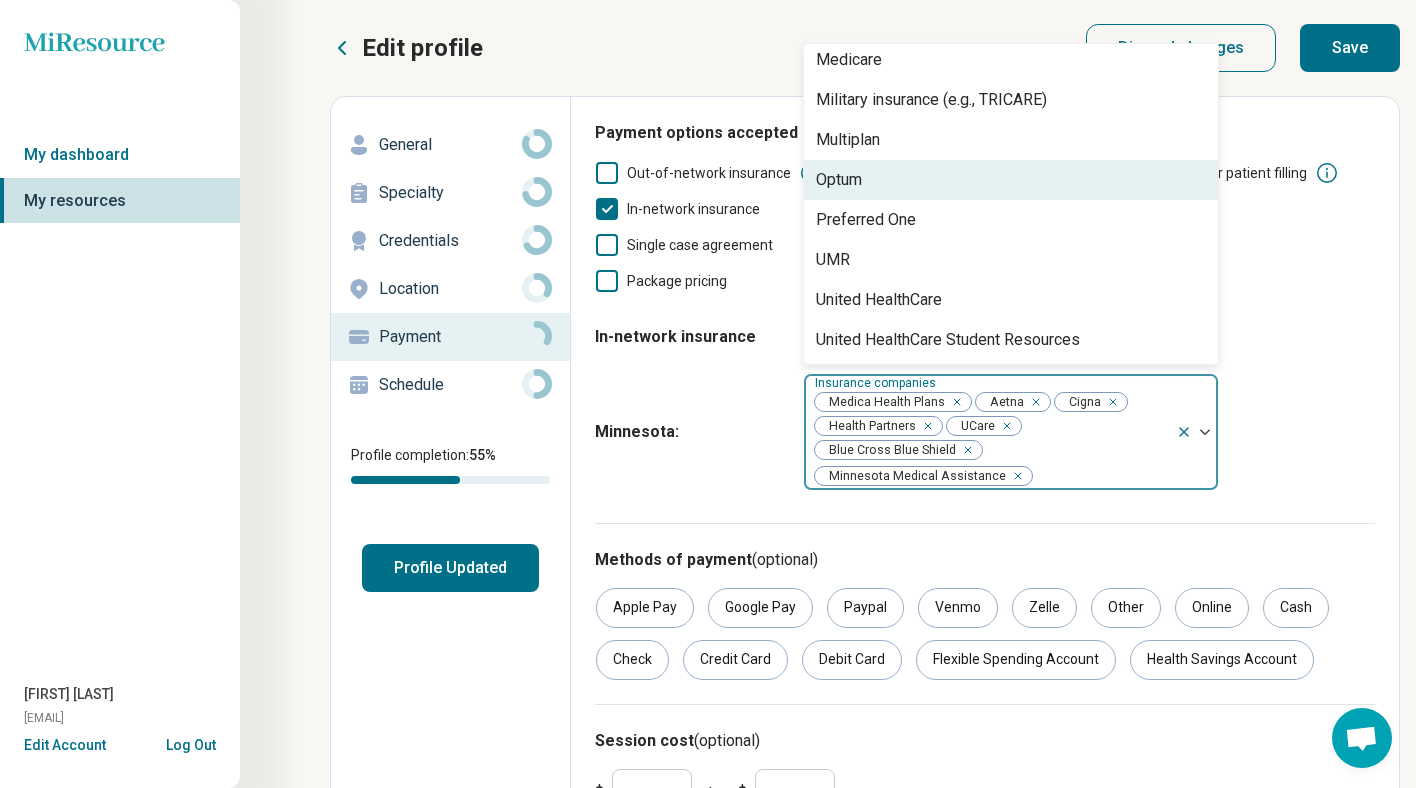 click on "Optum" at bounding box center [1011, 180] 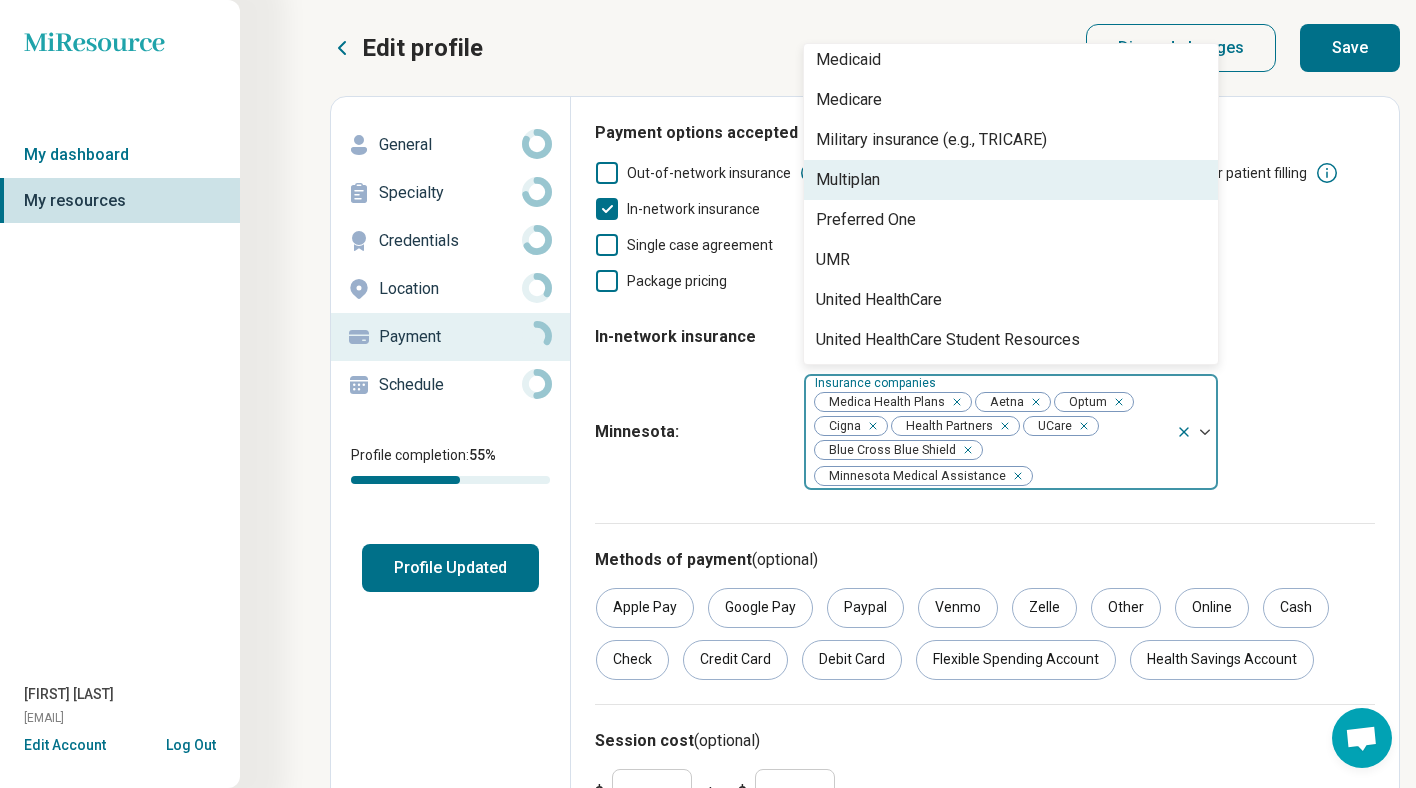 scroll, scrollTop: 328, scrollLeft: 0, axis: vertical 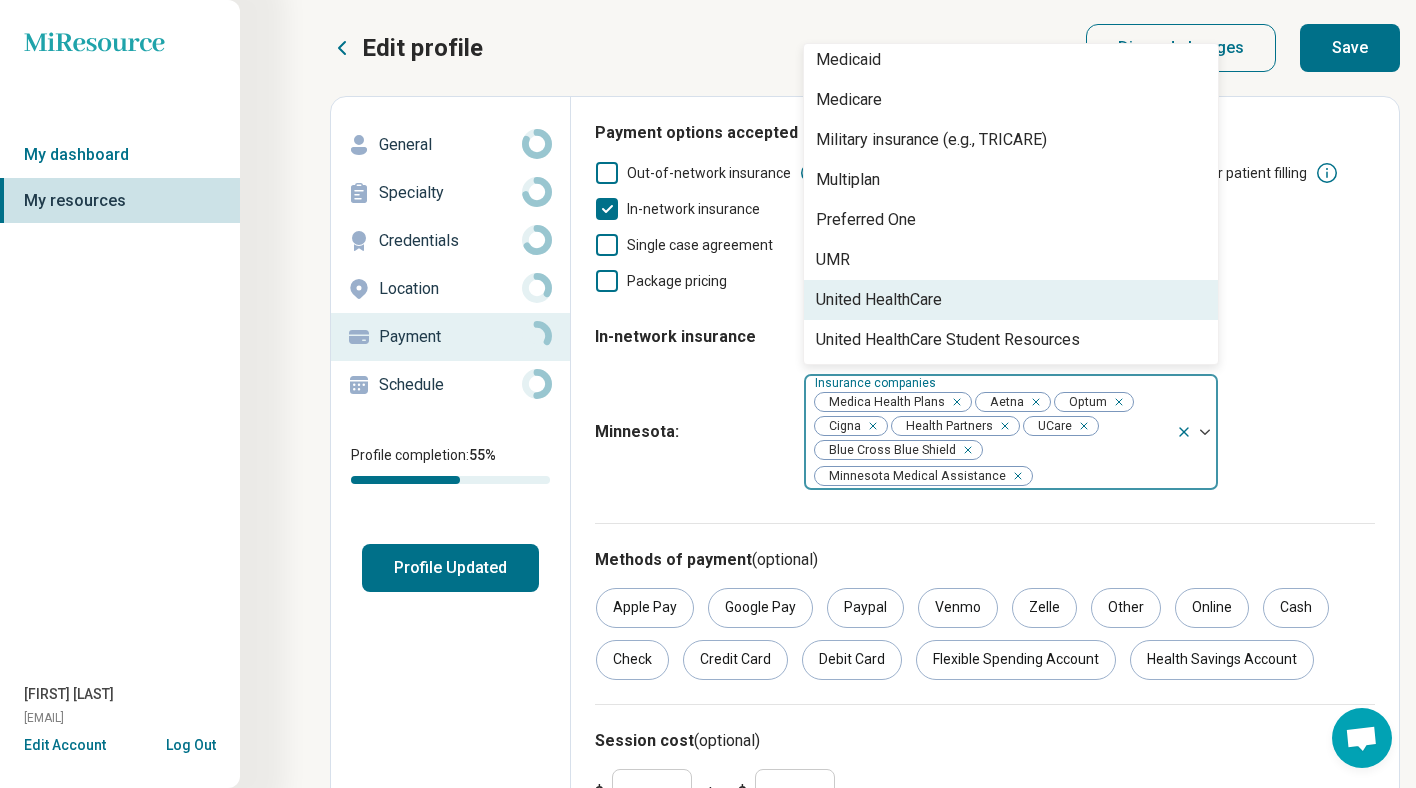 click on "United HealthCare" at bounding box center [1011, 300] 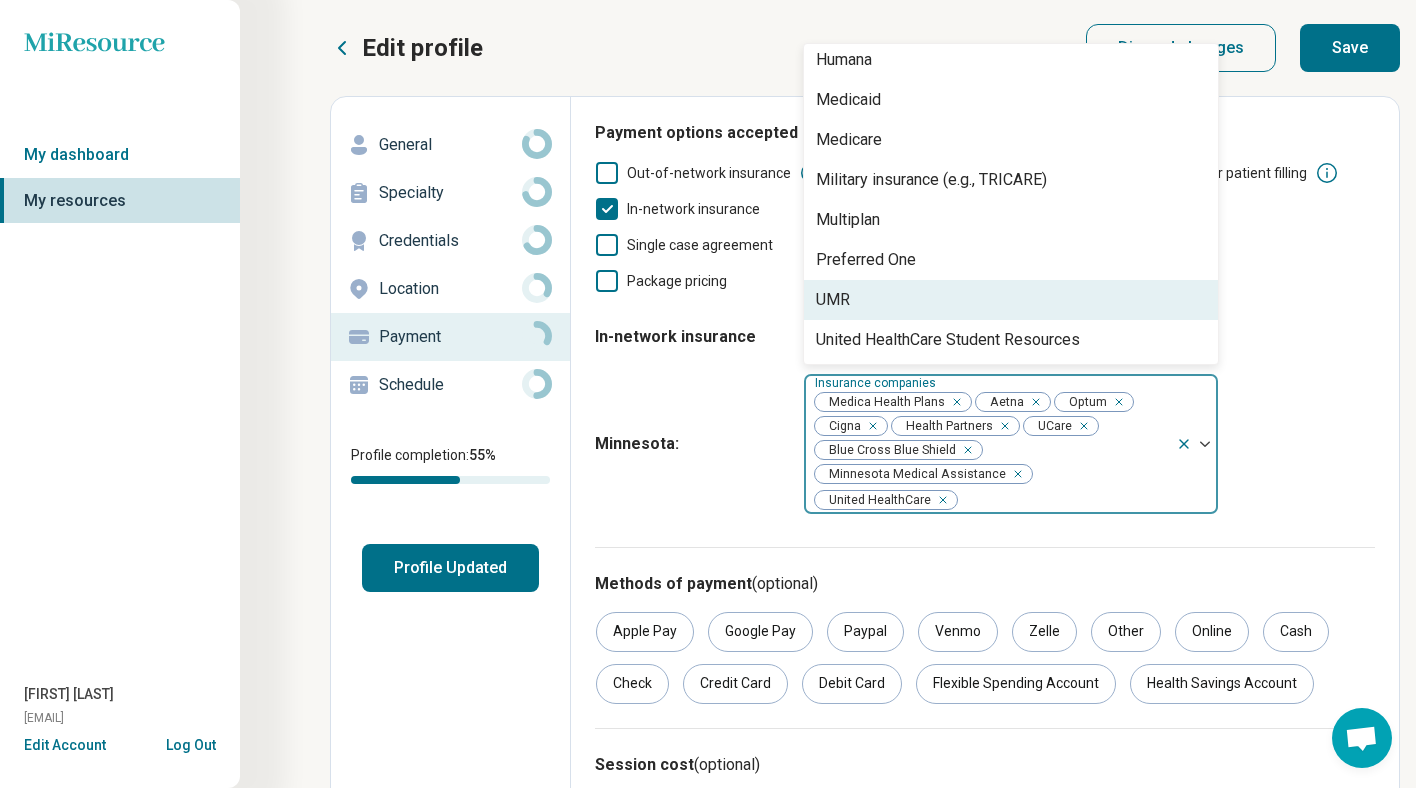 click on "Payment options accepted Out-of-network insurance Documentation provided for patient filling In-network insurance Out-of-pocket Single case agreement Sliding scale Package pricing In-network insurance [STATE] : option United HealthCare, selected. UMR, 14 of 15. 15 results available. Use Up and Down to choose options, press Enter to select the currently focused option, press Escape to exit the menu, press Tab to select the option and exit the menu. Insurance companies Medica Health Plans Aetna Optum Cigna Health Partners UCare Blue Cross Blue Shield Minnesota Medical Assistance United HealthCare Americas ChampVA CompCare ComPsych Forward Health Health Advocate EAP Hennepin Health Humana Medicaid Medicare Military insurance (e.g., TRICARE) Multiplan Preferred One UMR United HealthCare Student Resources" at bounding box center (985, 334) 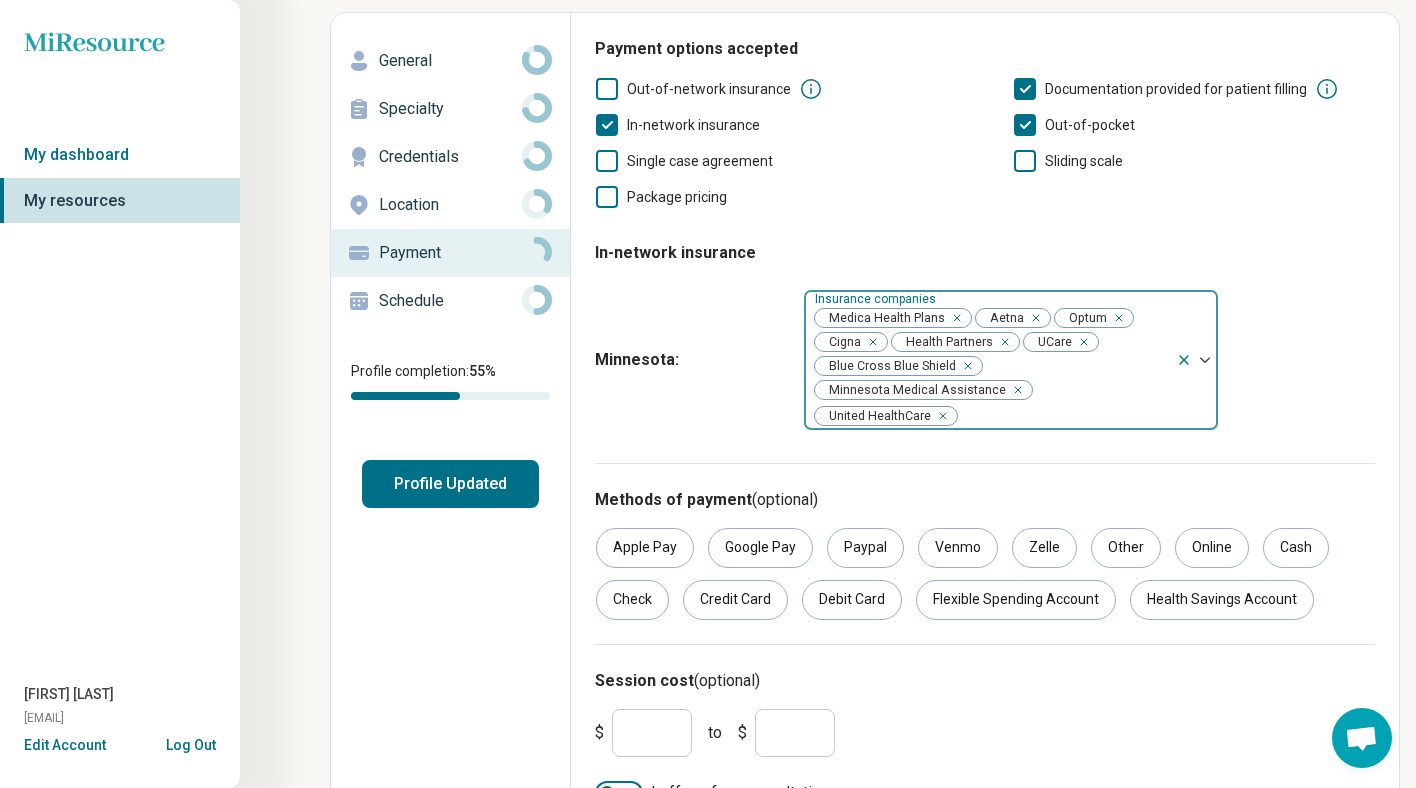 scroll, scrollTop: 126, scrollLeft: 0, axis: vertical 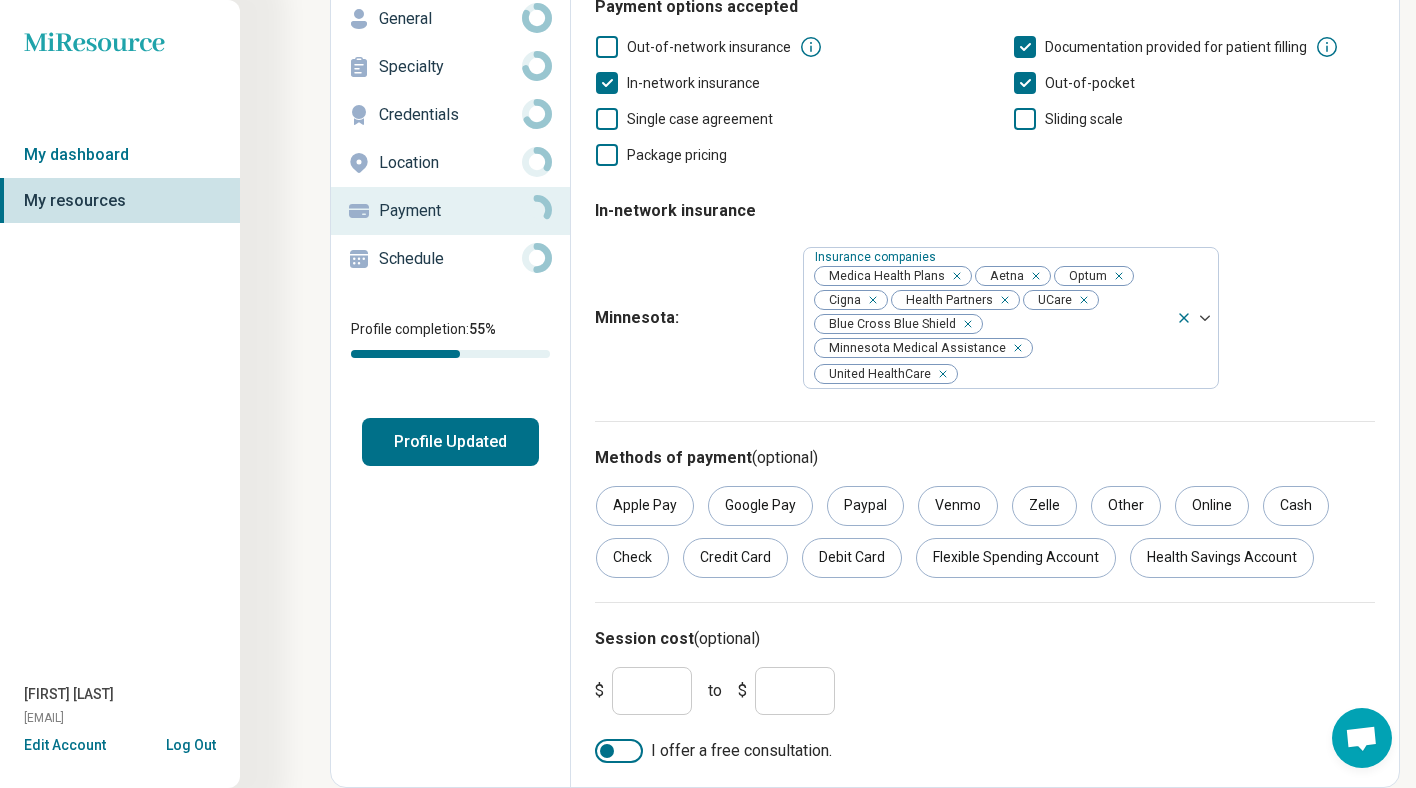 click at bounding box center [619, 751] 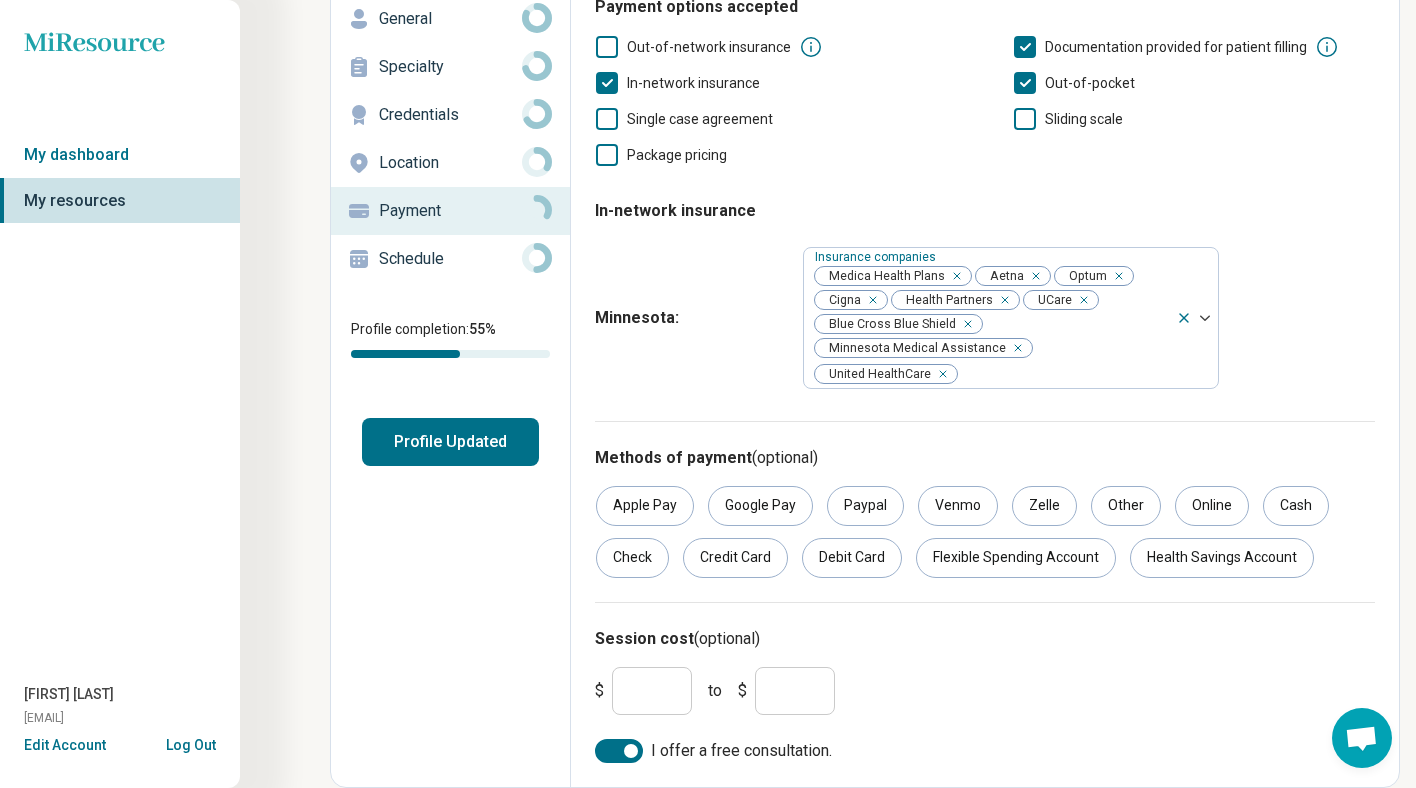 click on "*" at bounding box center [652, 691] 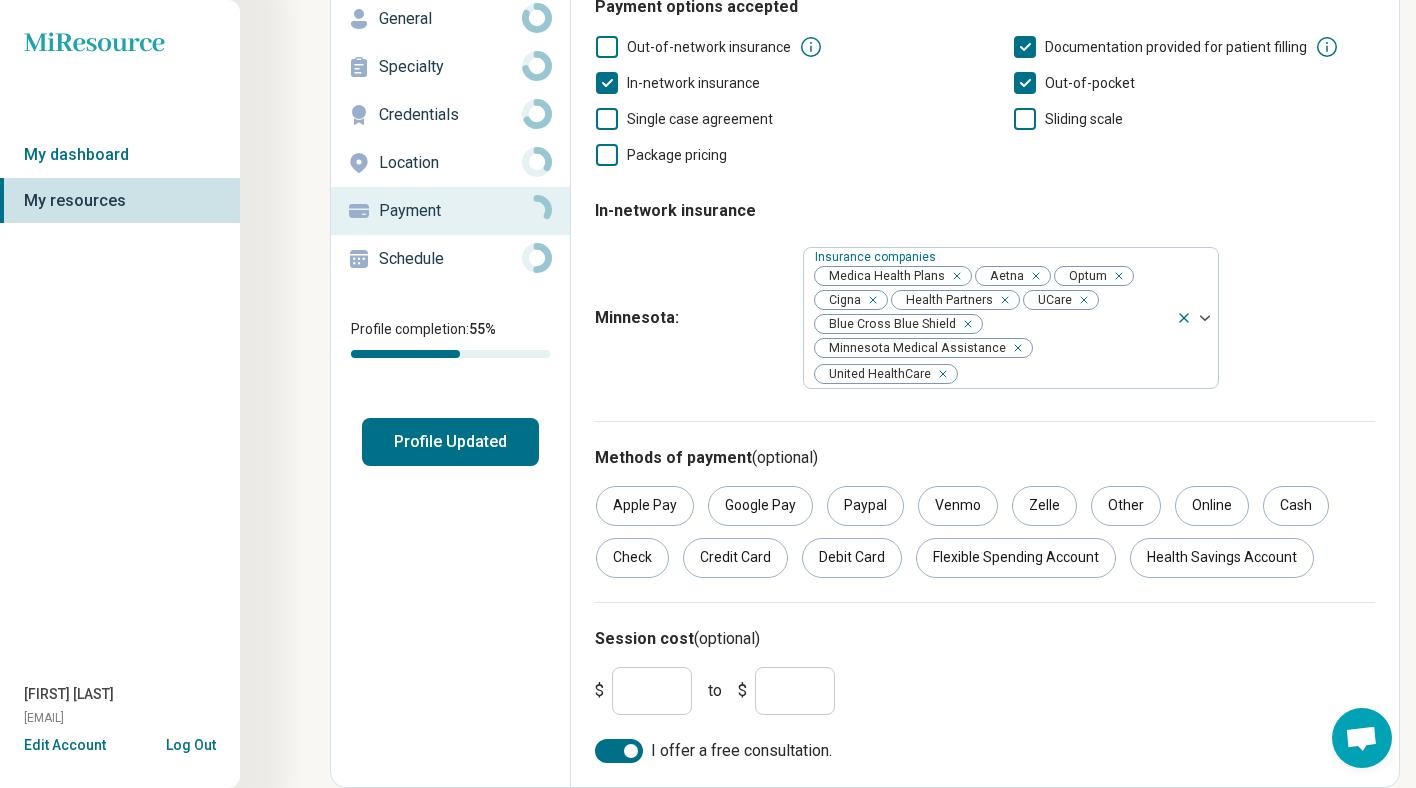 scroll, scrollTop: 0, scrollLeft: 0, axis: both 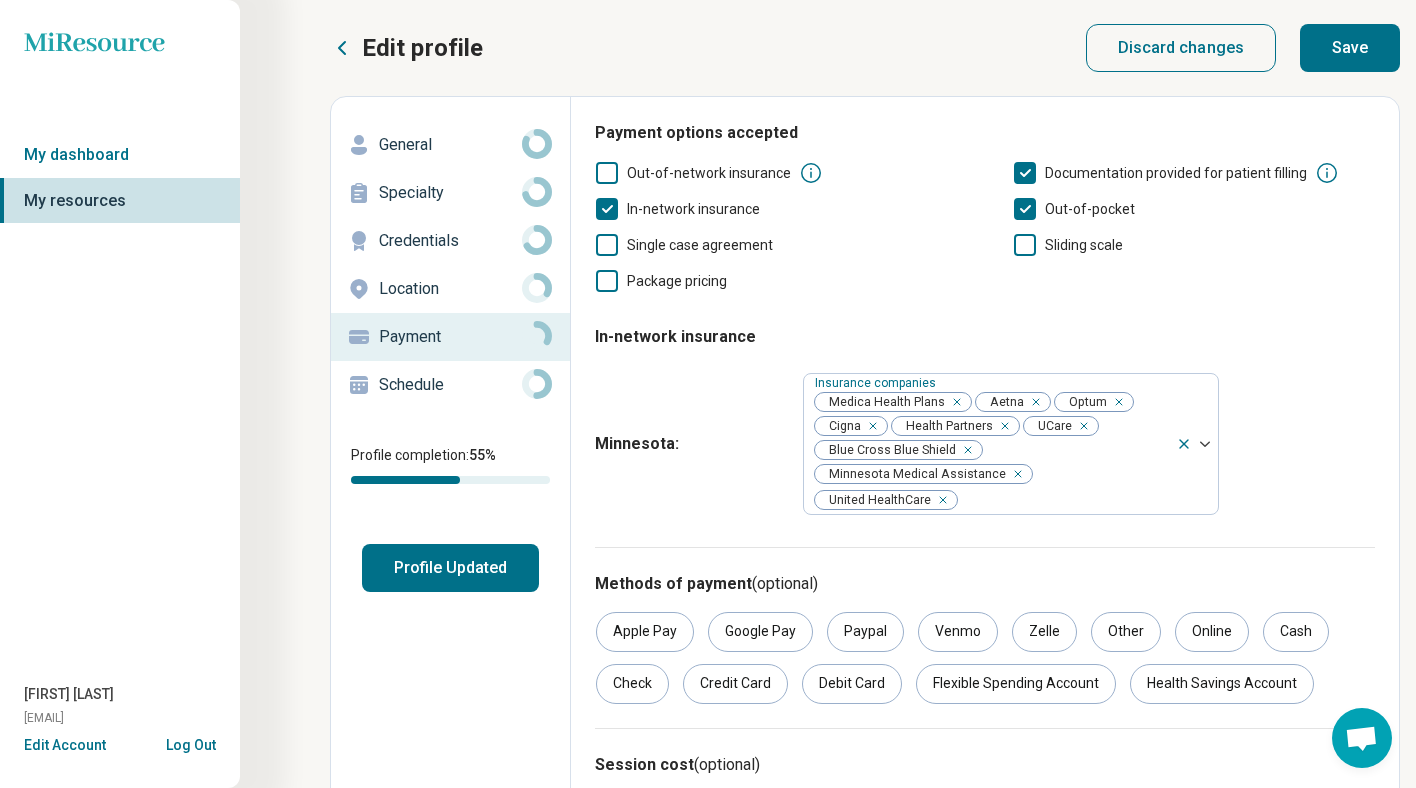 click on "Save" at bounding box center (1350, 48) 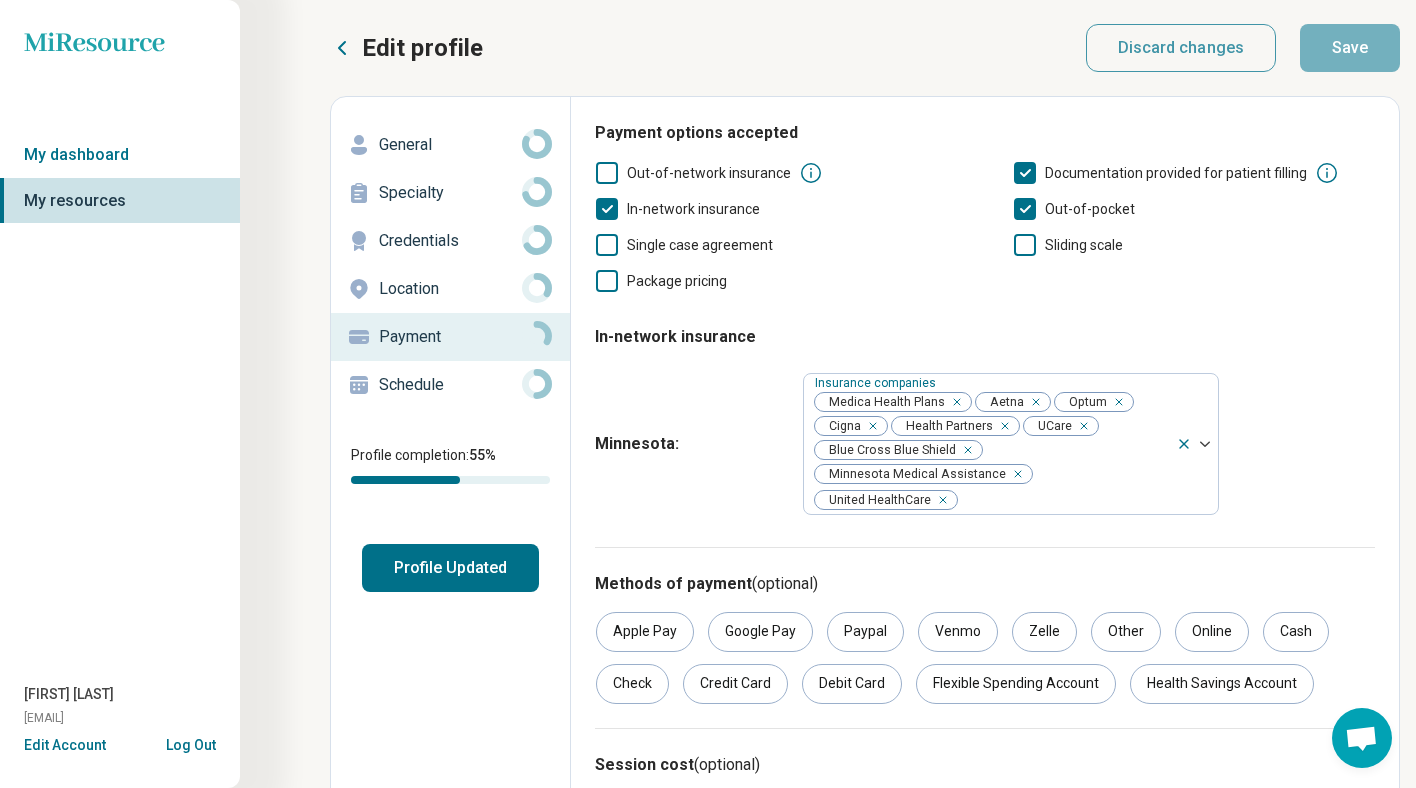 click on "Schedule" at bounding box center [450, 385] 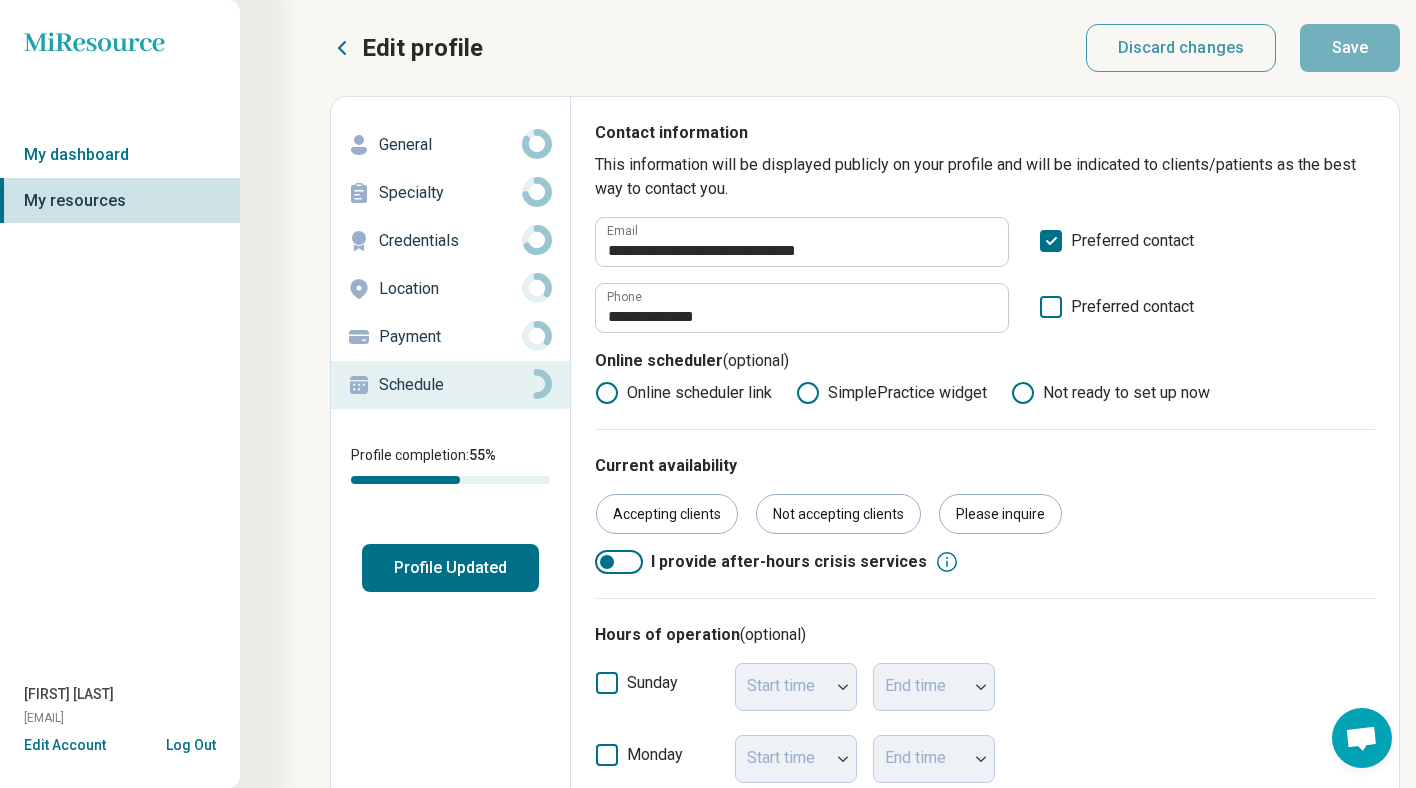 click on "SimplePractice widget" at bounding box center [891, 393] 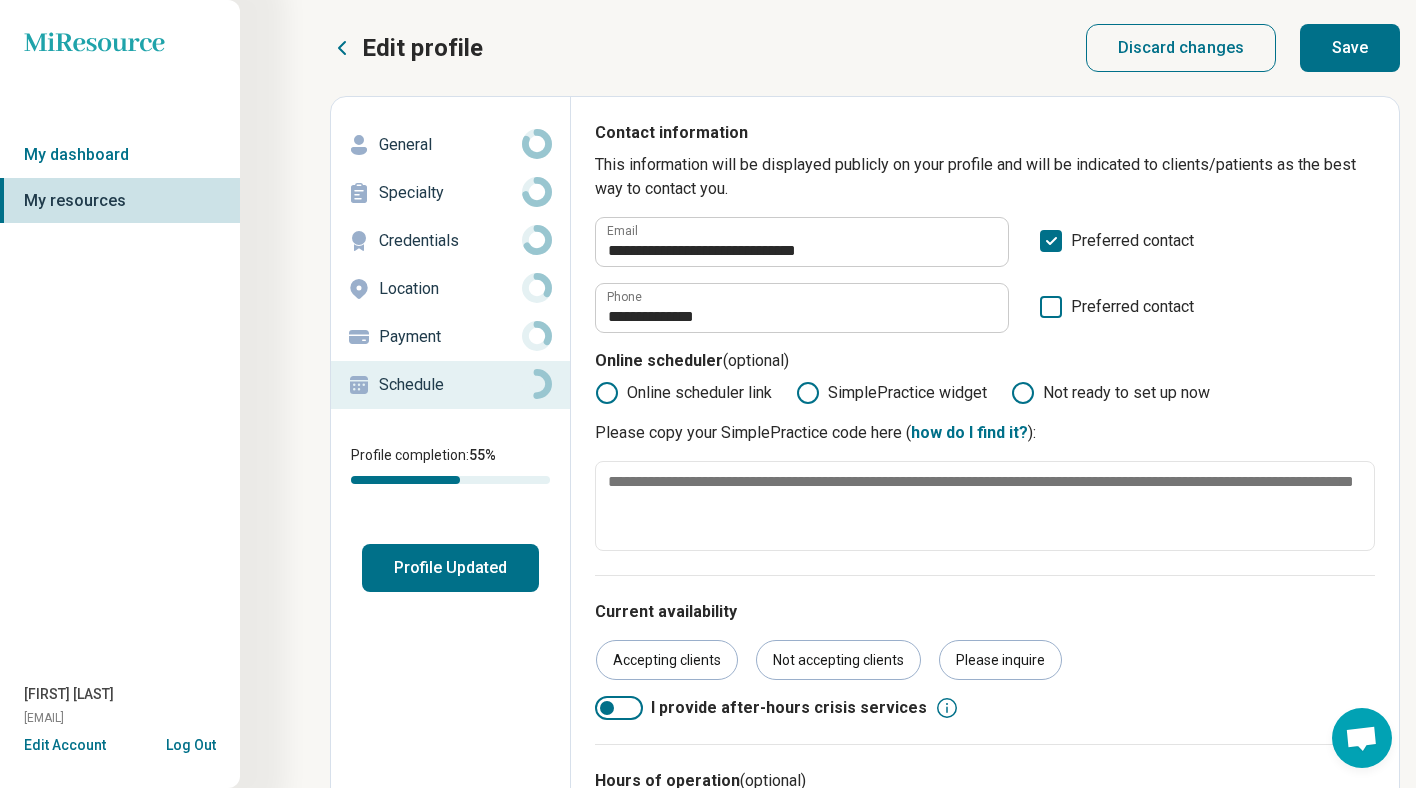 click on "Online scheduler link" at bounding box center (683, 393) 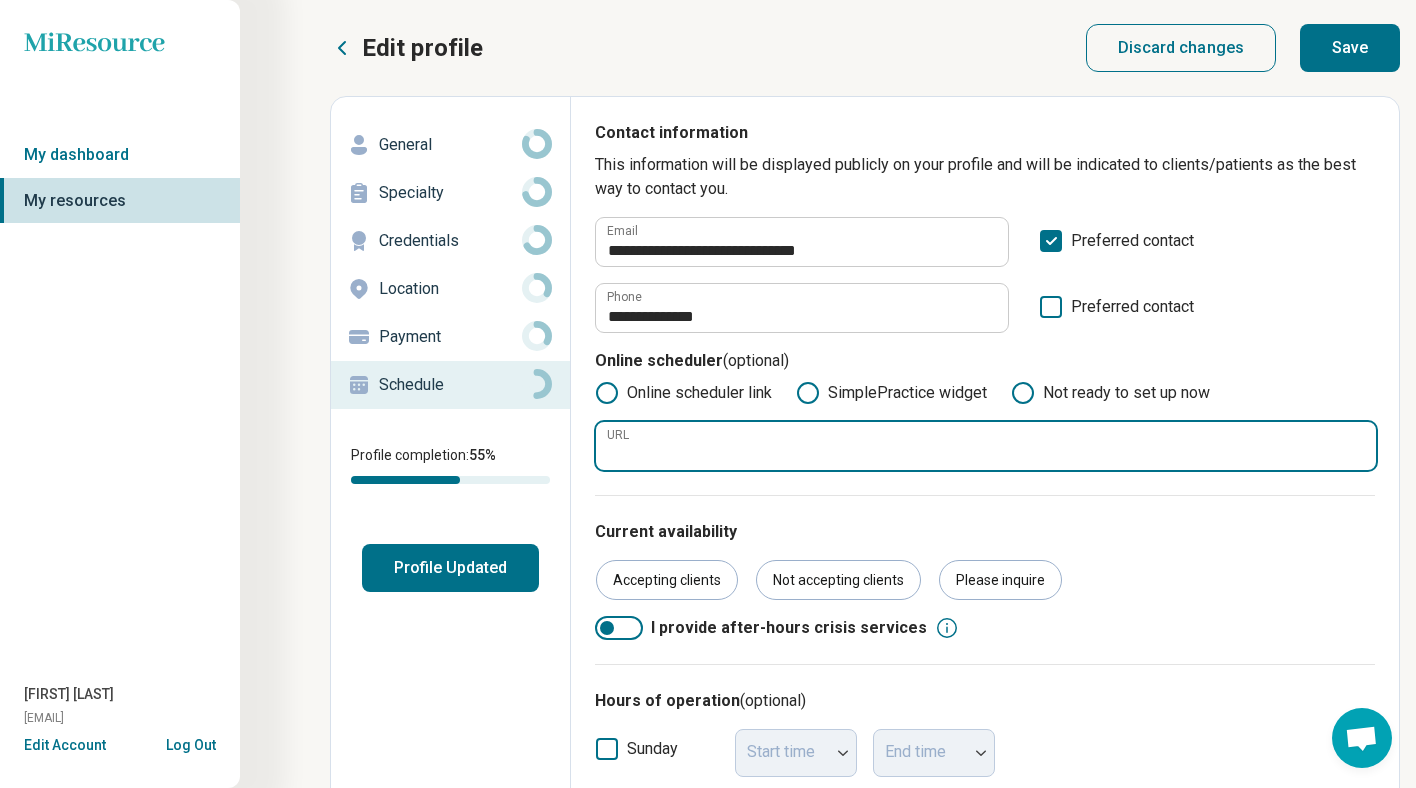 click on "URL" at bounding box center (986, 446) 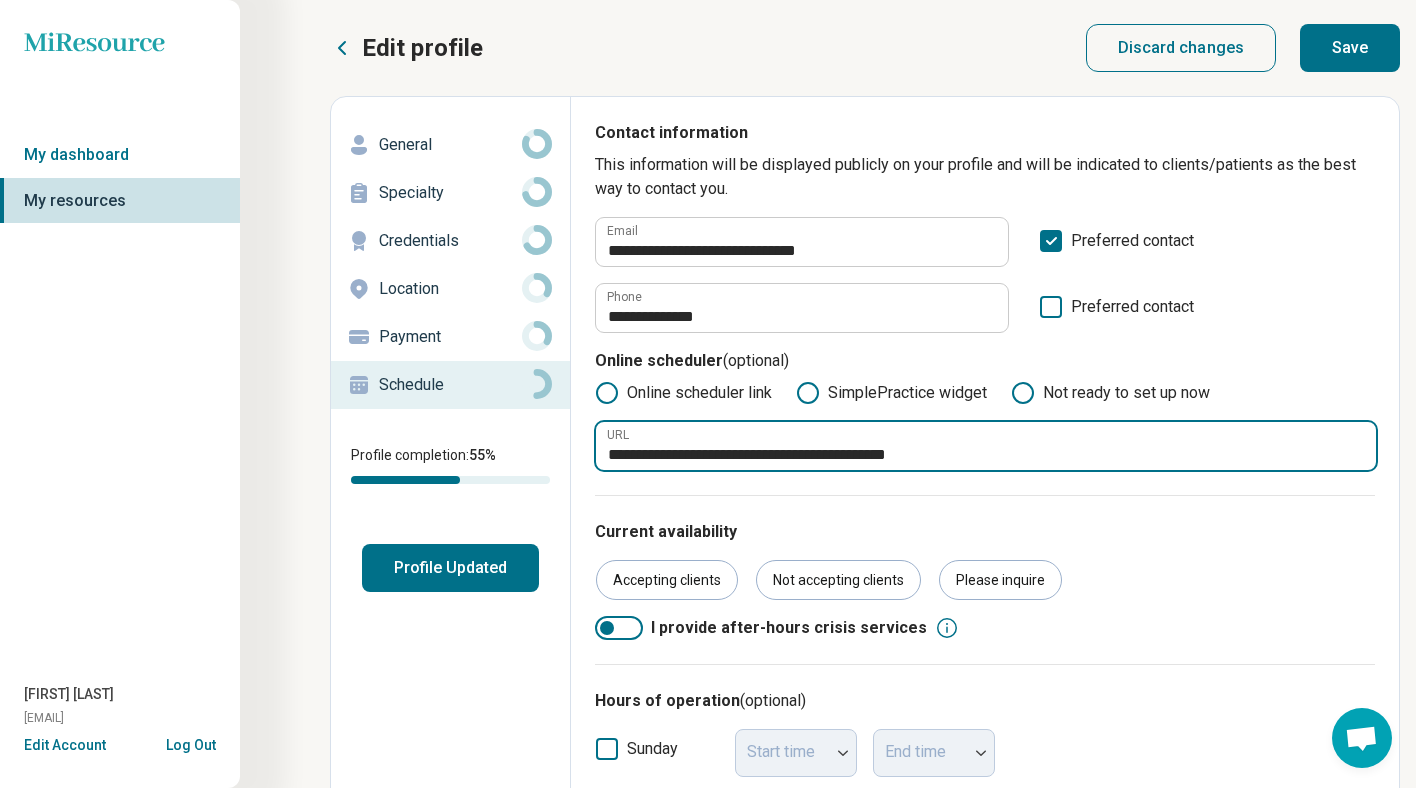 type on "**********" 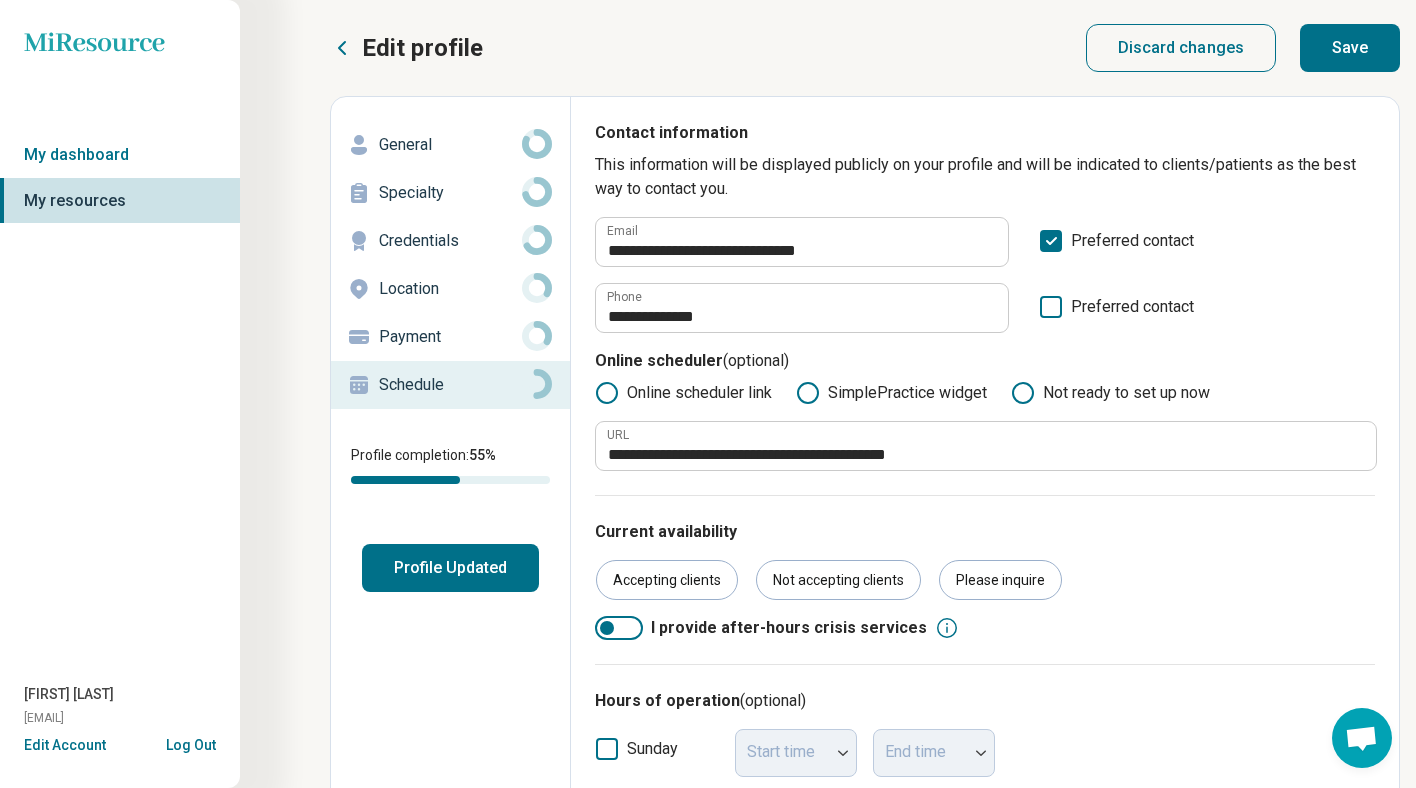 click on "Current availability" at bounding box center [985, 532] 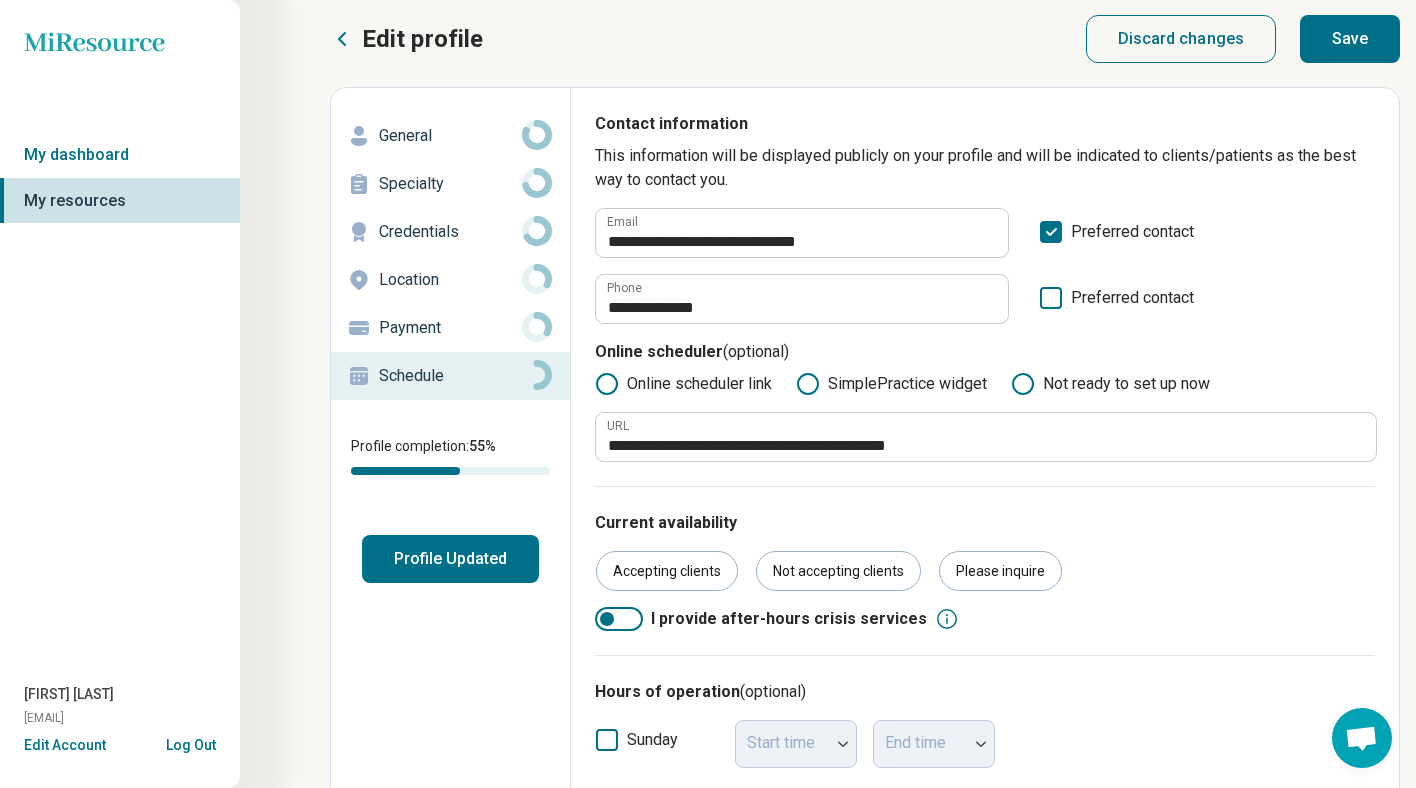 scroll, scrollTop: 0, scrollLeft: 0, axis: both 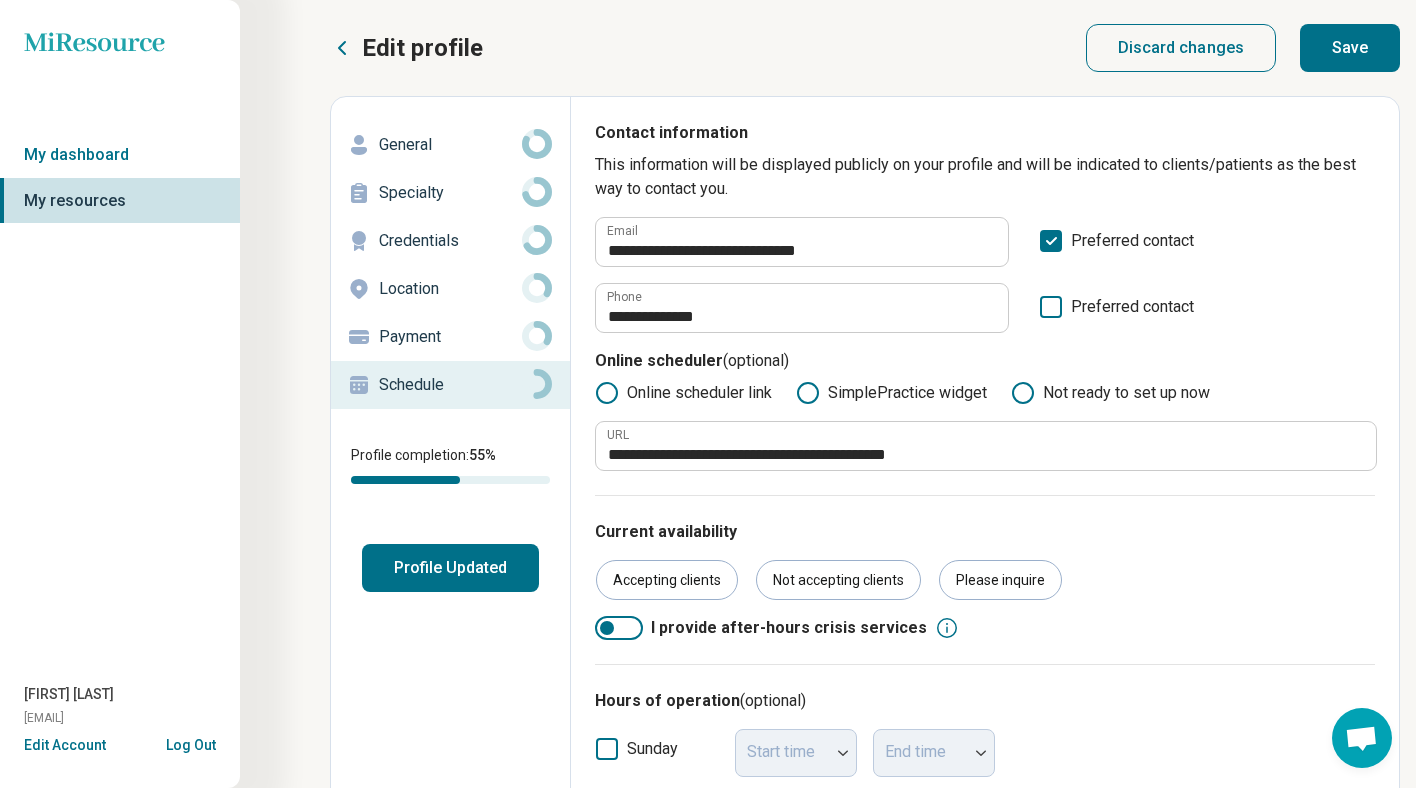 click on "Save" at bounding box center (1350, 48) 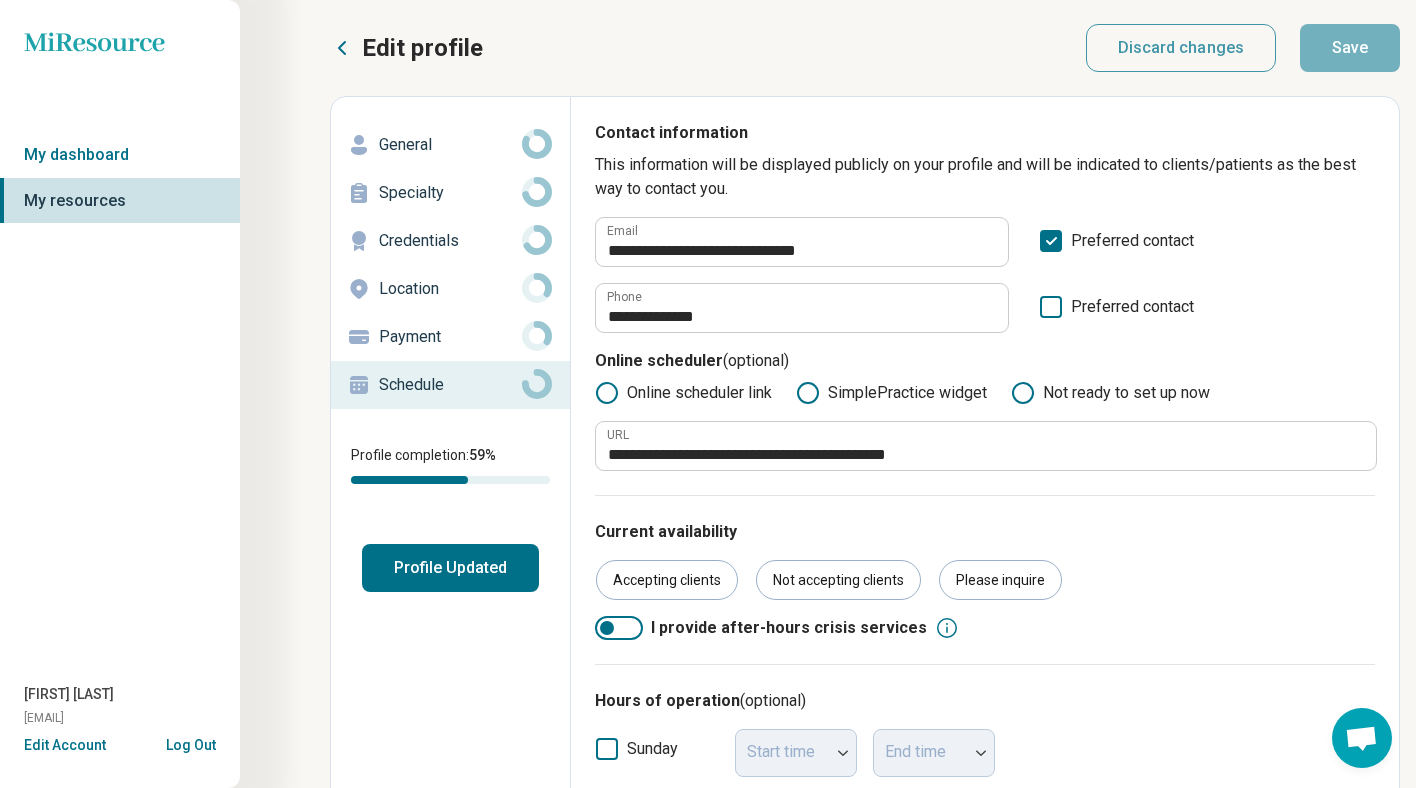 click on "Profile Updated" at bounding box center (450, 568) 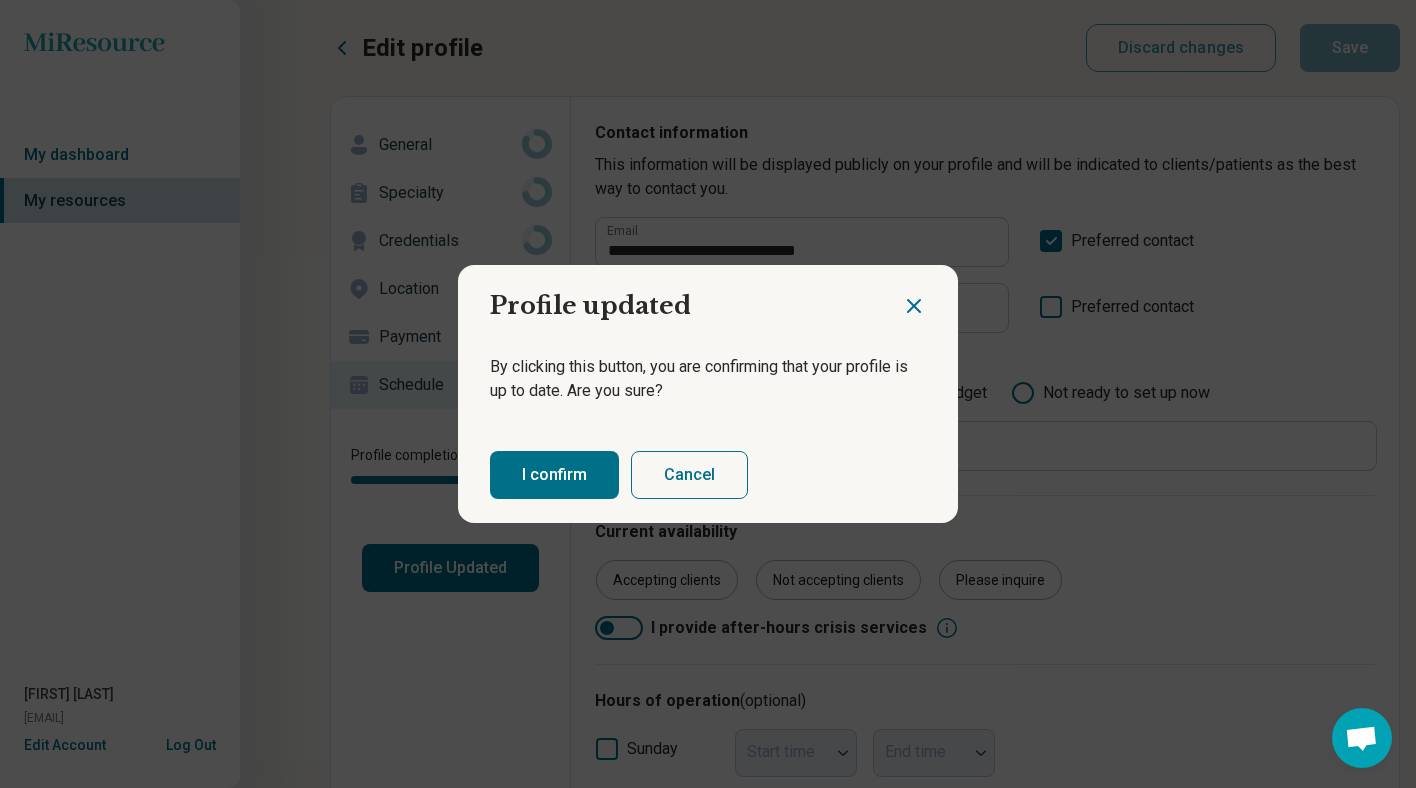 click on "I confirm" at bounding box center (554, 475) 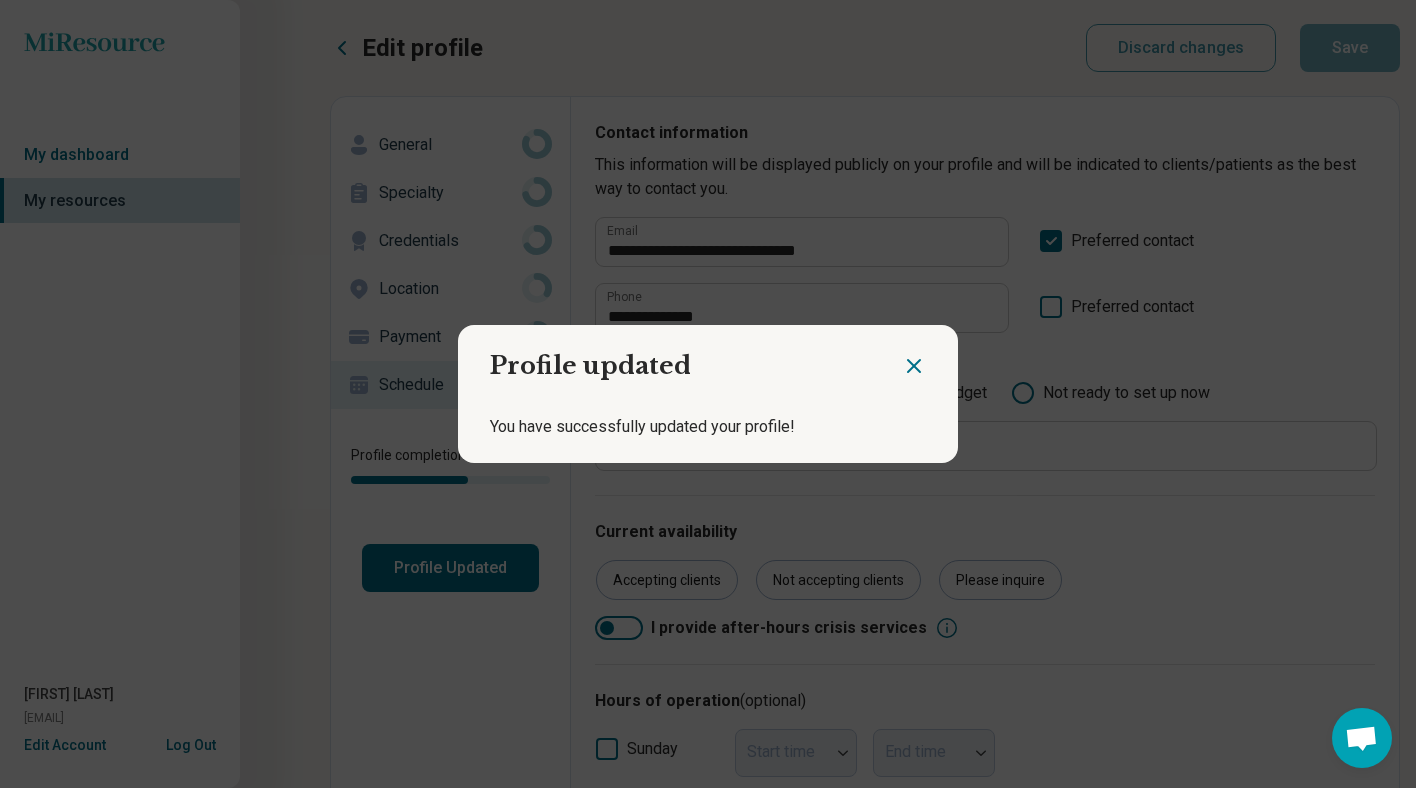 click 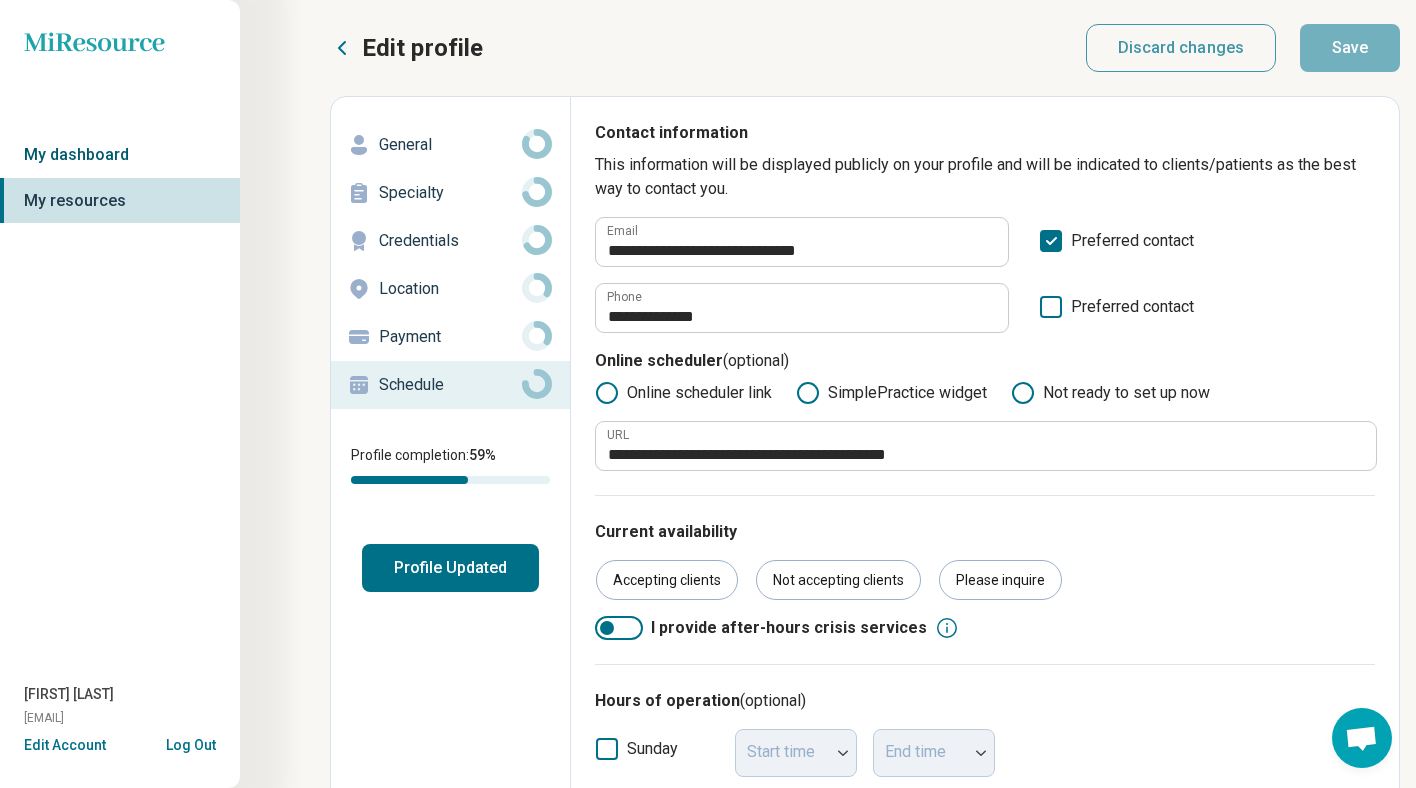 click on "My dashboard" at bounding box center [120, 155] 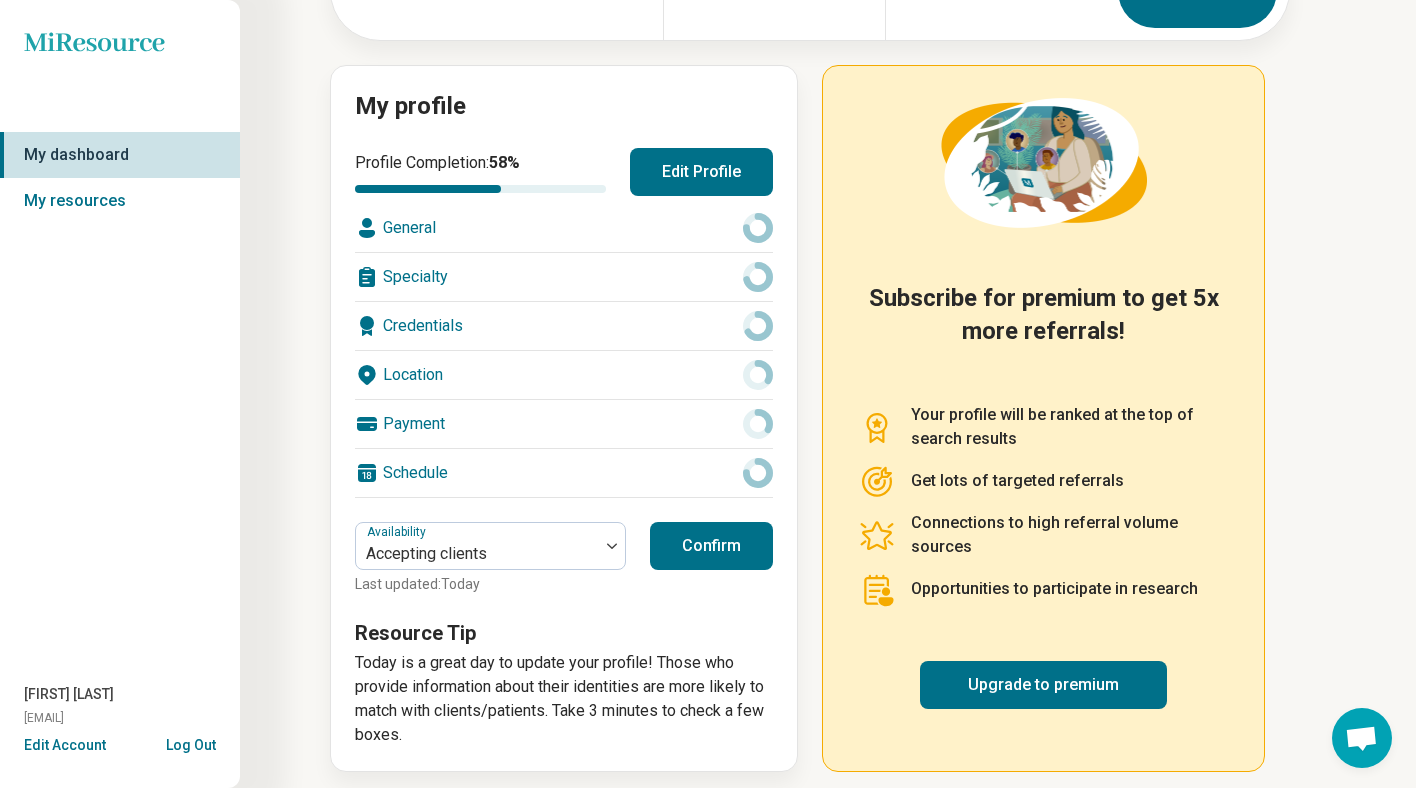 scroll, scrollTop: 180, scrollLeft: 0, axis: vertical 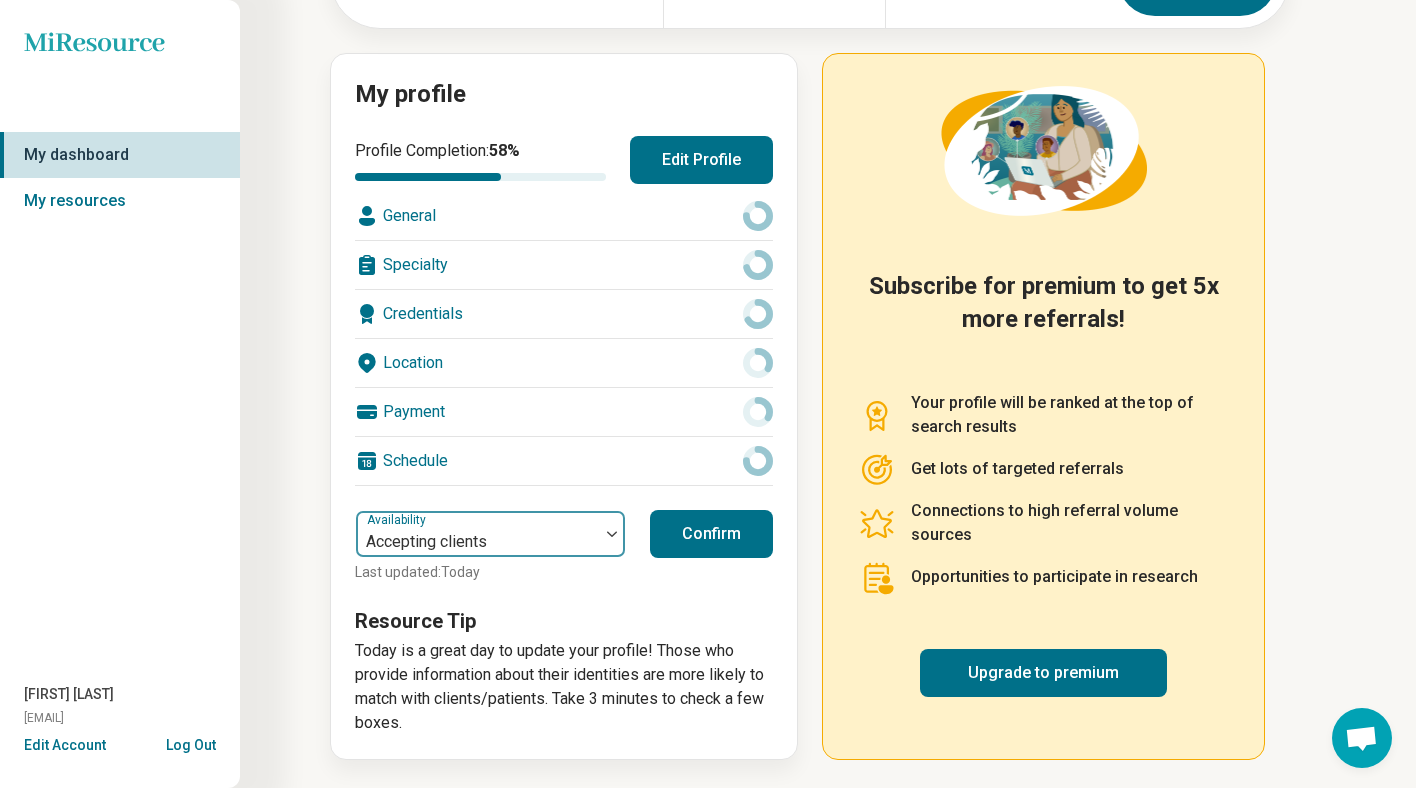 click at bounding box center [477, 542] 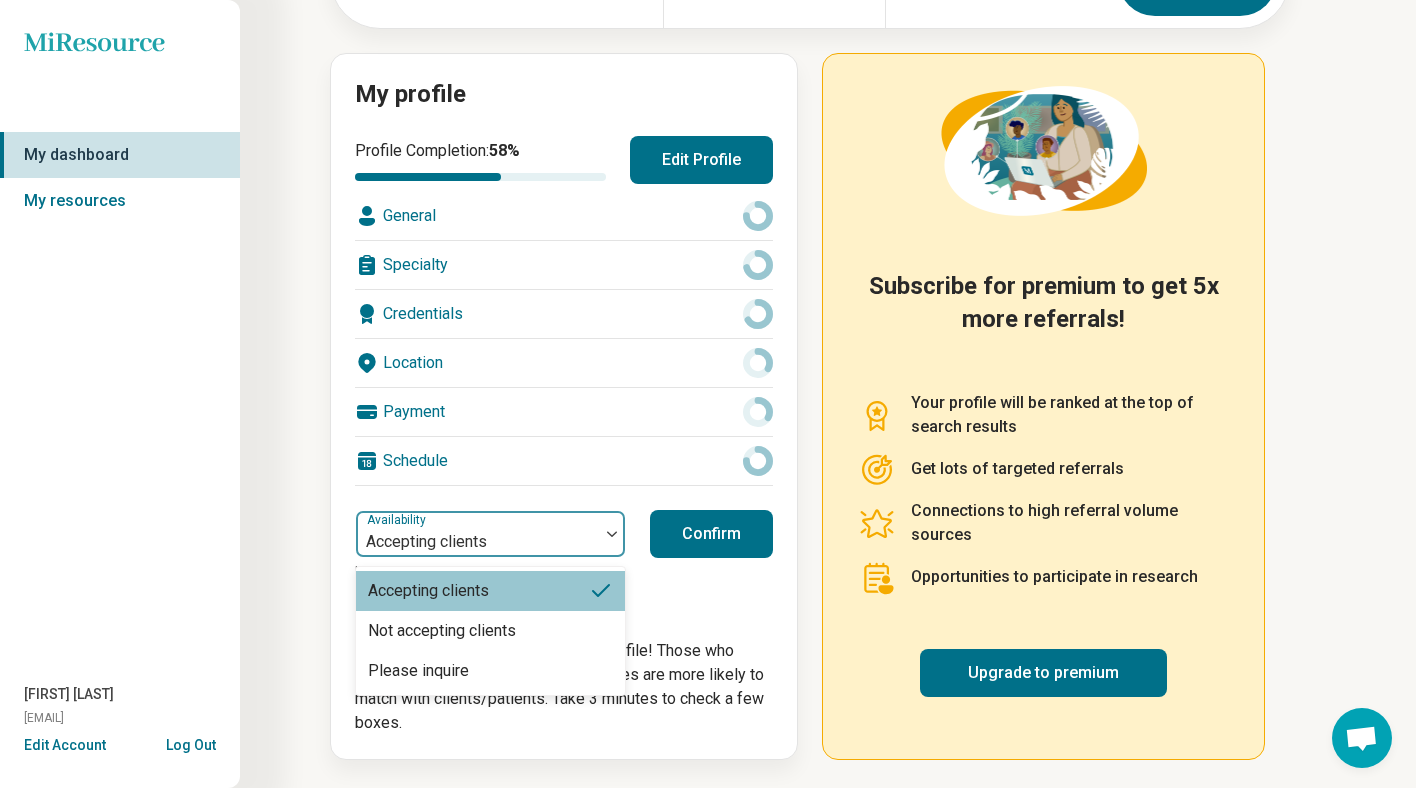 click at bounding box center [477, 542] 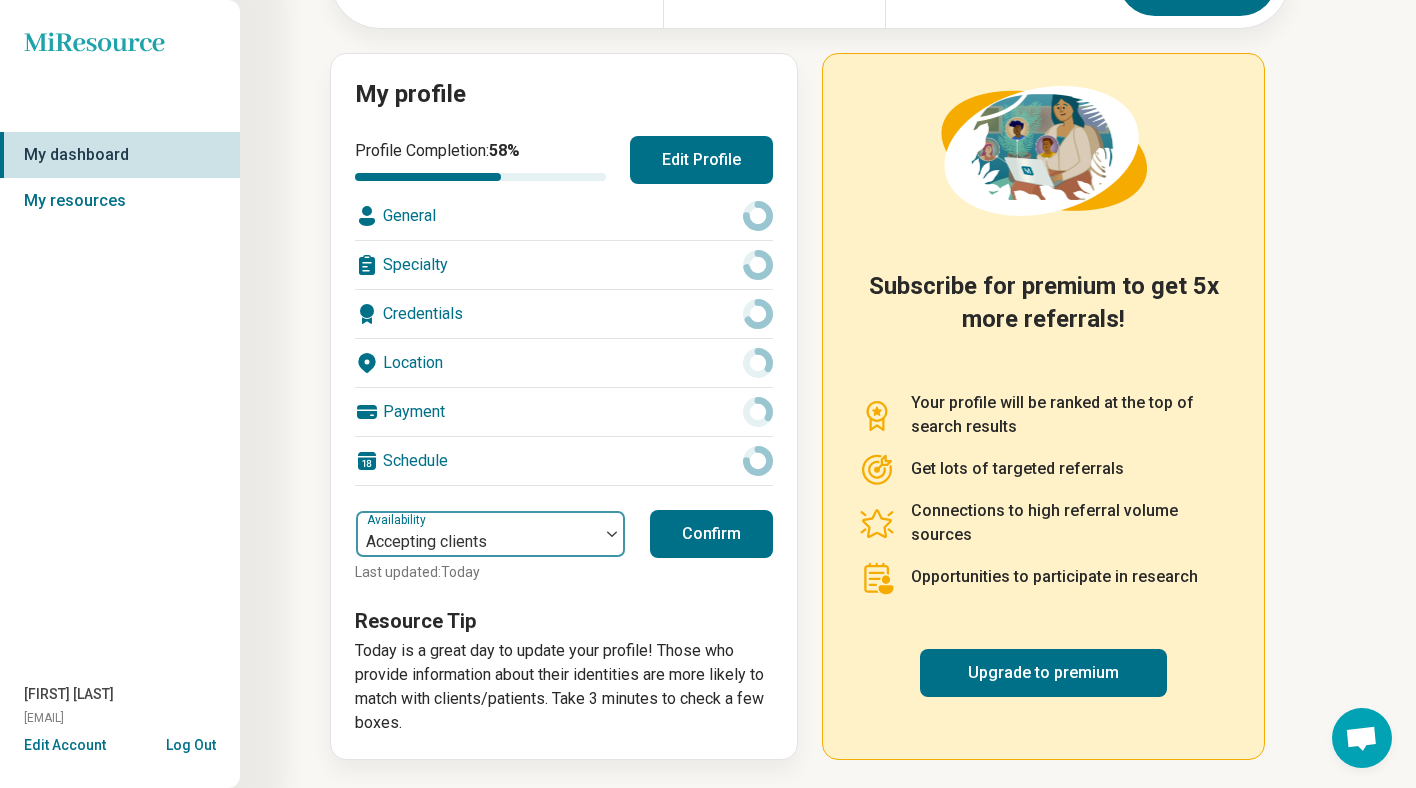 scroll, scrollTop: 0, scrollLeft: 0, axis: both 